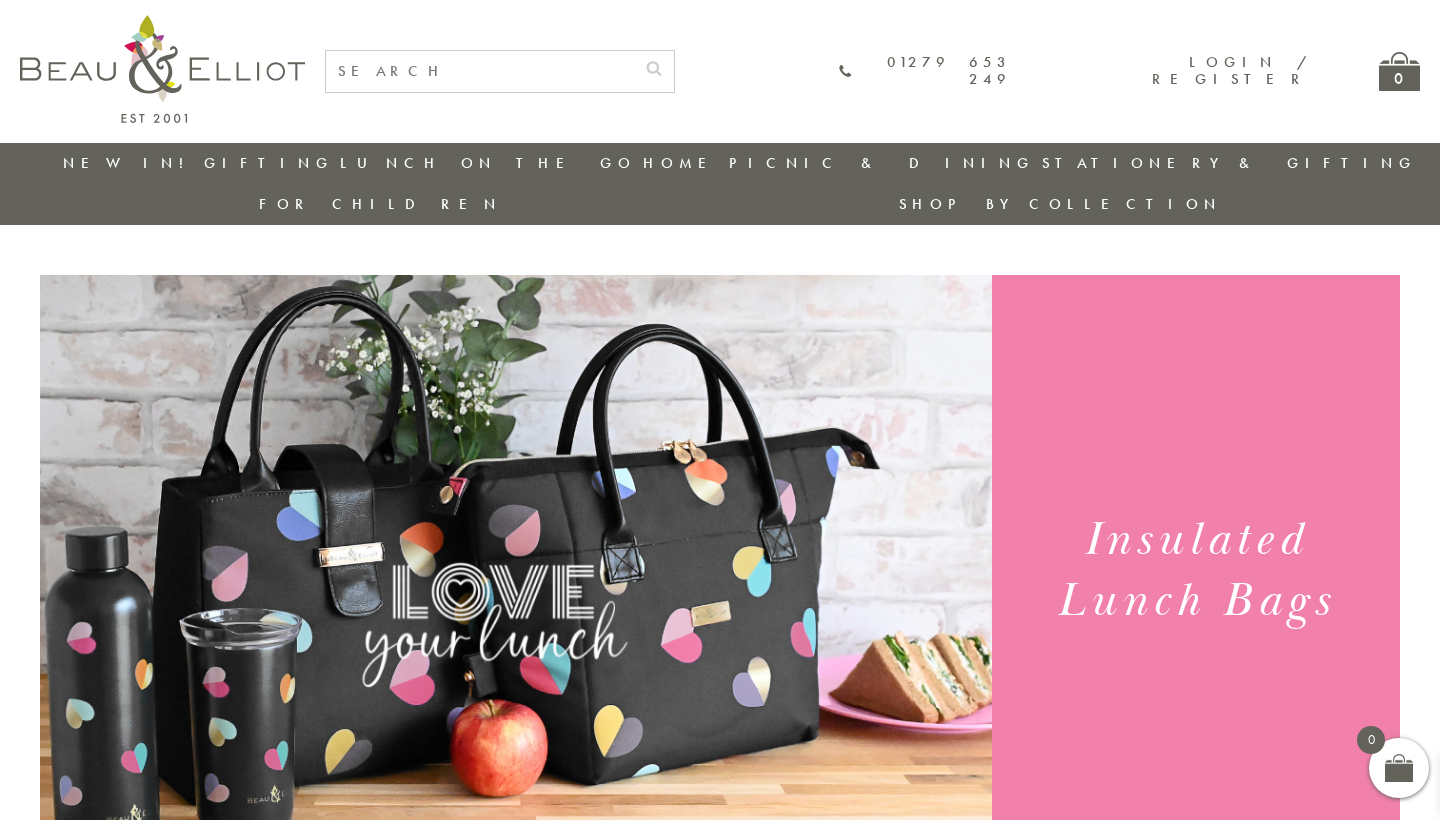 scroll, scrollTop: 0, scrollLeft: 0, axis: both 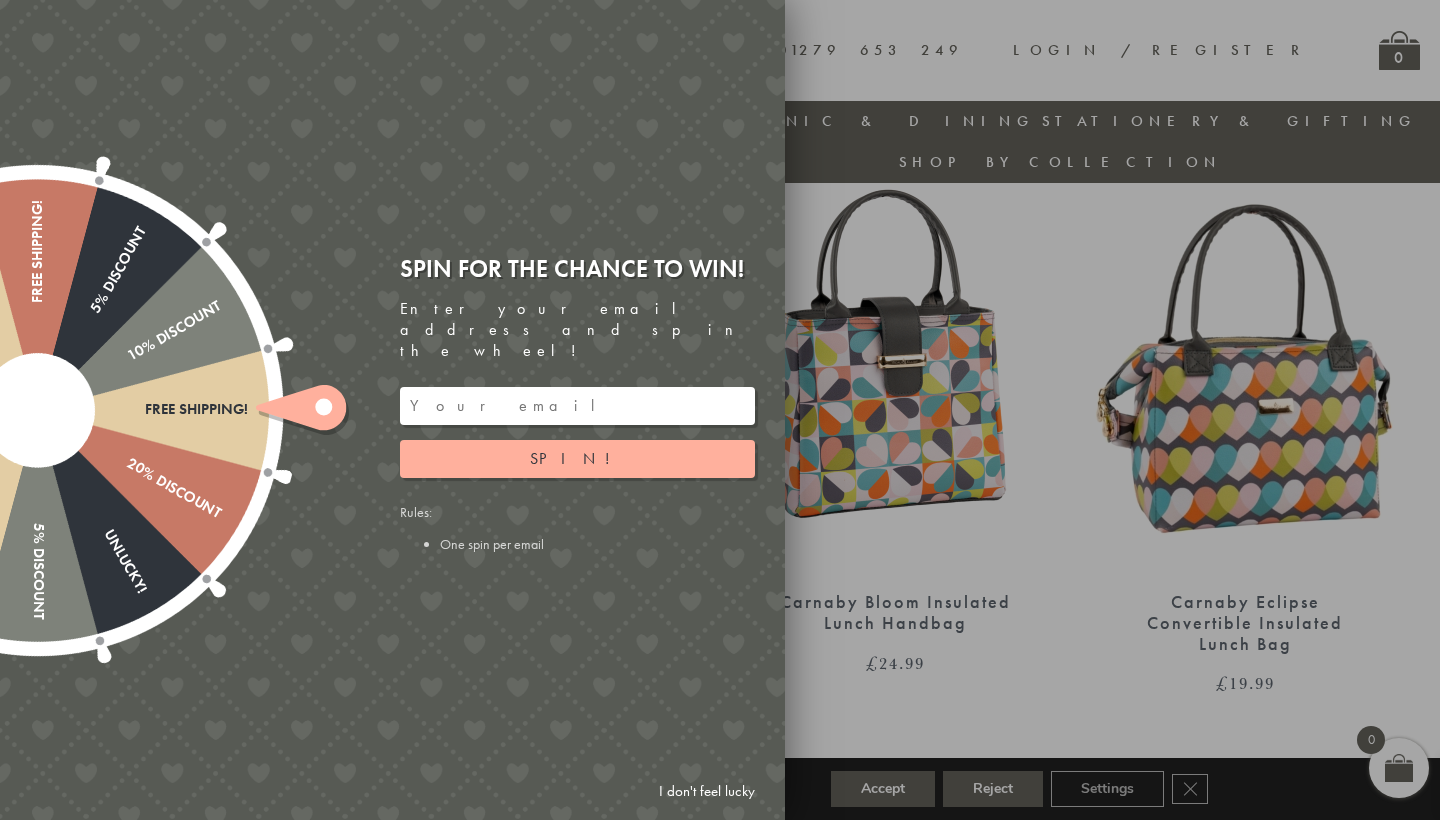 click on "I don't feel lucky" at bounding box center (707, 791) 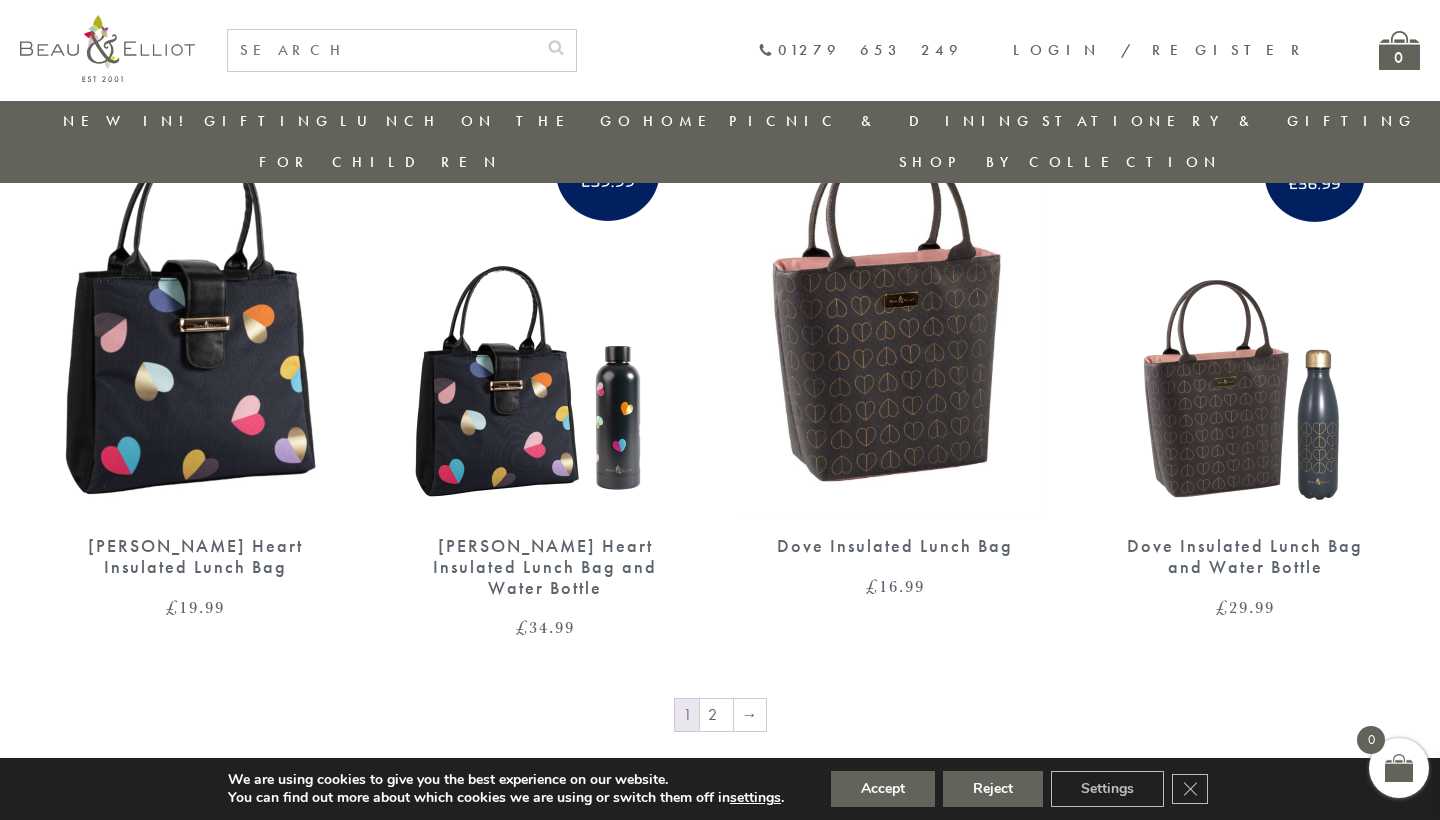 scroll, scrollTop: 3260, scrollLeft: 0, axis: vertical 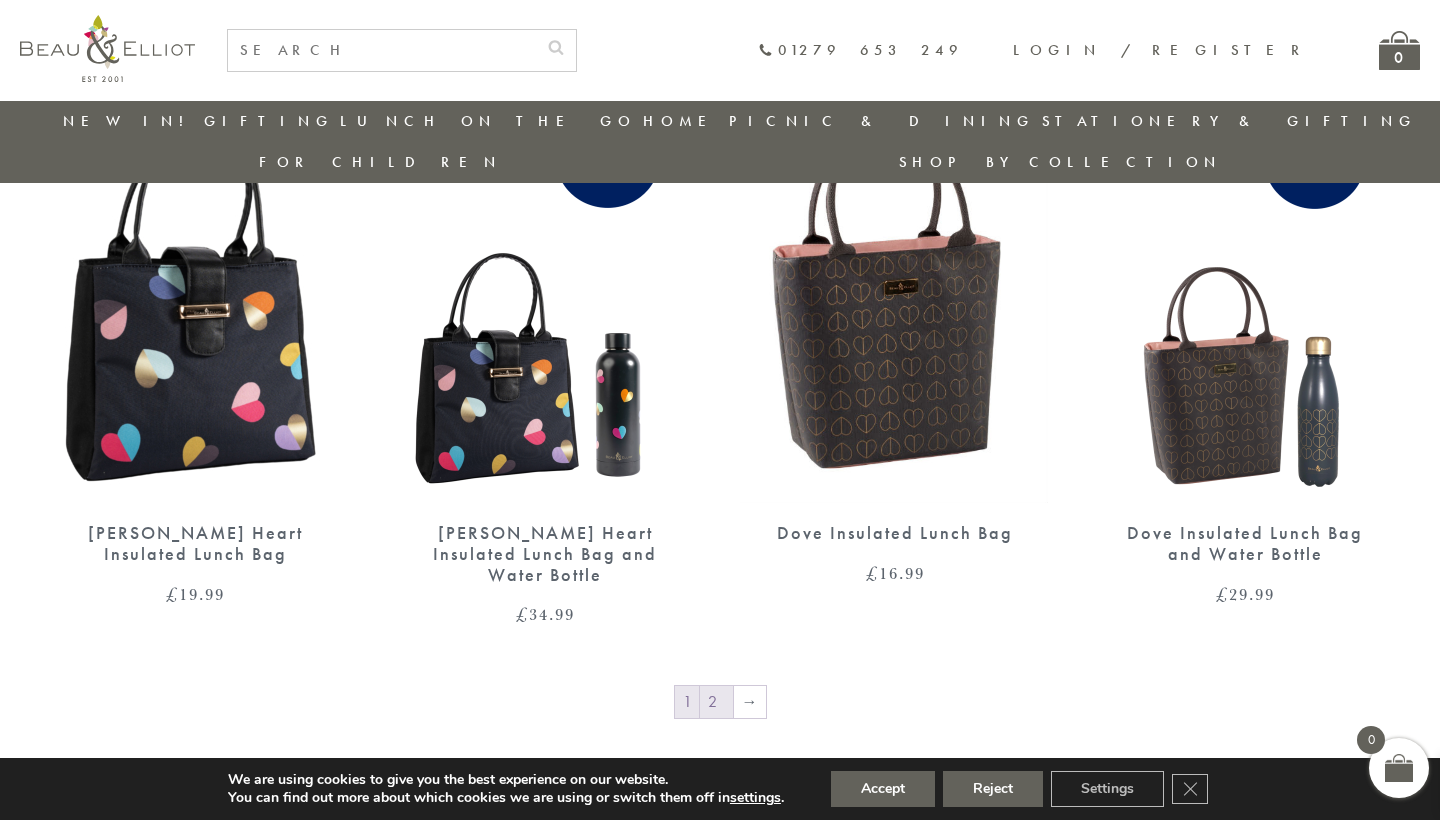 click on "2" at bounding box center [716, 702] 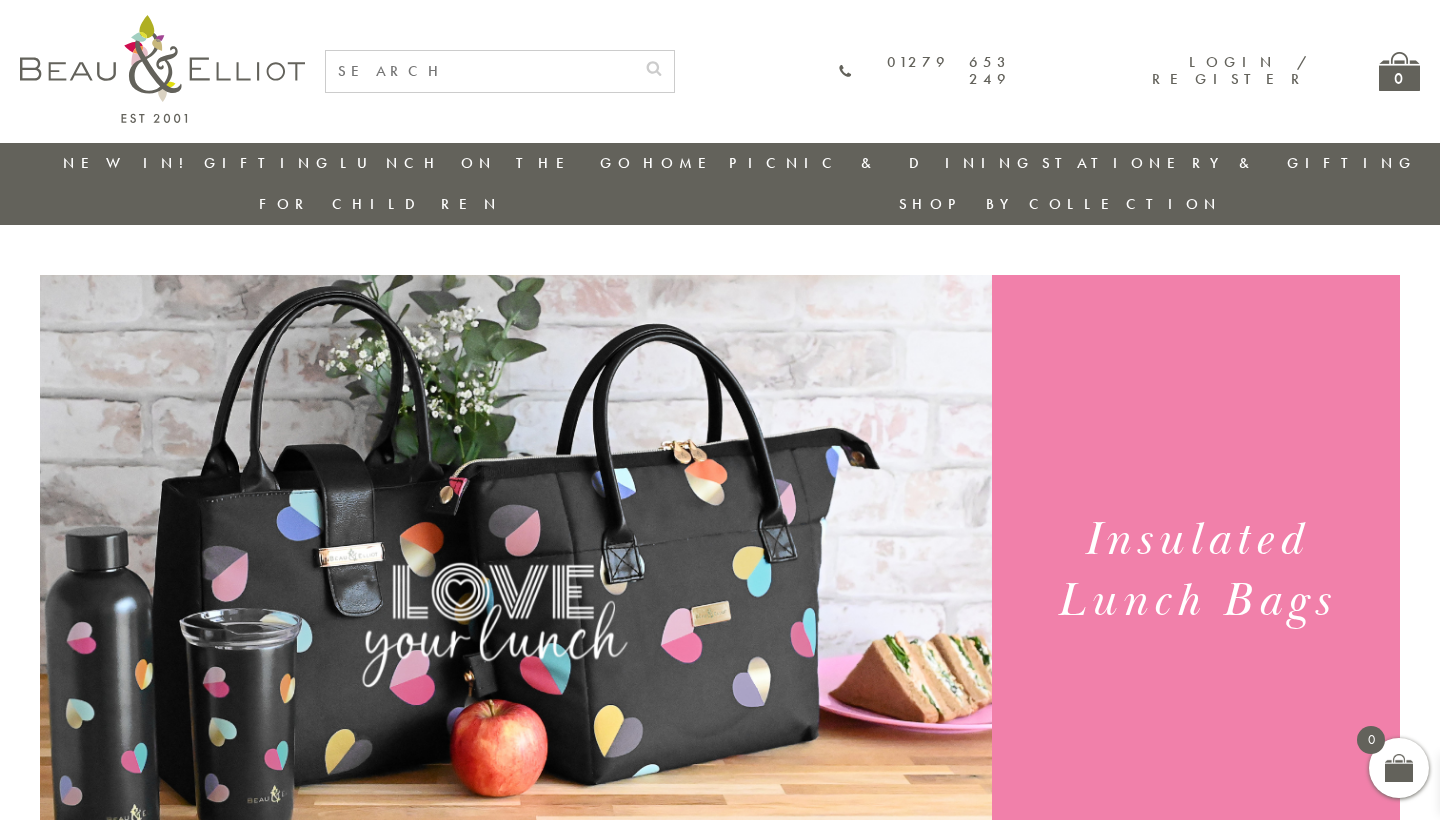 scroll, scrollTop: 0, scrollLeft: 0, axis: both 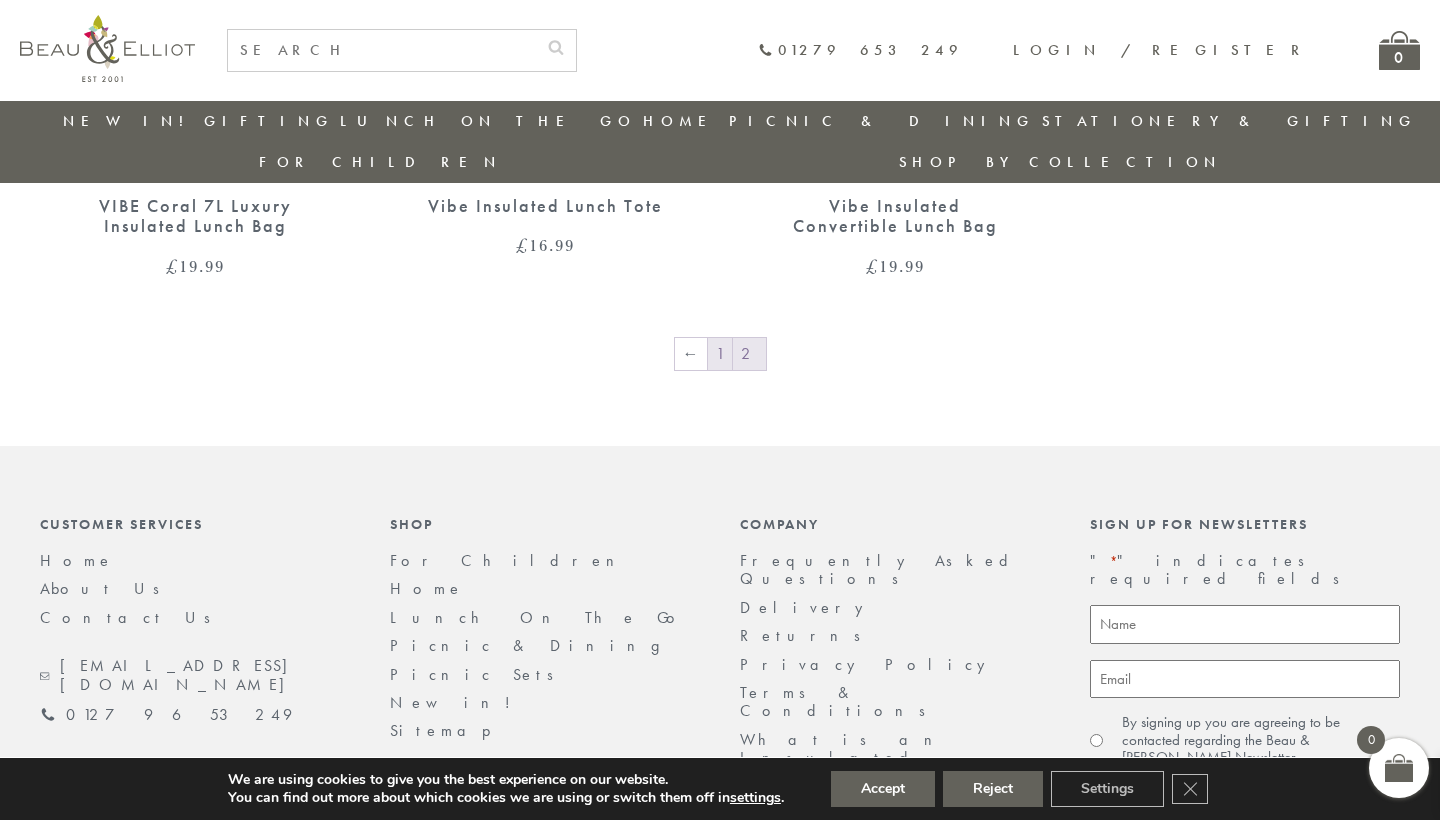 click on "1" at bounding box center [720, 354] 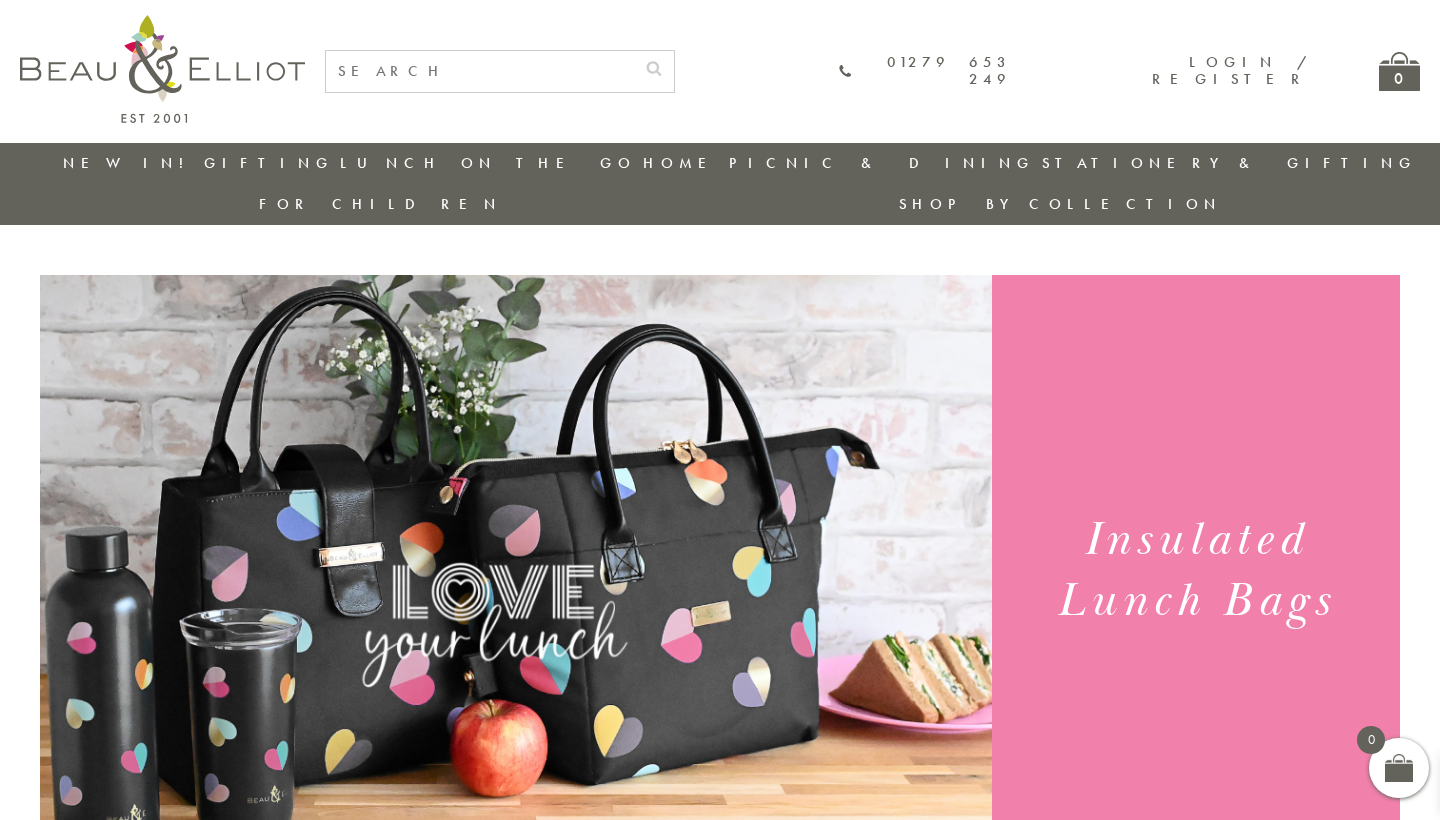 scroll, scrollTop: 0, scrollLeft: 0, axis: both 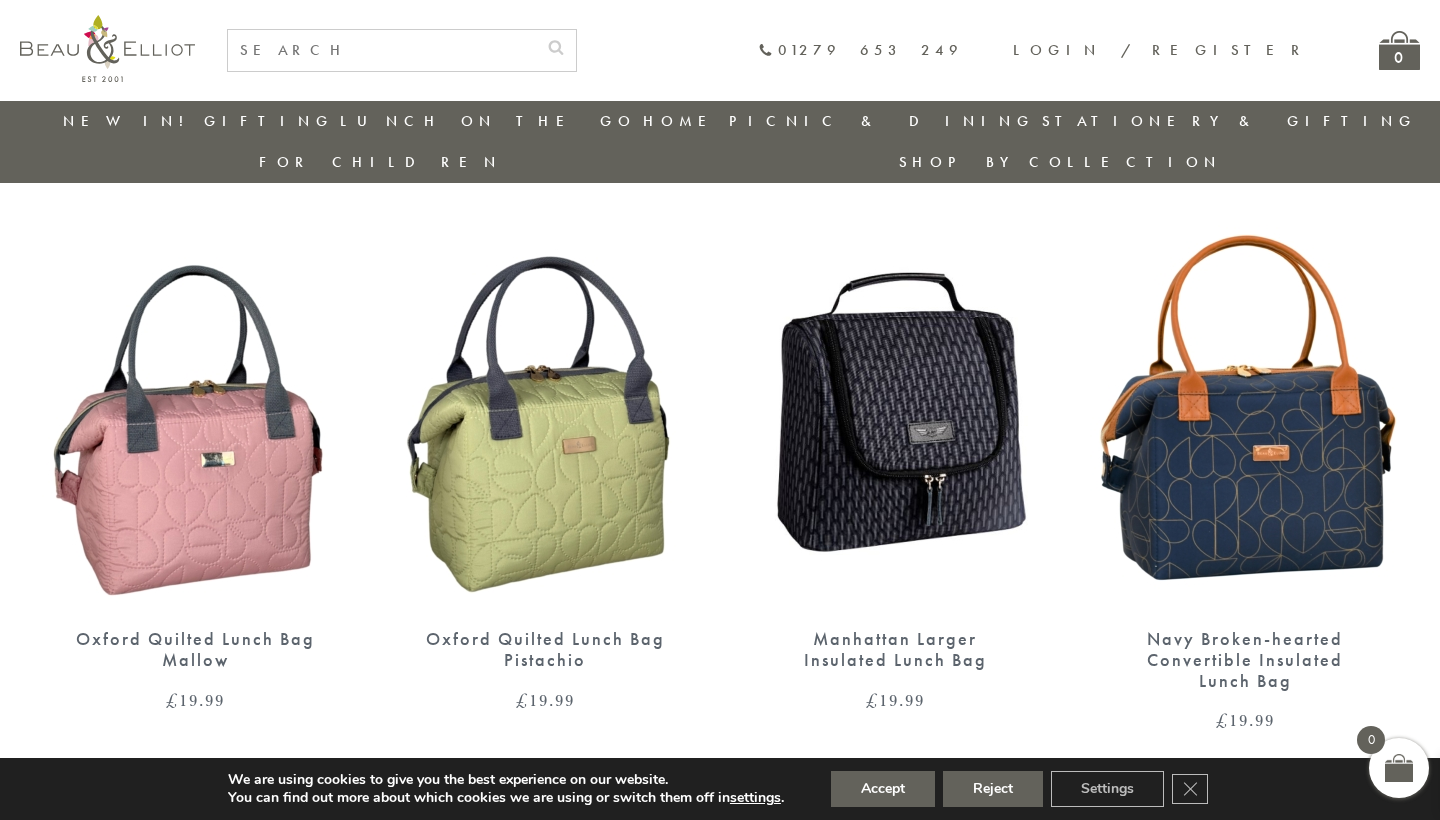 click at bounding box center [195, 409] 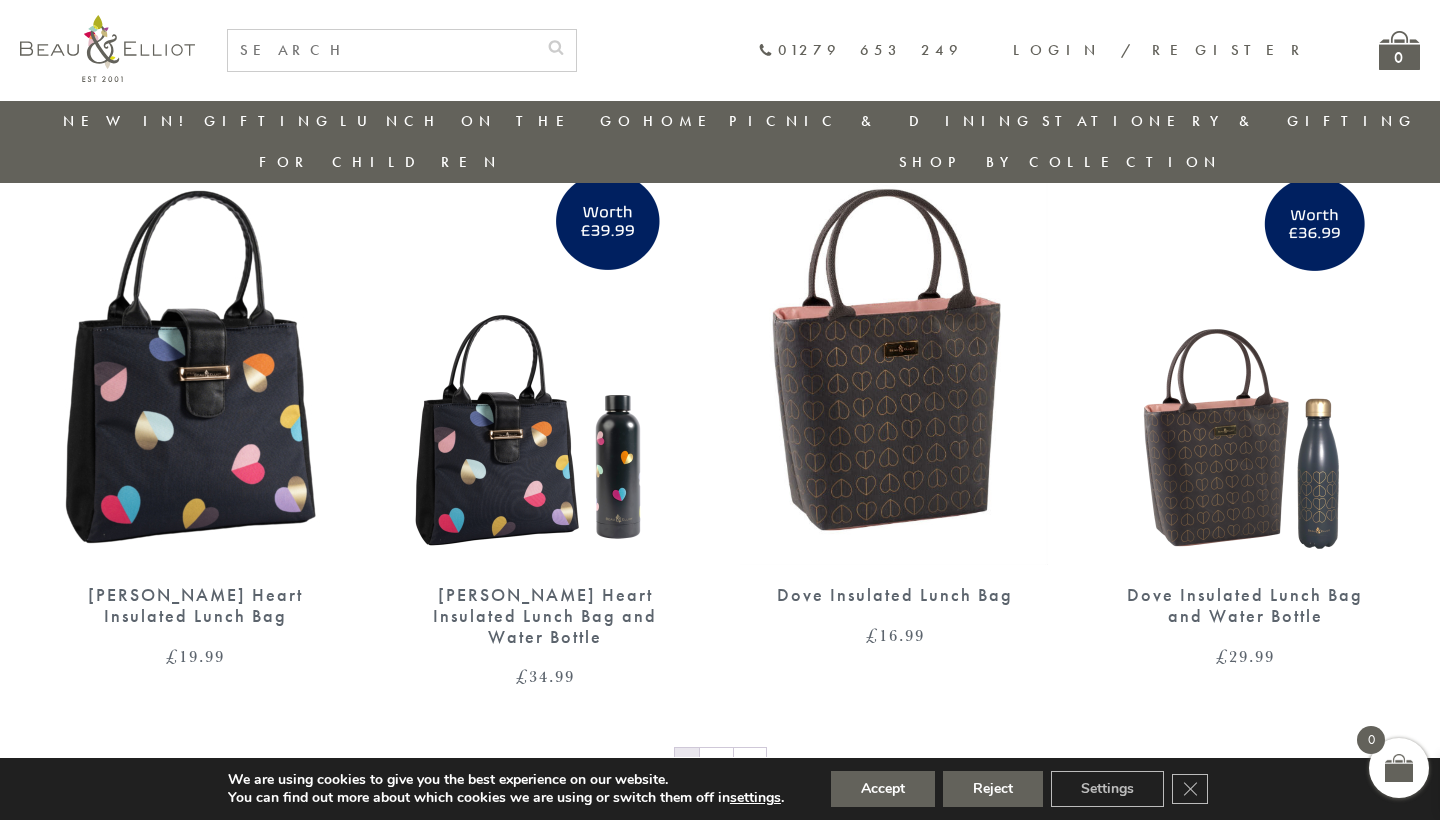 scroll, scrollTop: 3195, scrollLeft: 0, axis: vertical 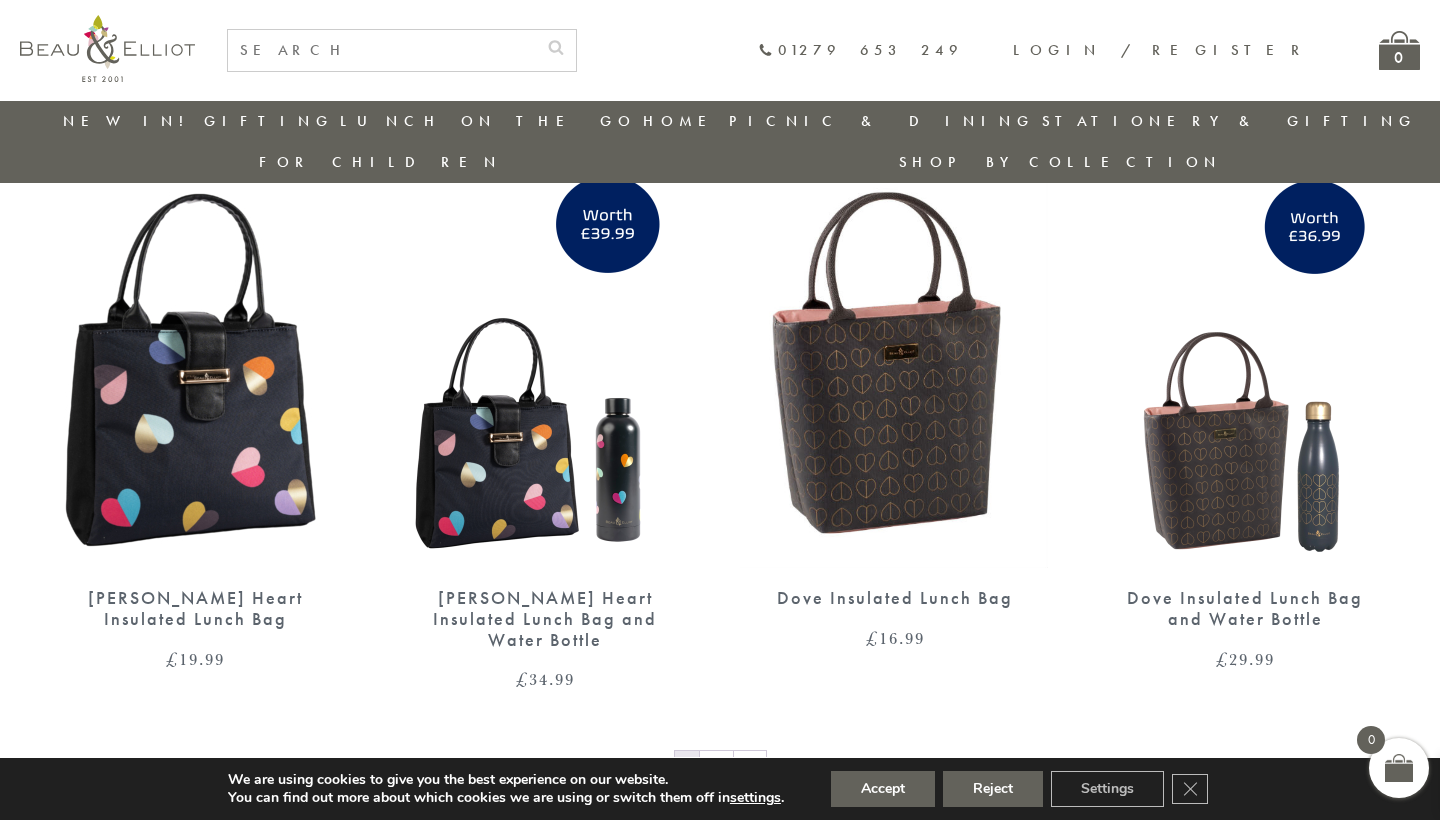 click at bounding box center (894, 368) 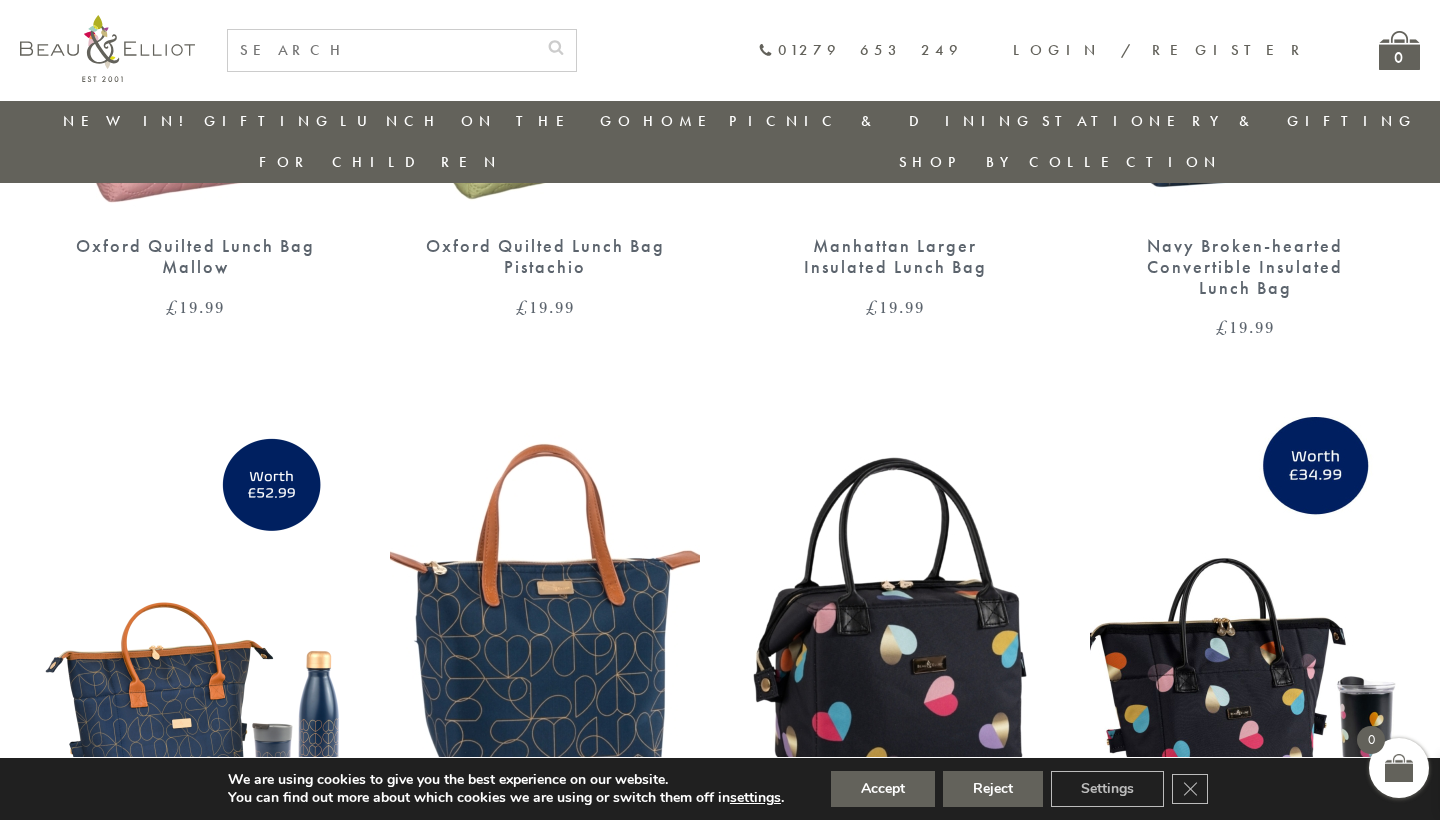 scroll, scrollTop: 2436, scrollLeft: 0, axis: vertical 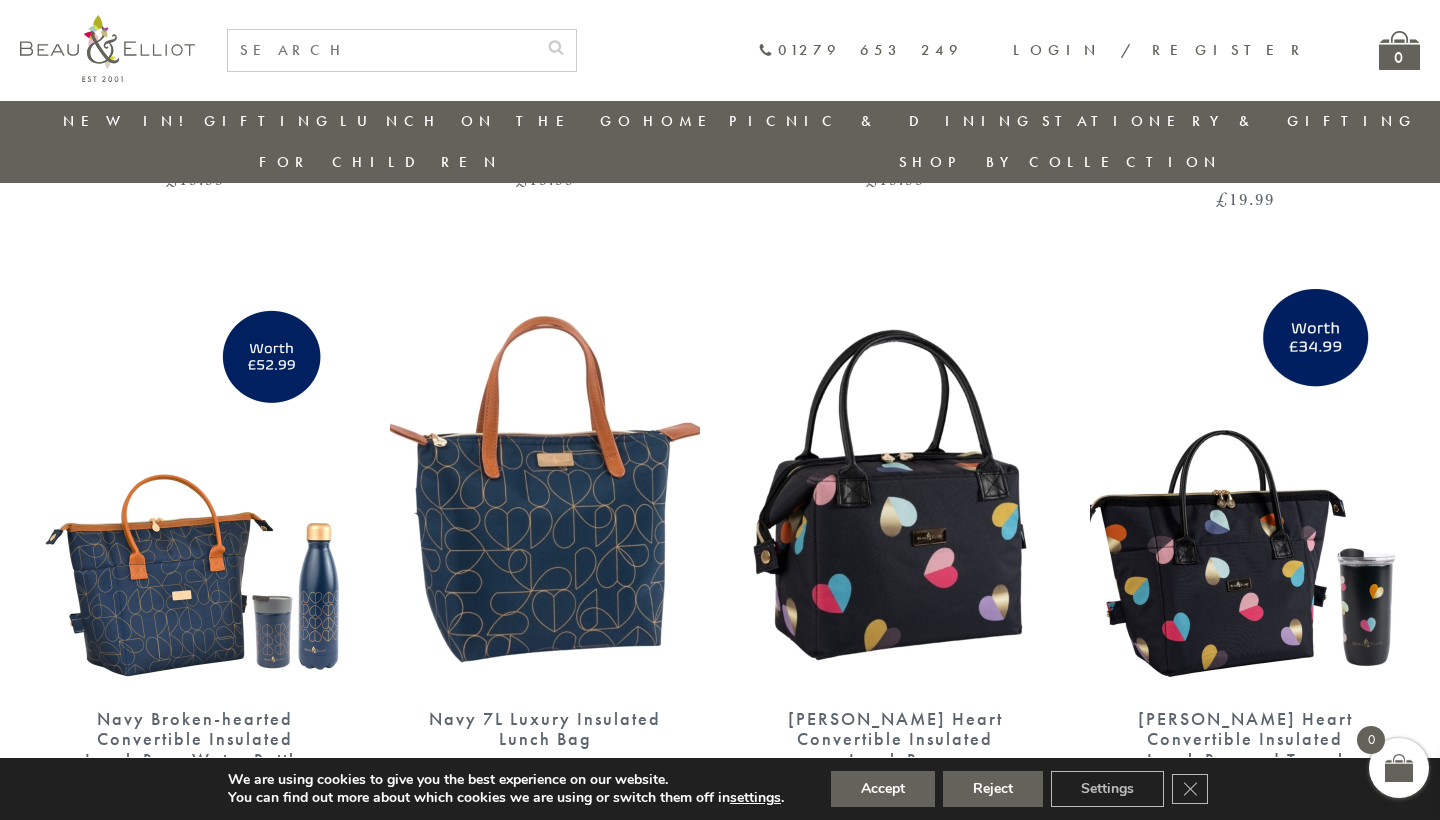 click at bounding box center (895, 489) 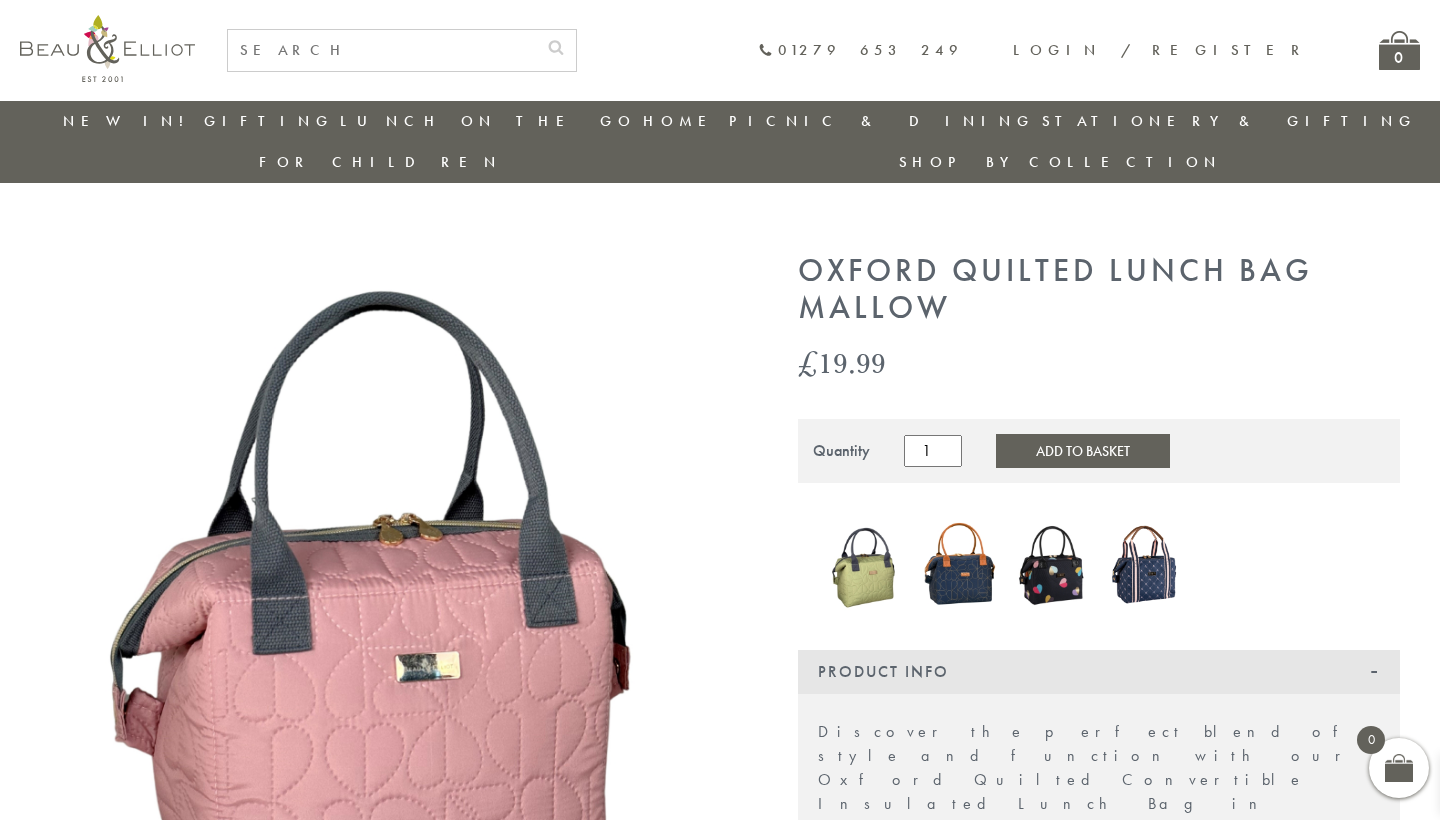 scroll, scrollTop: 308, scrollLeft: 0, axis: vertical 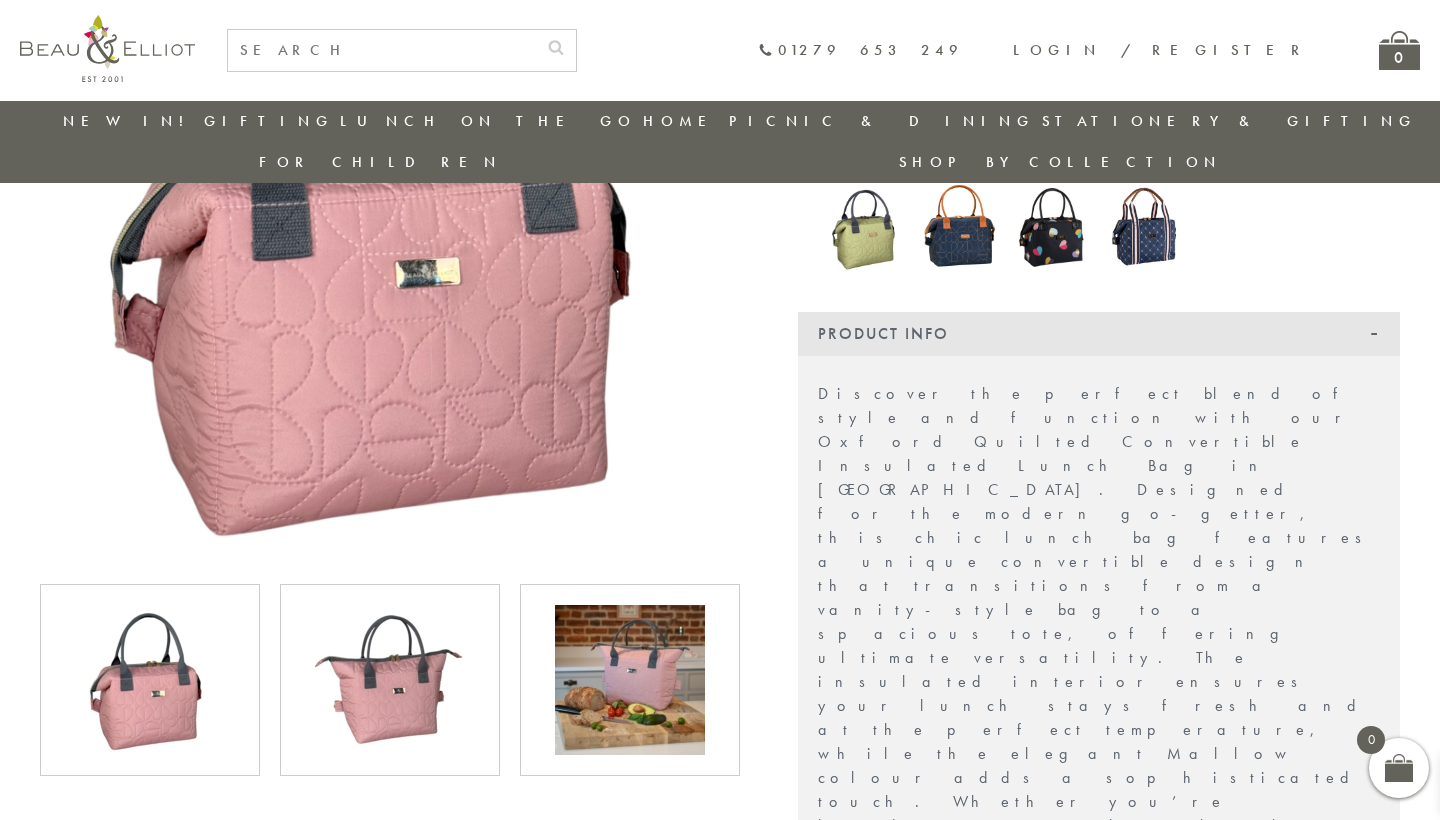 click at bounding box center (630, 680) 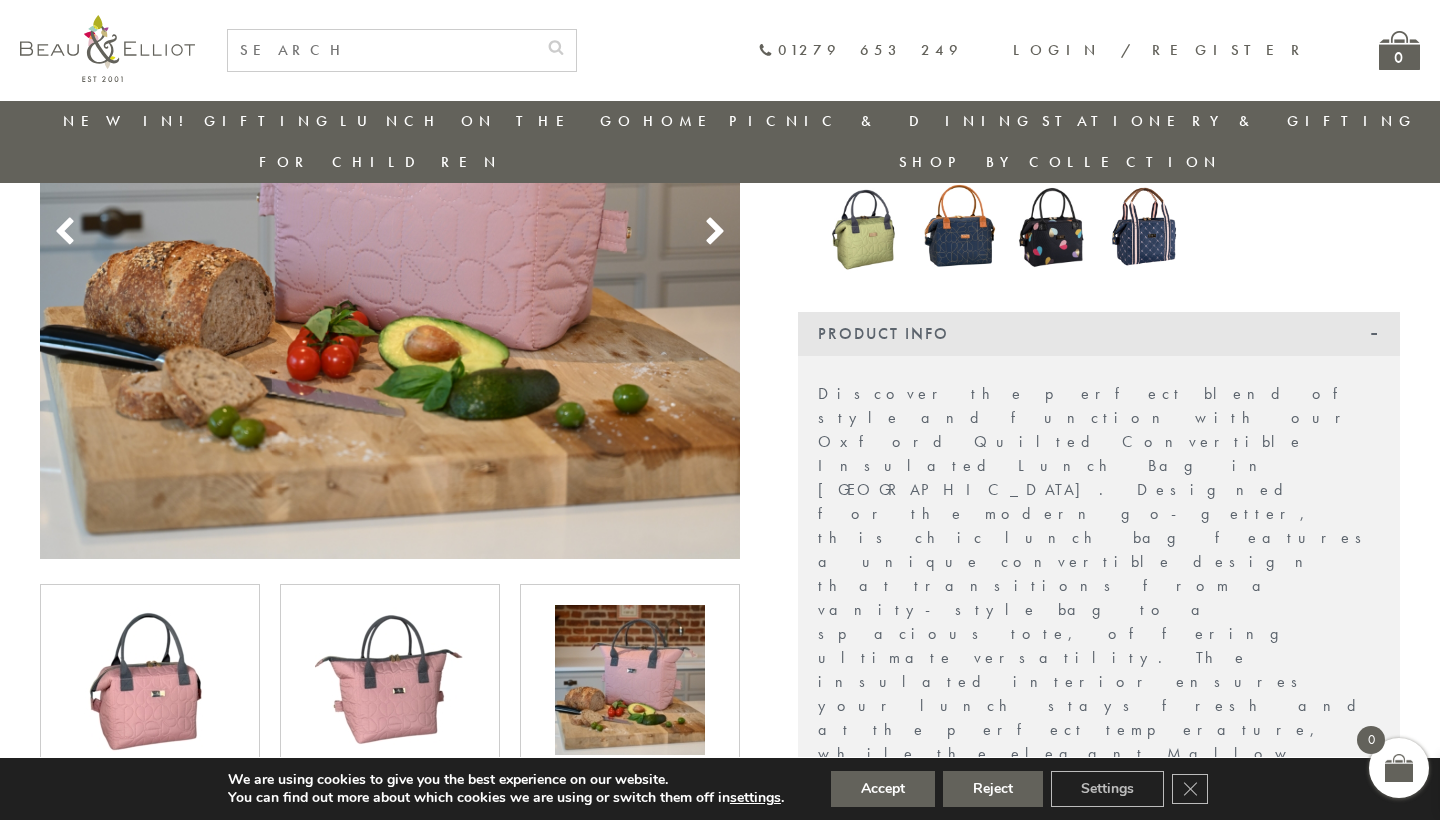 click at bounding box center [630, 680] 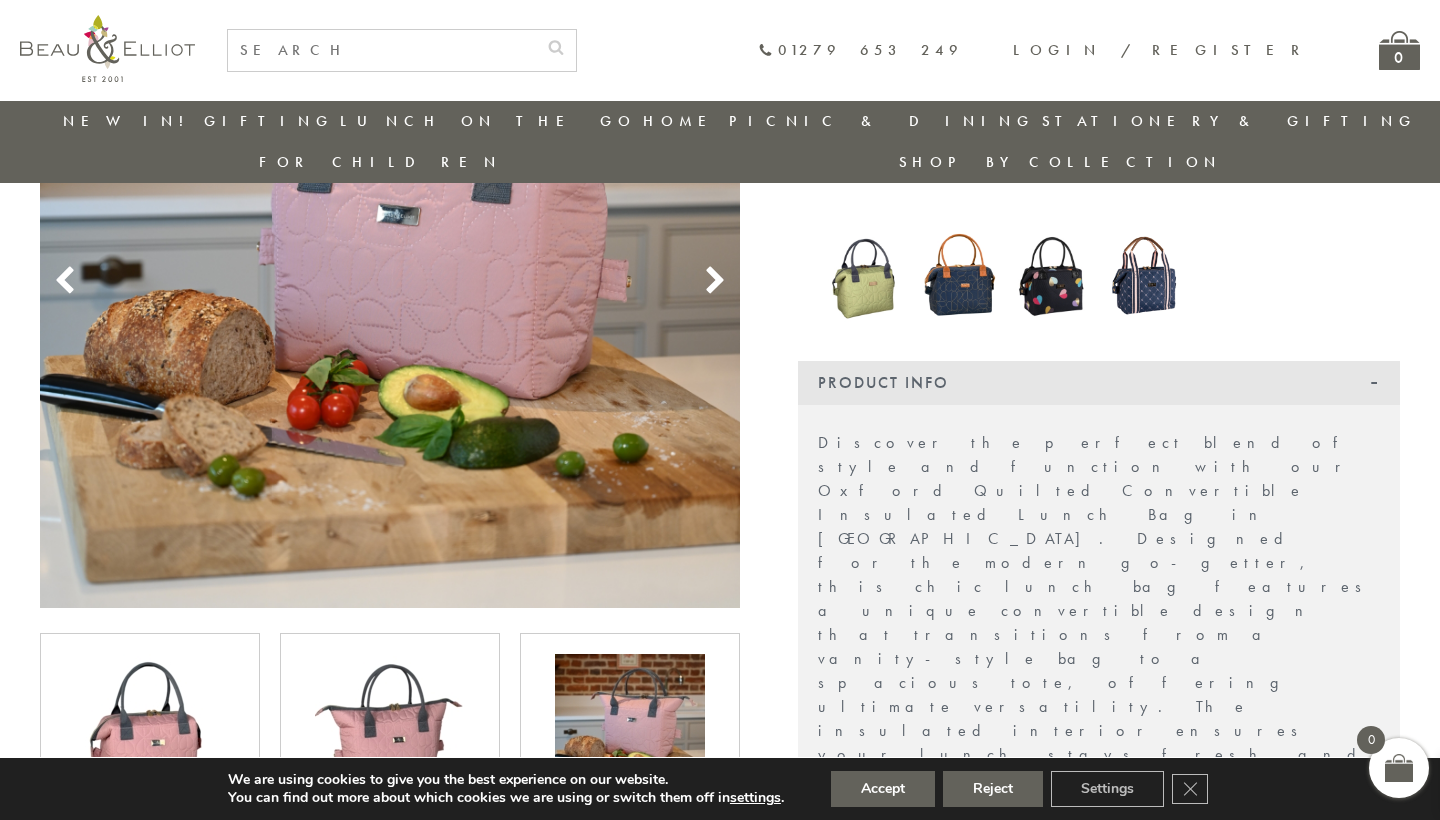 scroll, scrollTop: 479, scrollLeft: 0, axis: vertical 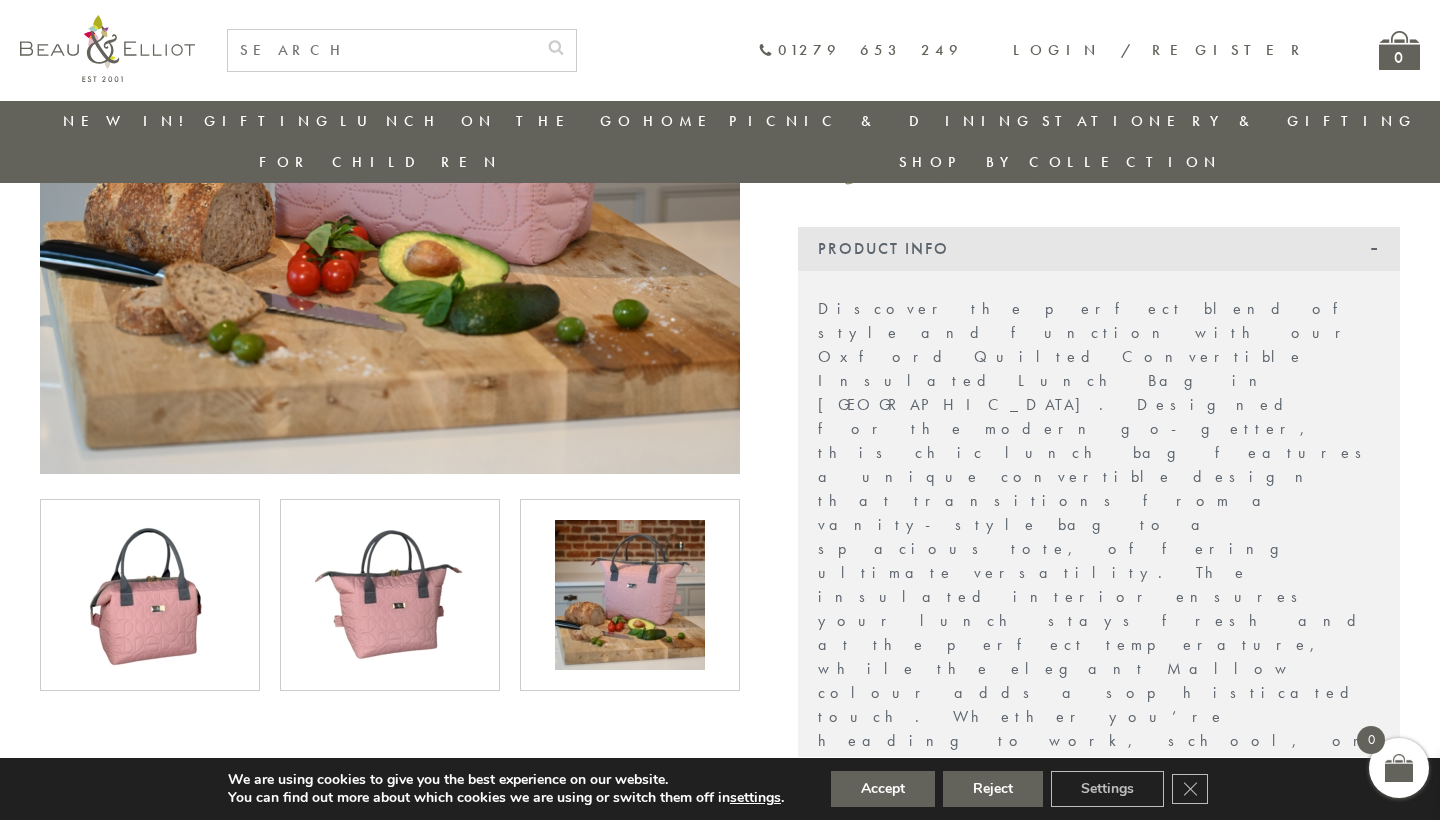 click at bounding box center (390, 595) 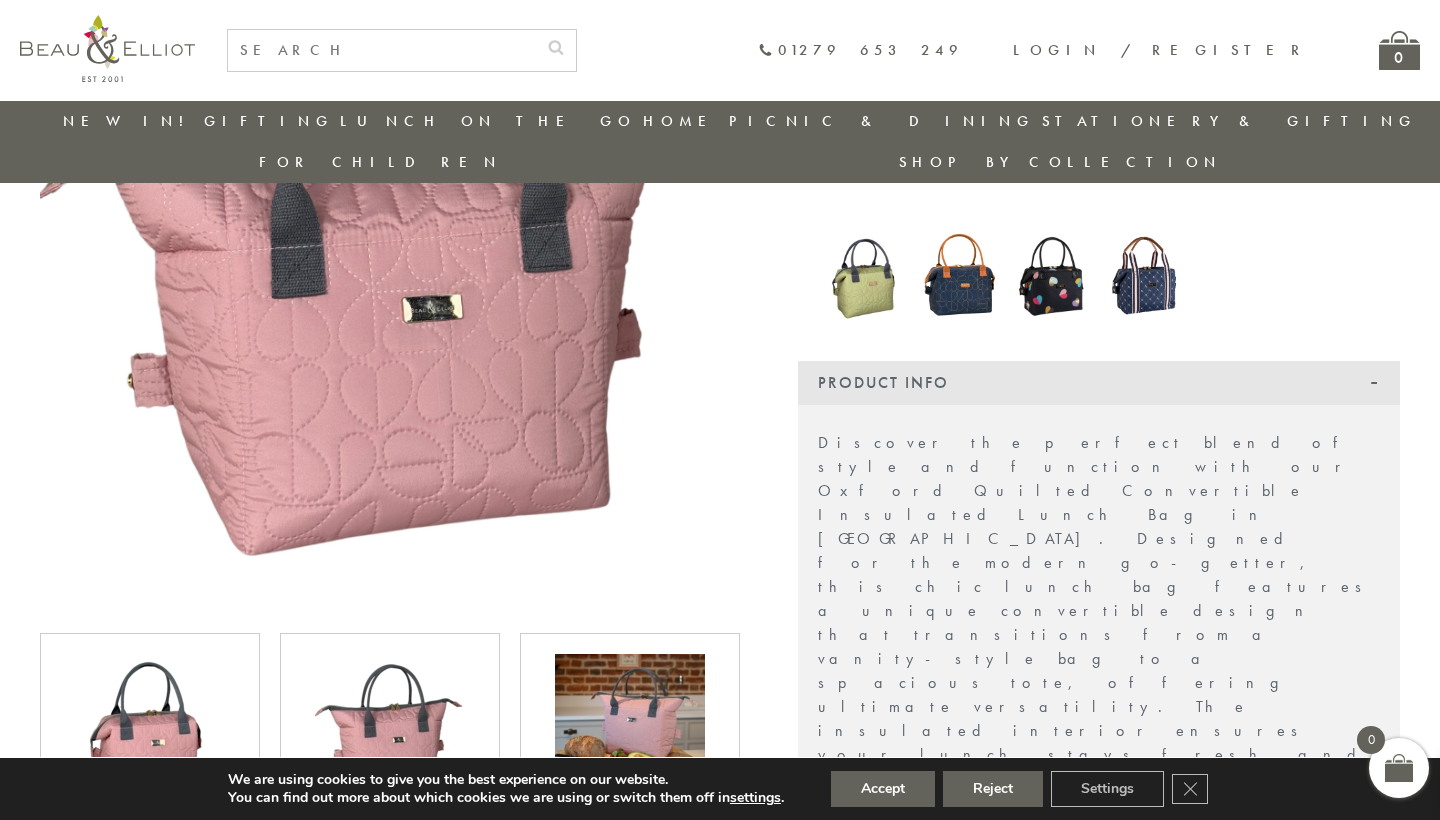 scroll, scrollTop: 362, scrollLeft: 0, axis: vertical 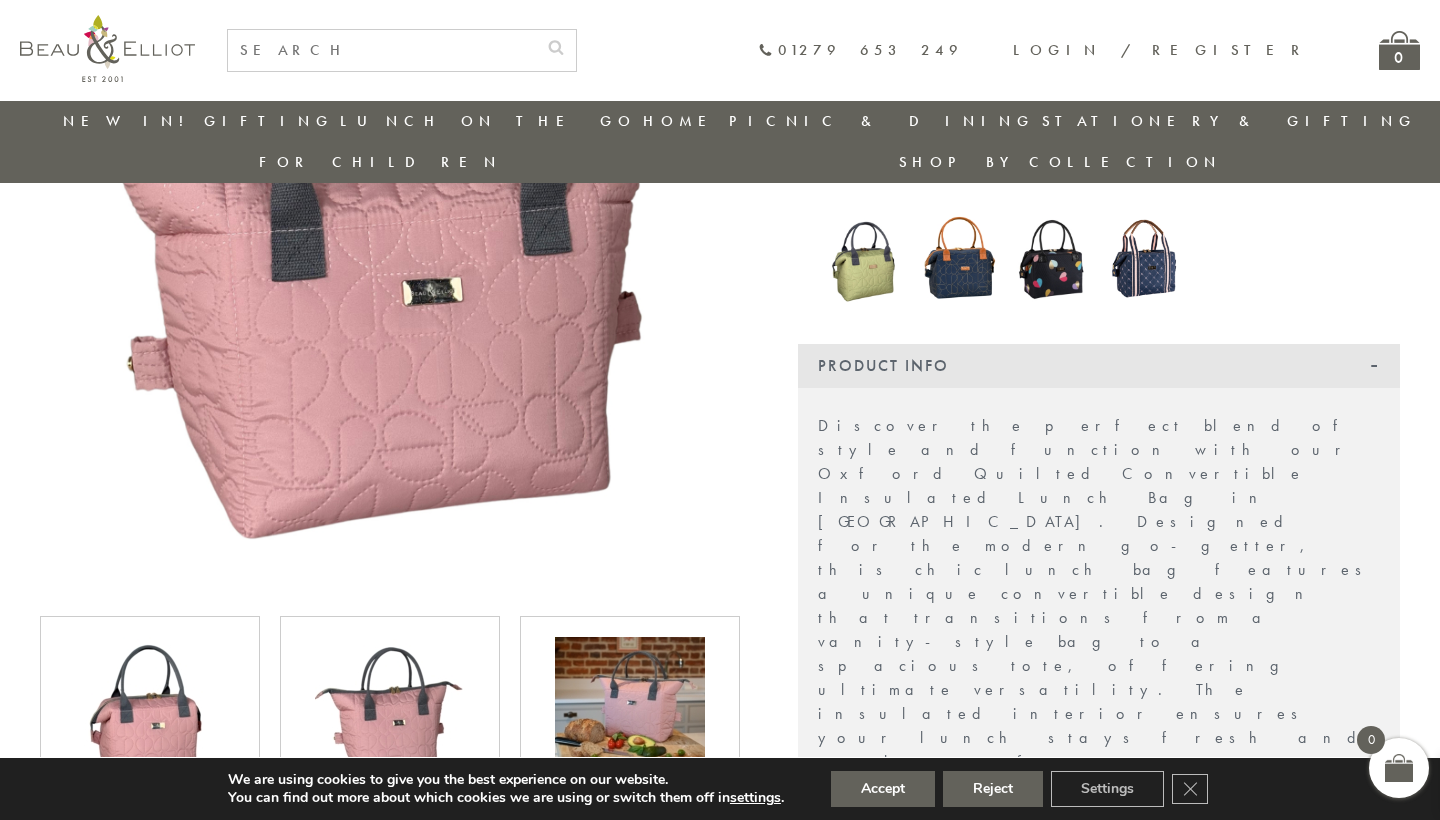 click at bounding box center (150, 712) 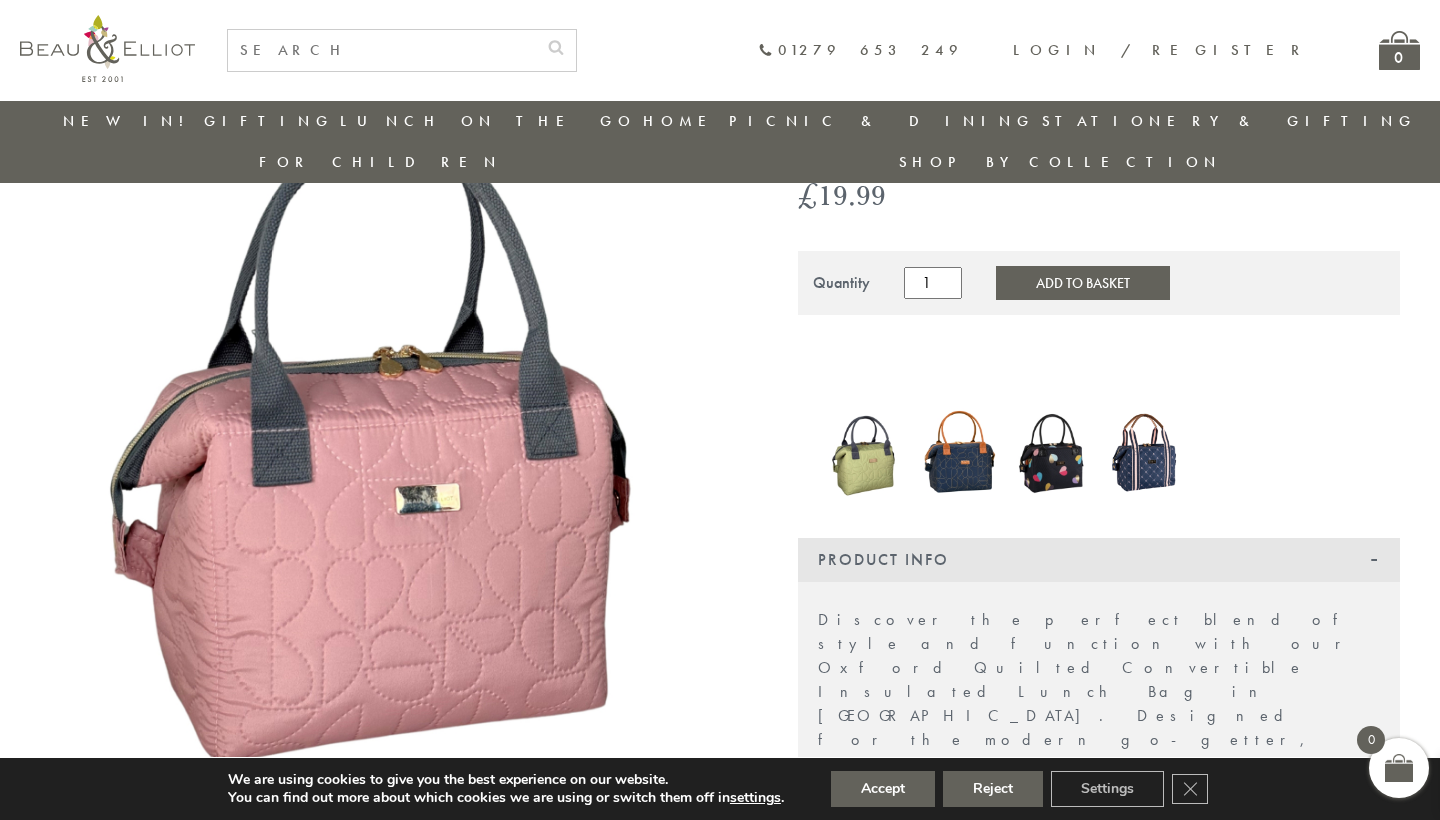scroll, scrollTop: 167, scrollLeft: 0, axis: vertical 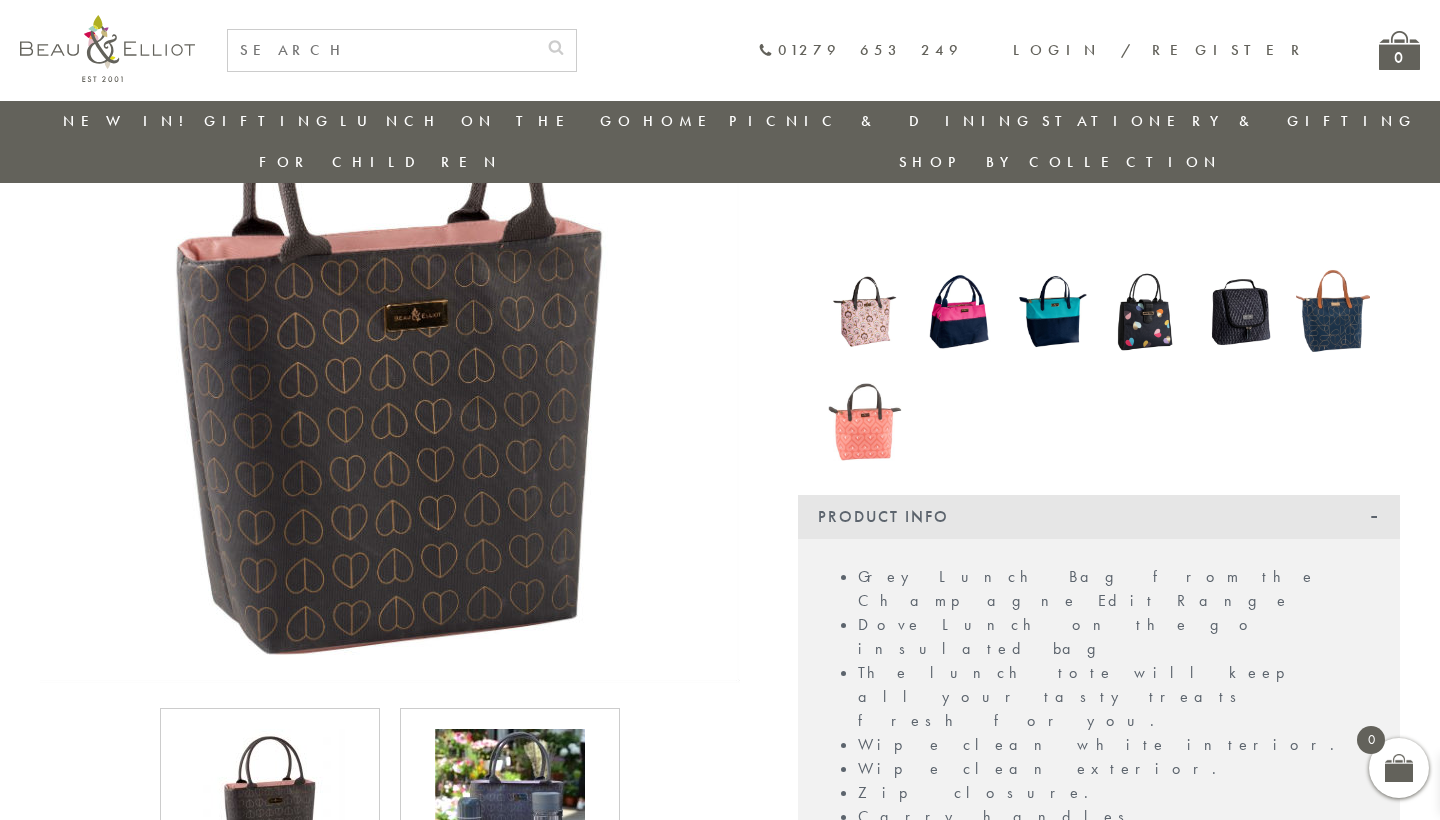 click at bounding box center [510, 804] 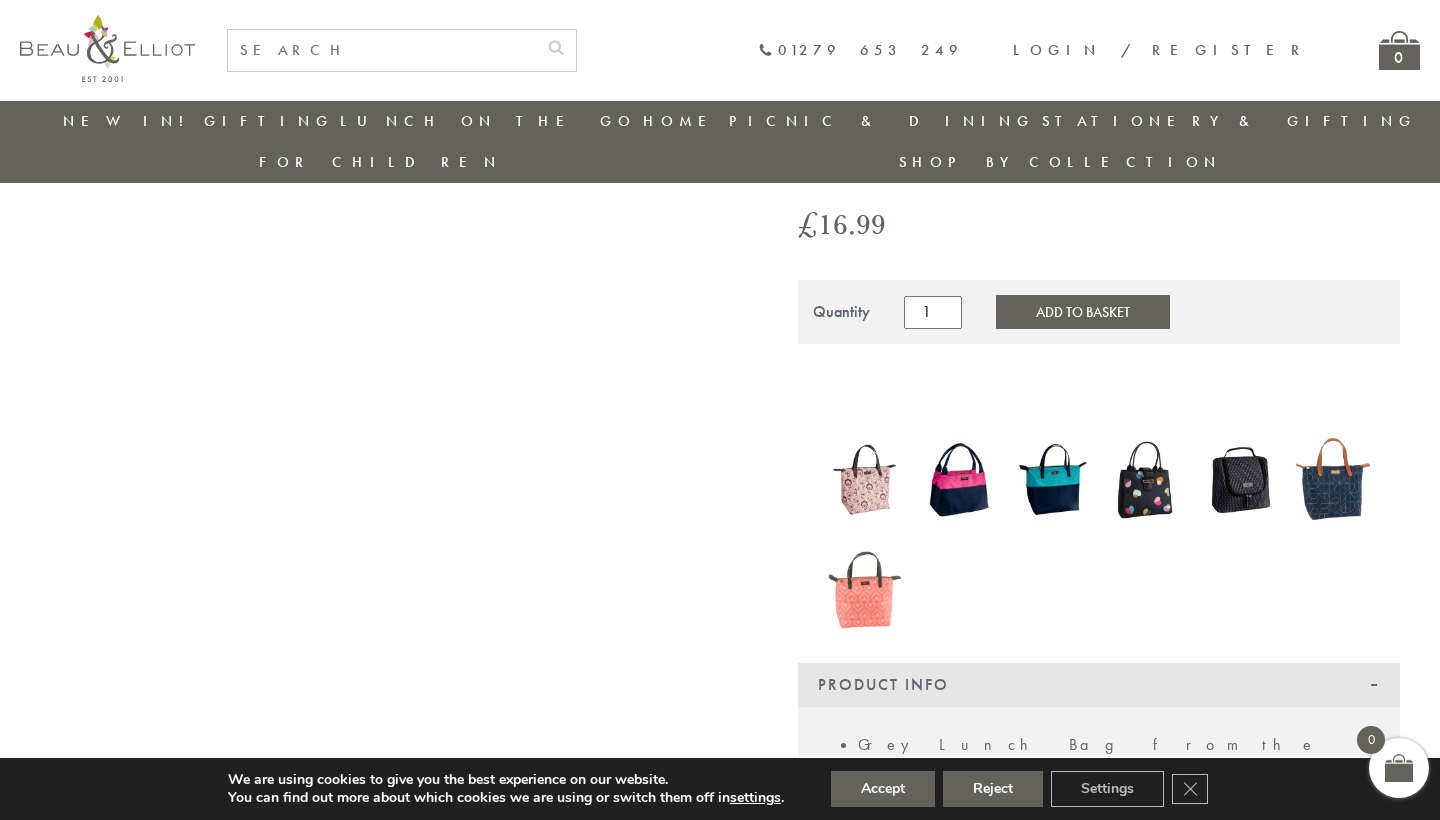 scroll, scrollTop: 104, scrollLeft: 0, axis: vertical 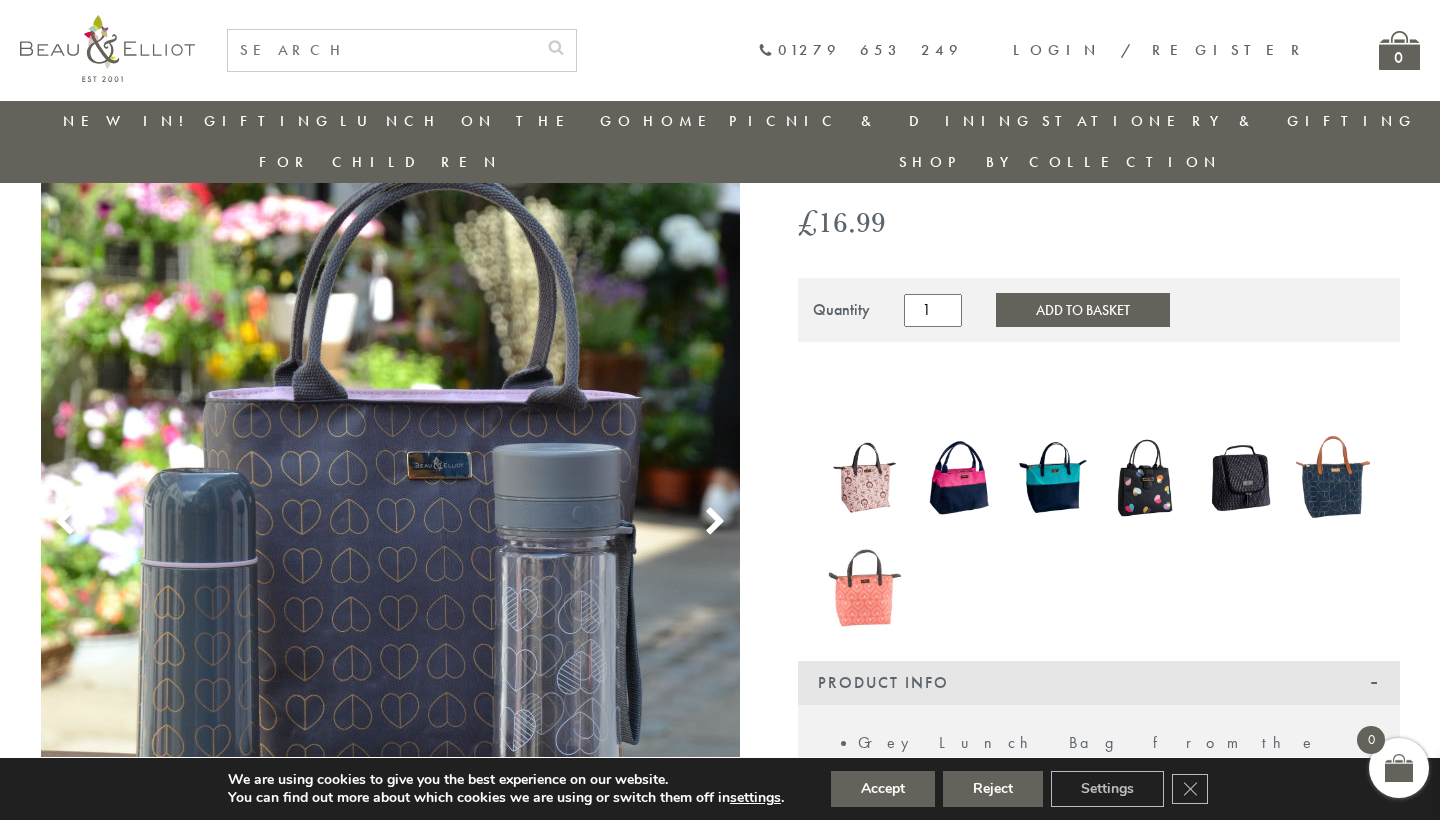 click at bounding box center (1146, 477) 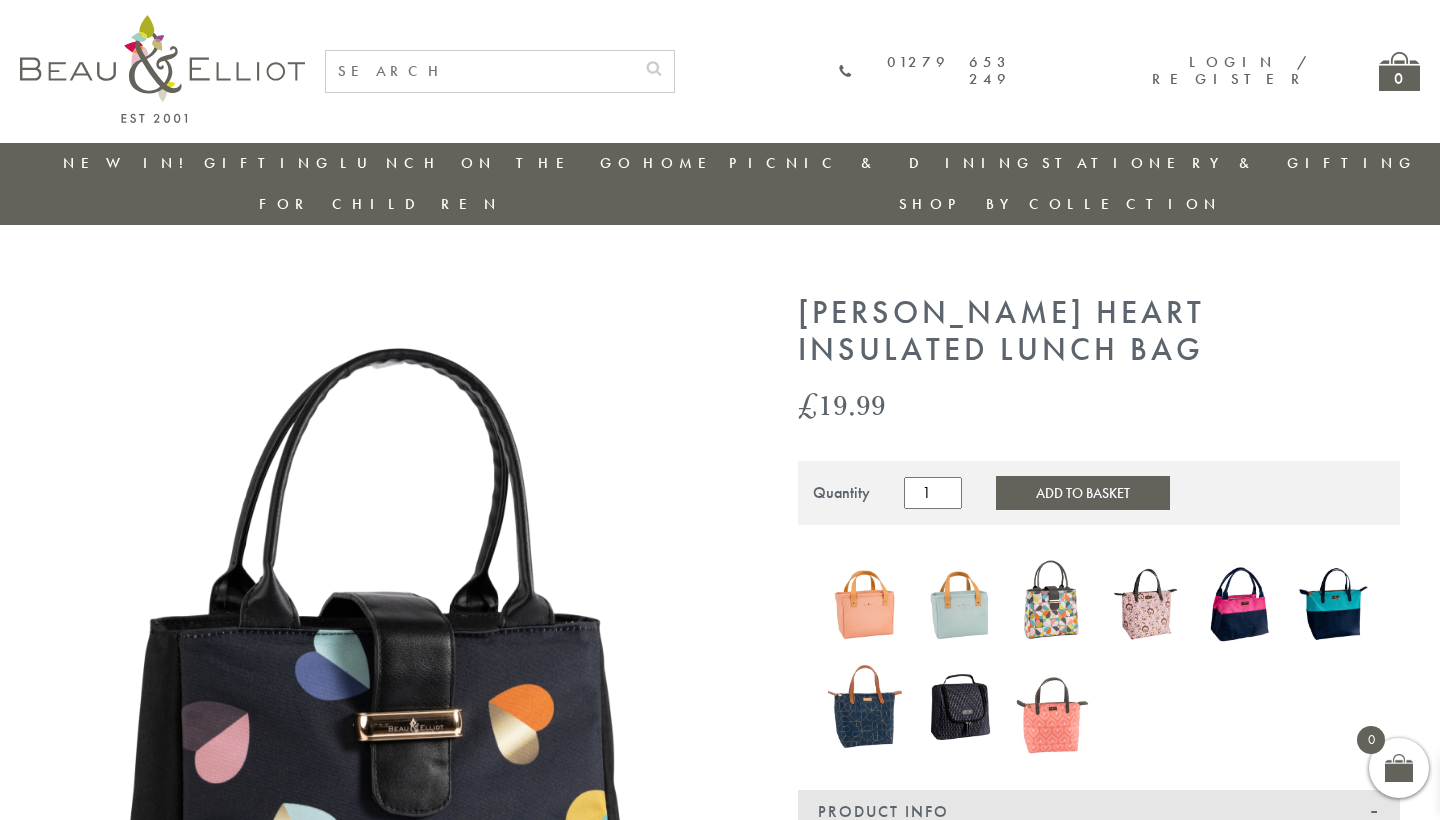 scroll, scrollTop: 0, scrollLeft: 0, axis: both 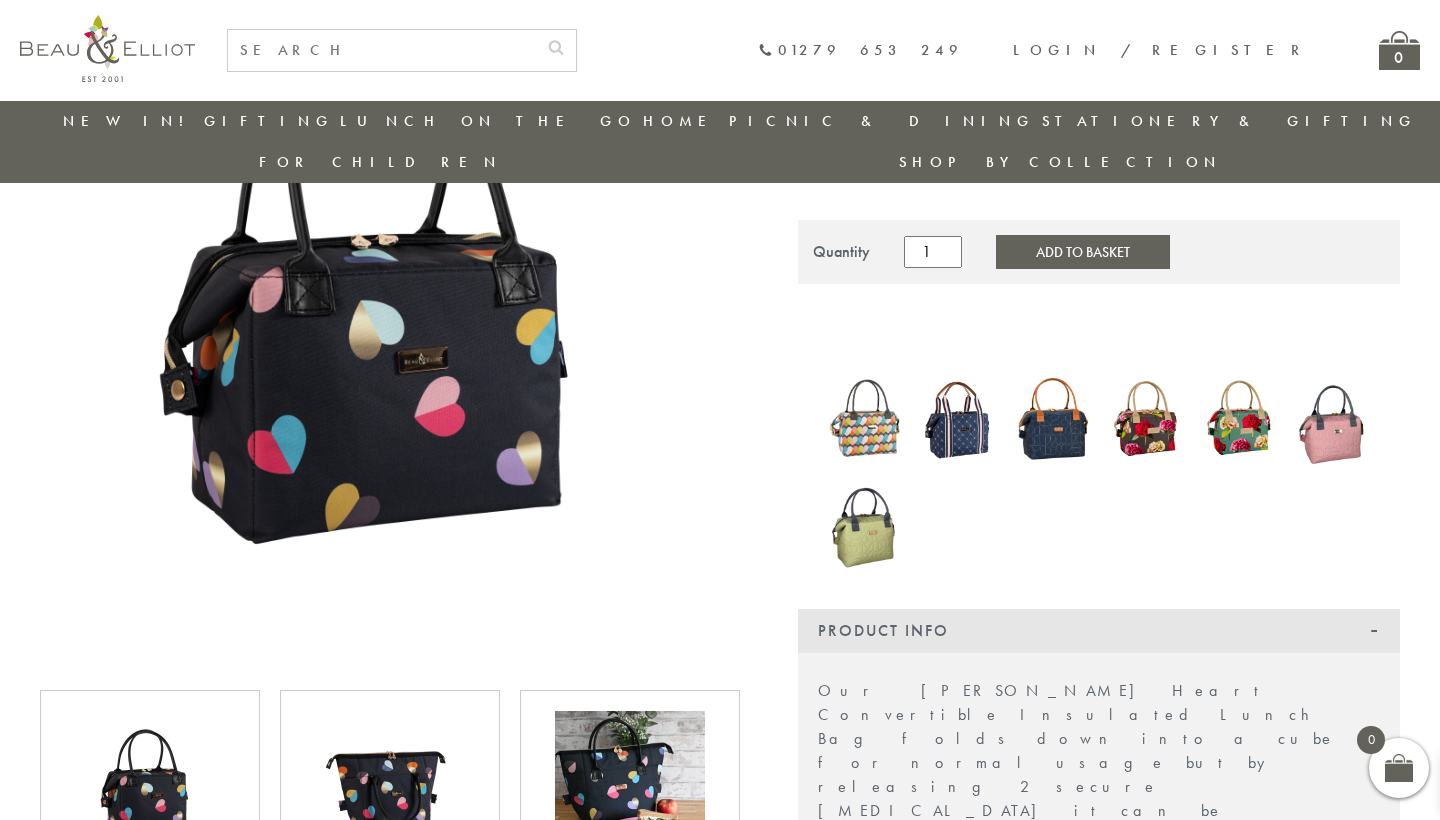 click at bounding box center [630, 786] 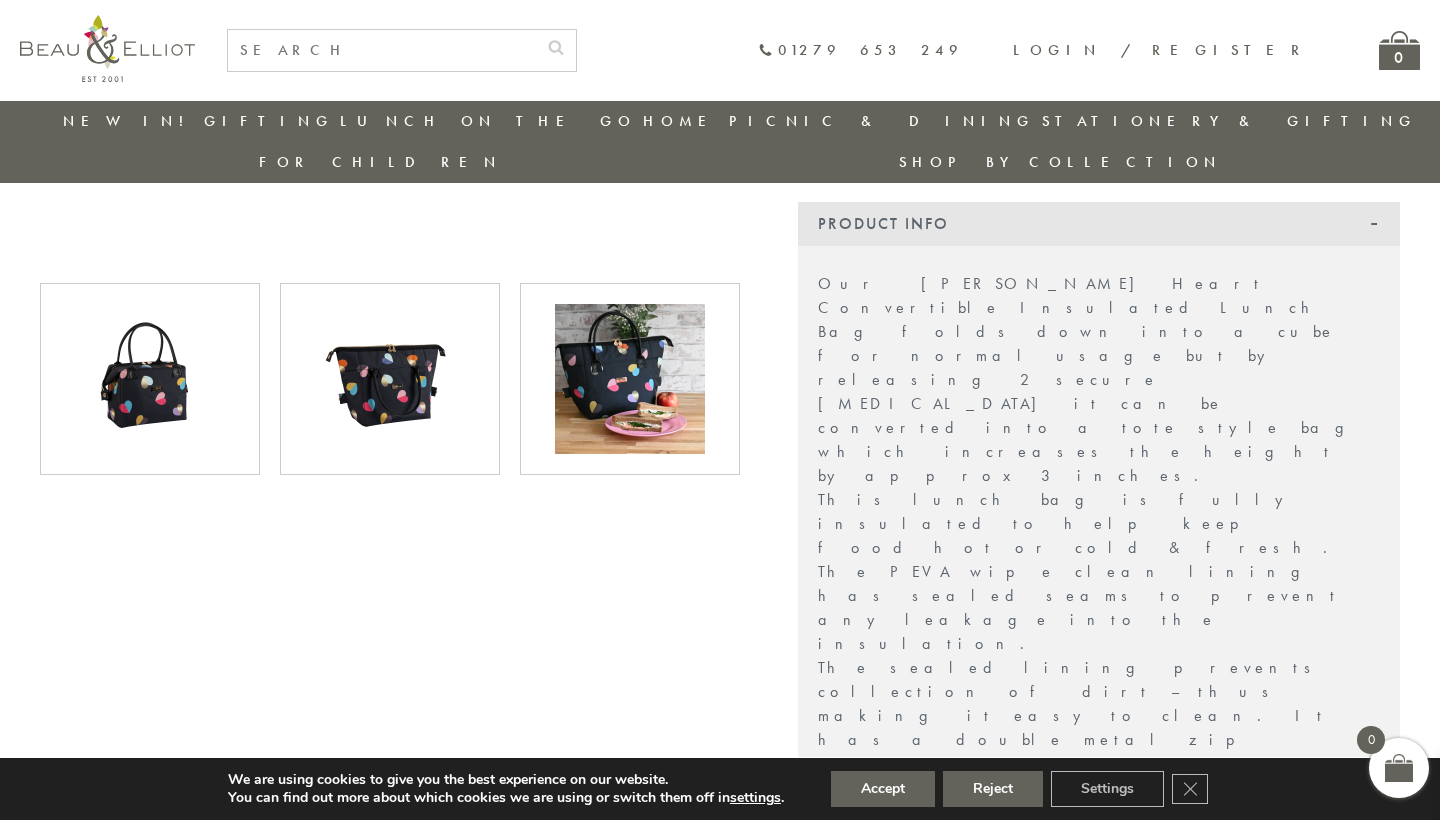 scroll, scrollTop: 698, scrollLeft: 0, axis: vertical 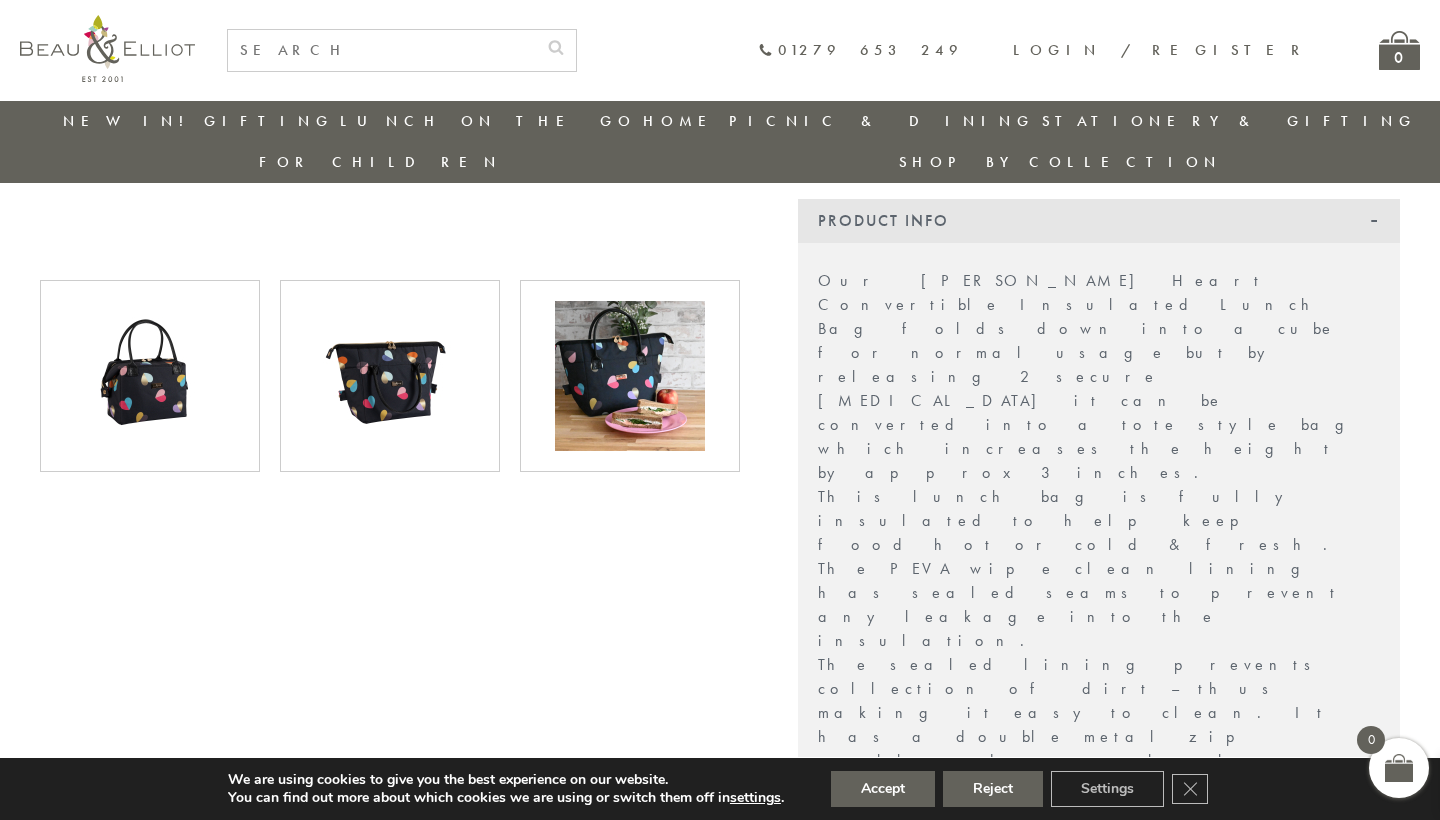 click at bounding box center [390, 376] 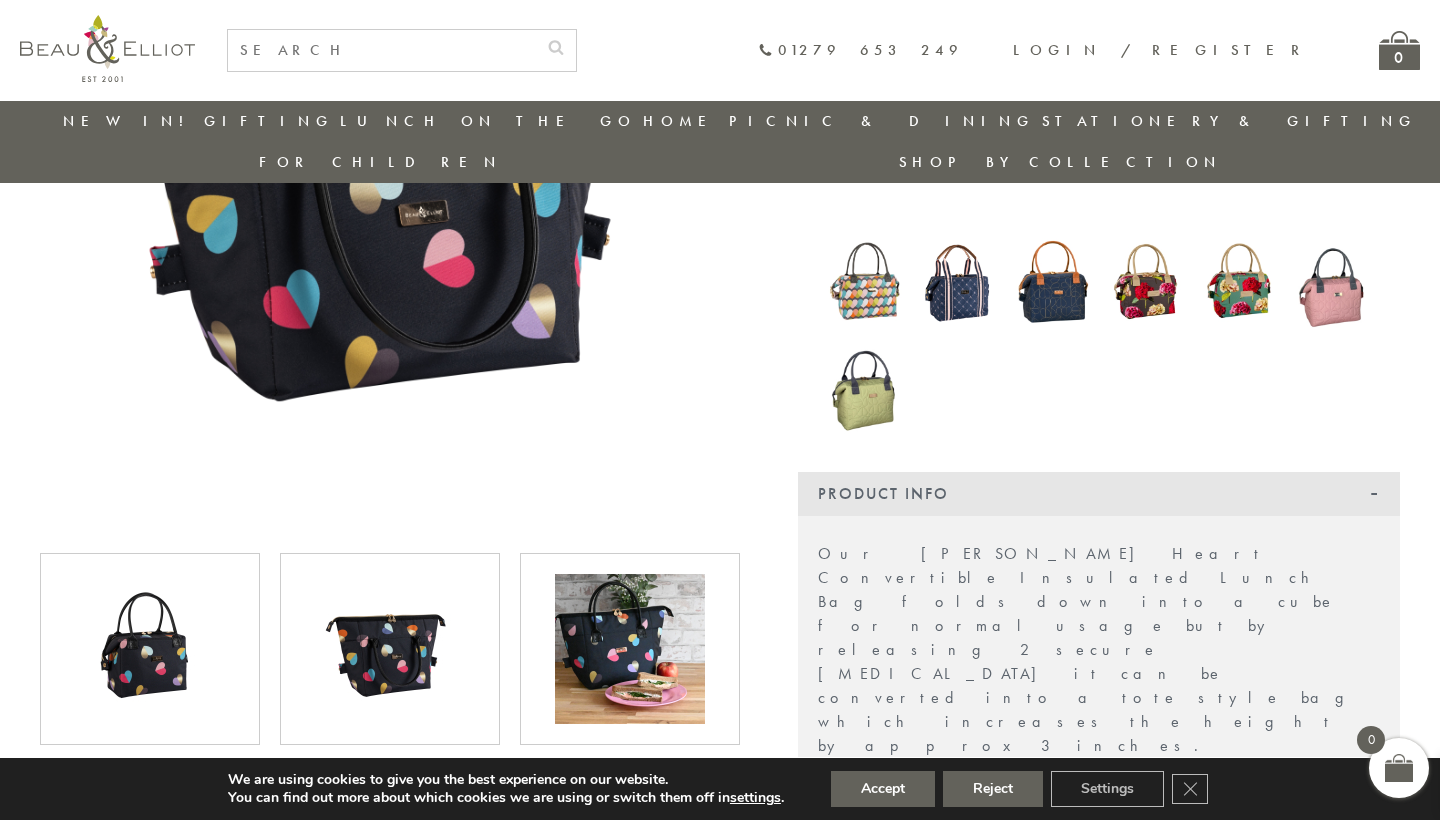 scroll, scrollTop: 425, scrollLeft: 0, axis: vertical 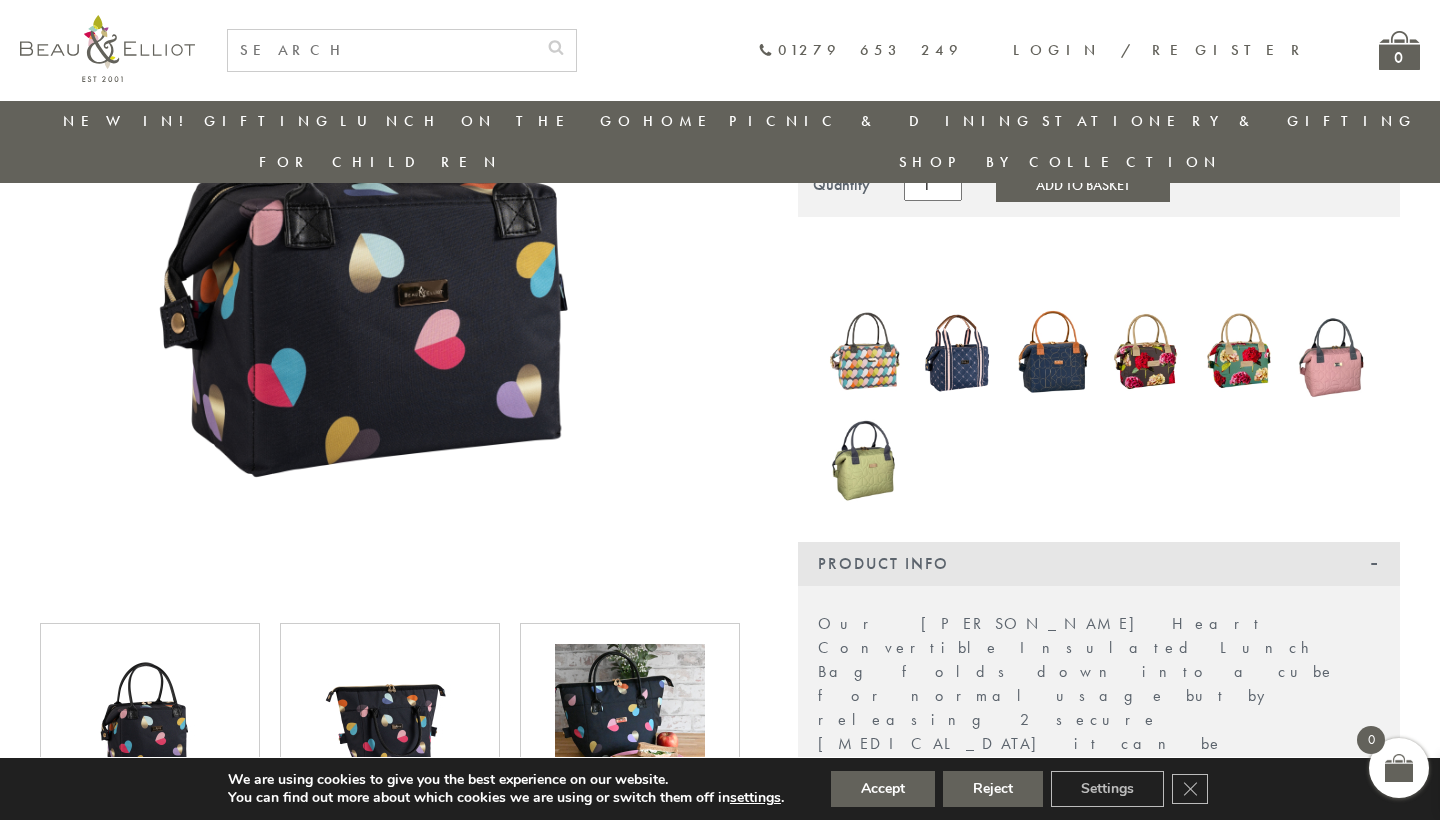 click at bounding box center [390, 719] 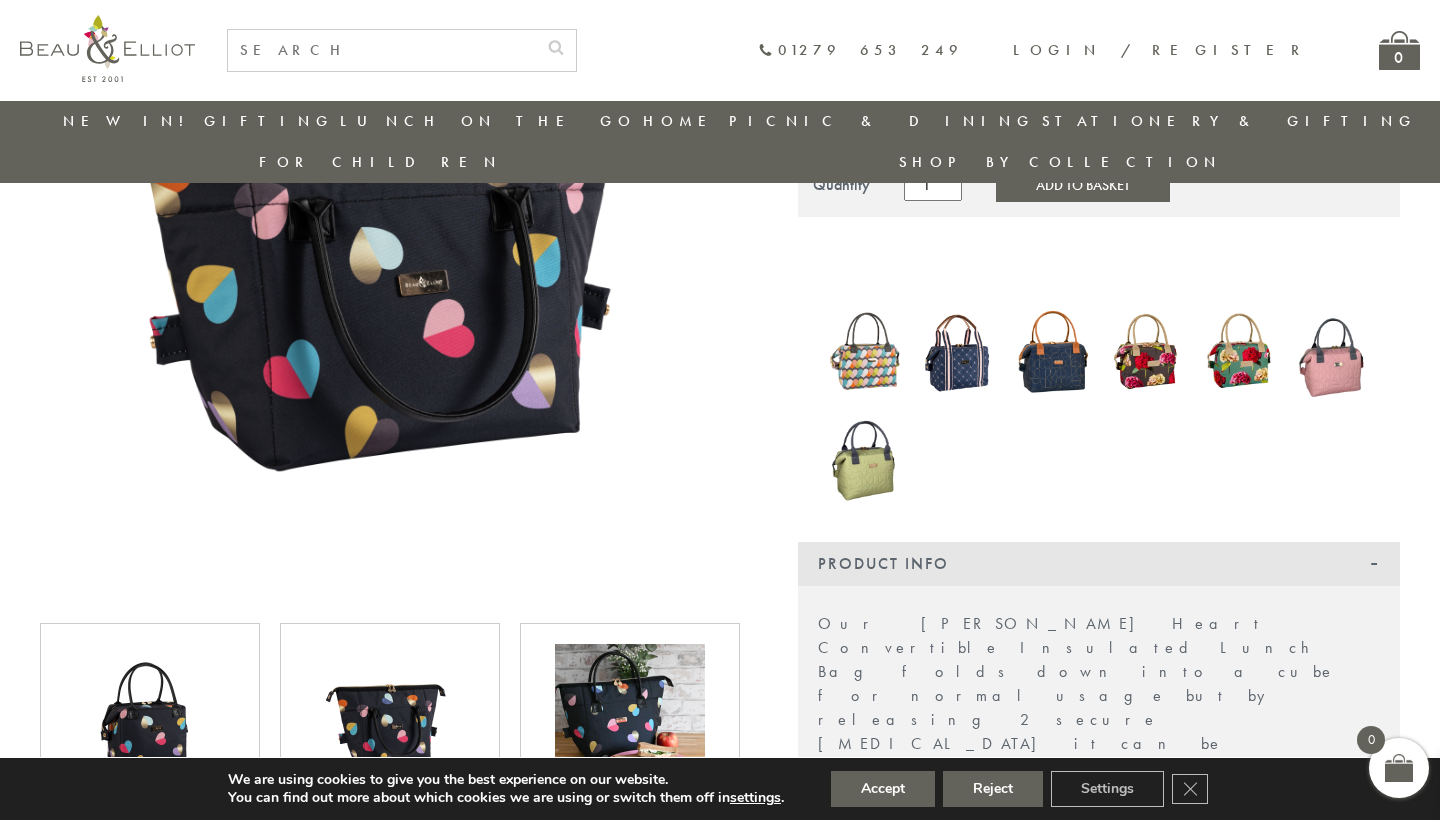 click at bounding box center (150, 719) 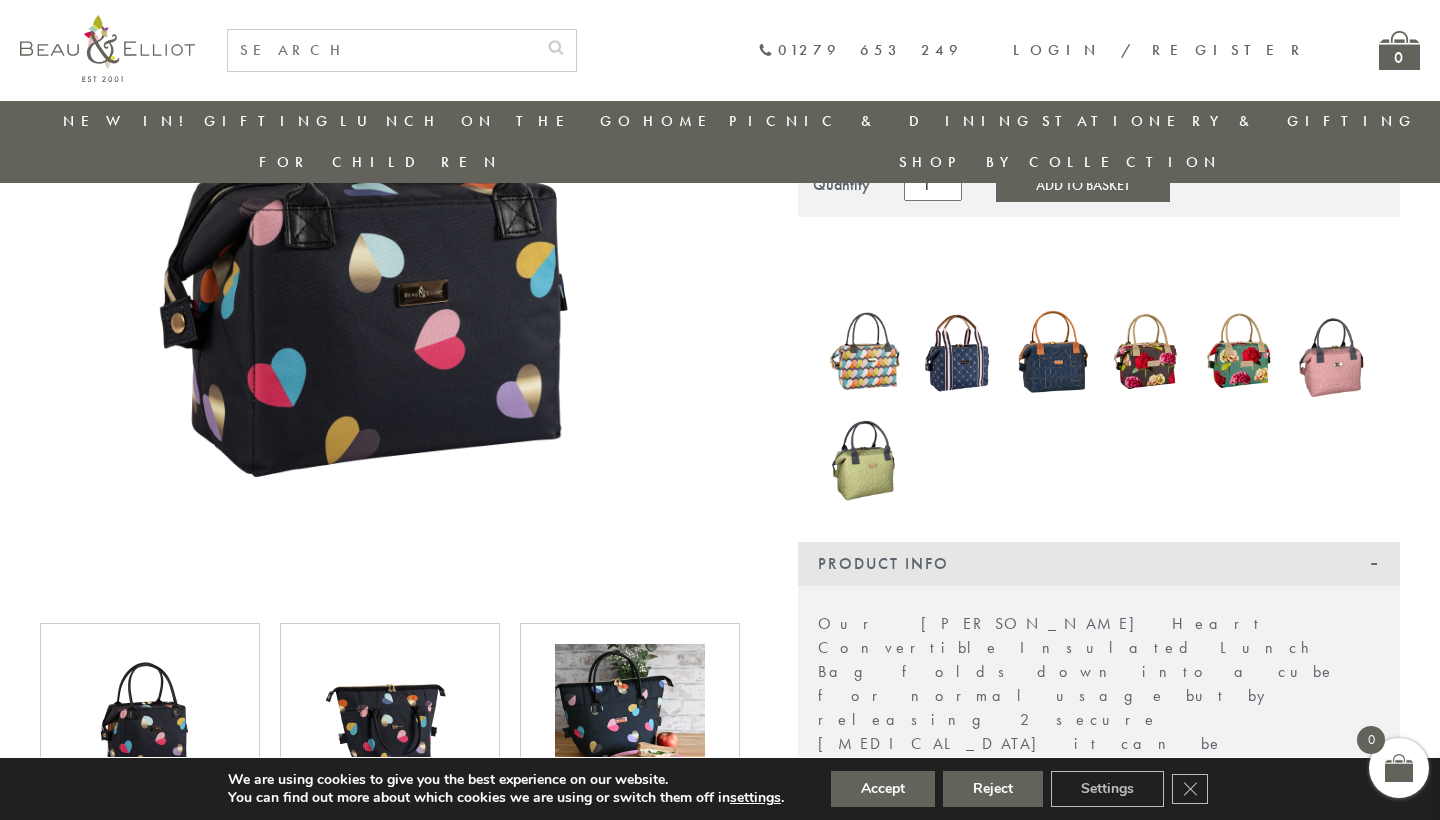 click at bounding box center (390, 719) 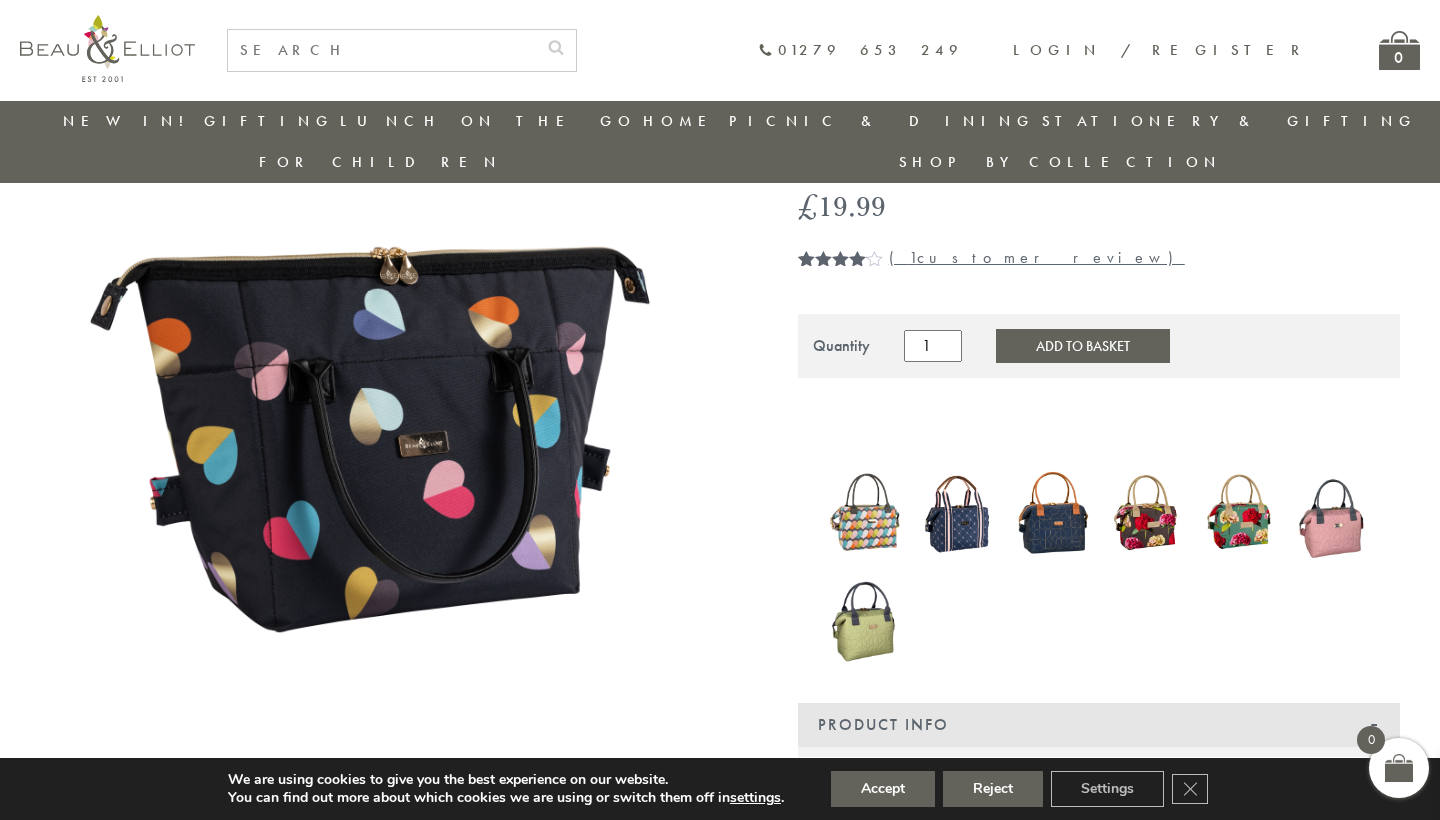 scroll, scrollTop: 158, scrollLeft: 0, axis: vertical 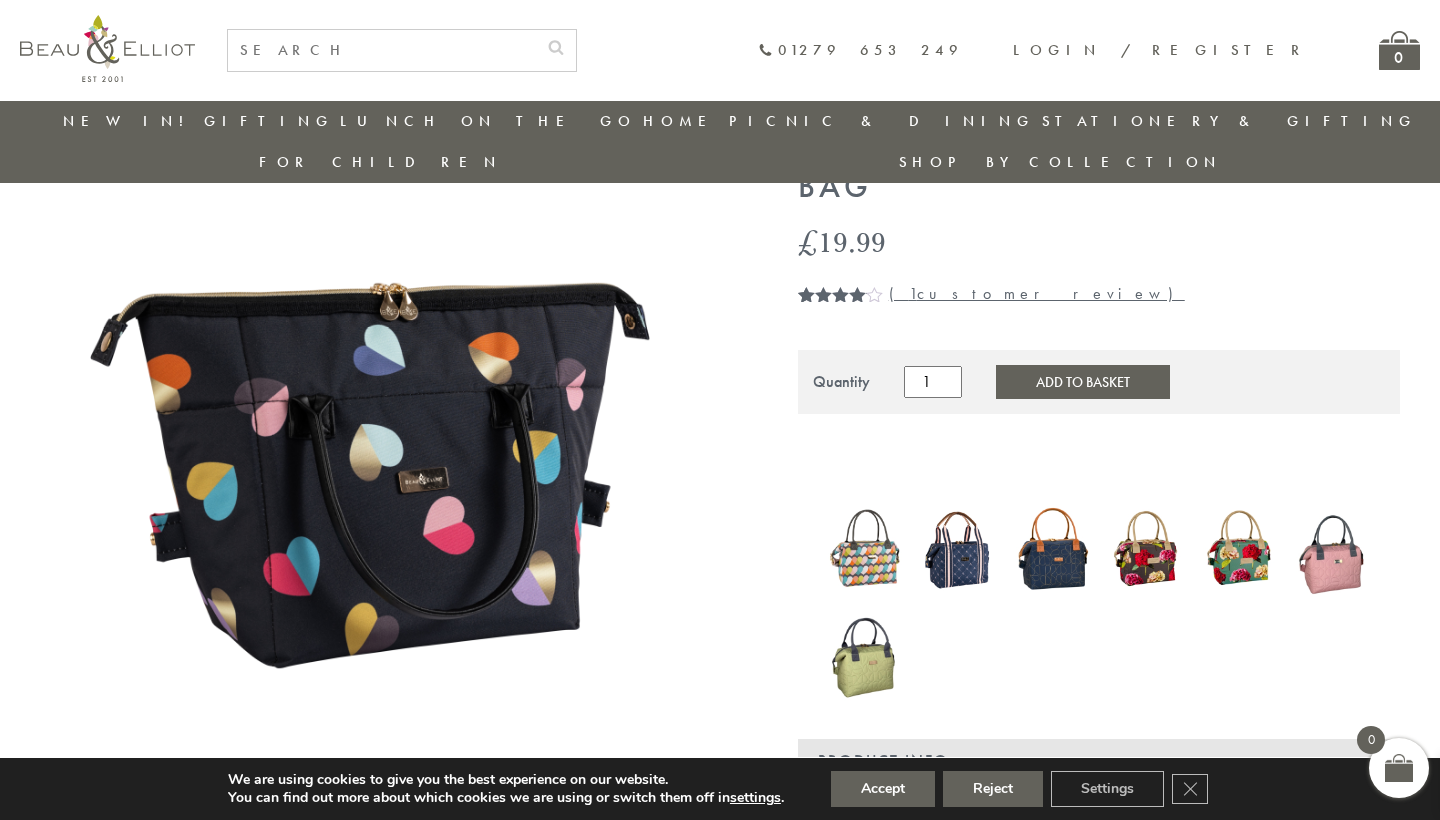 click at bounding box center [959, 549] 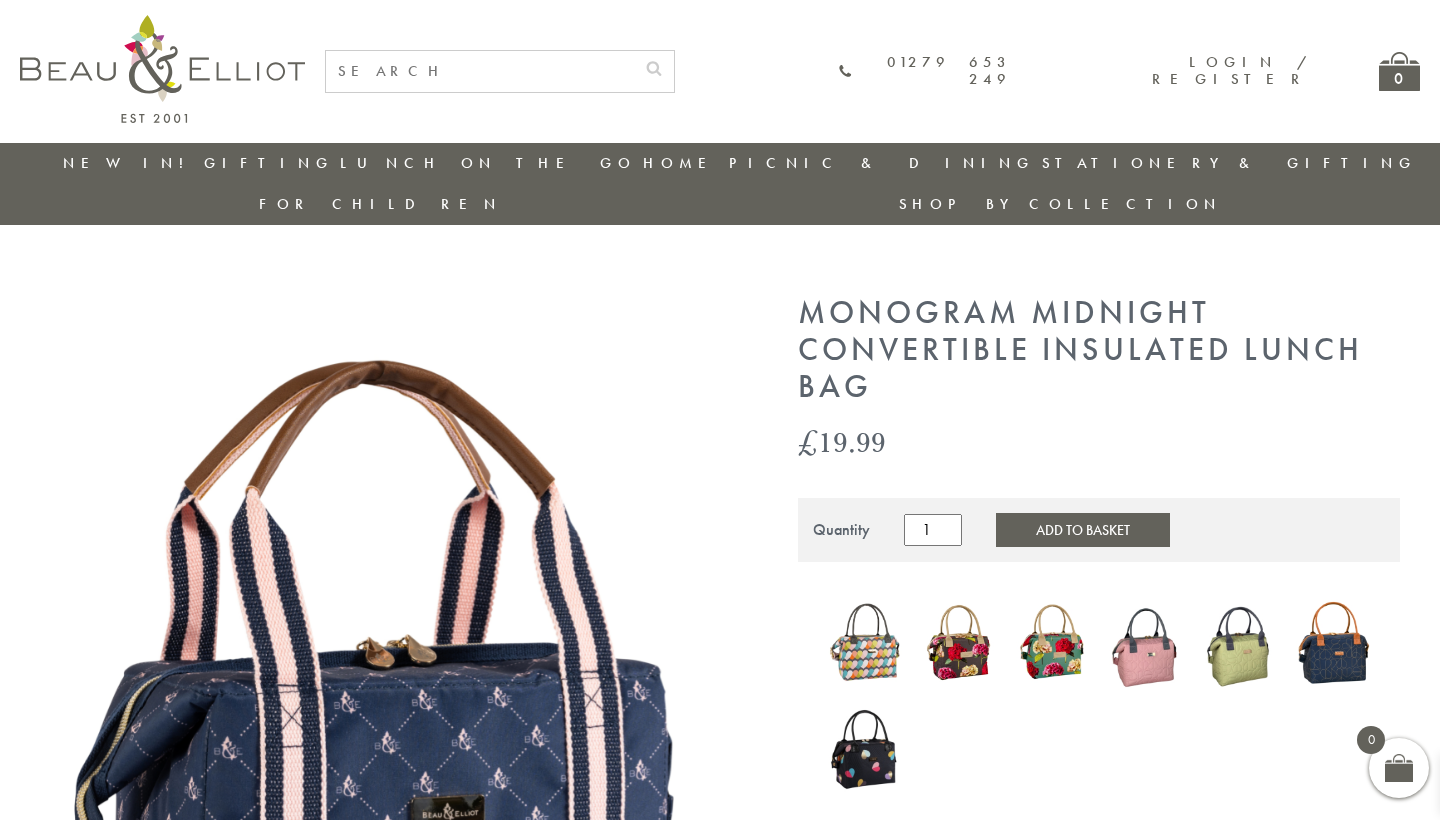 scroll, scrollTop: 0, scrollLeft: 0, axis: both 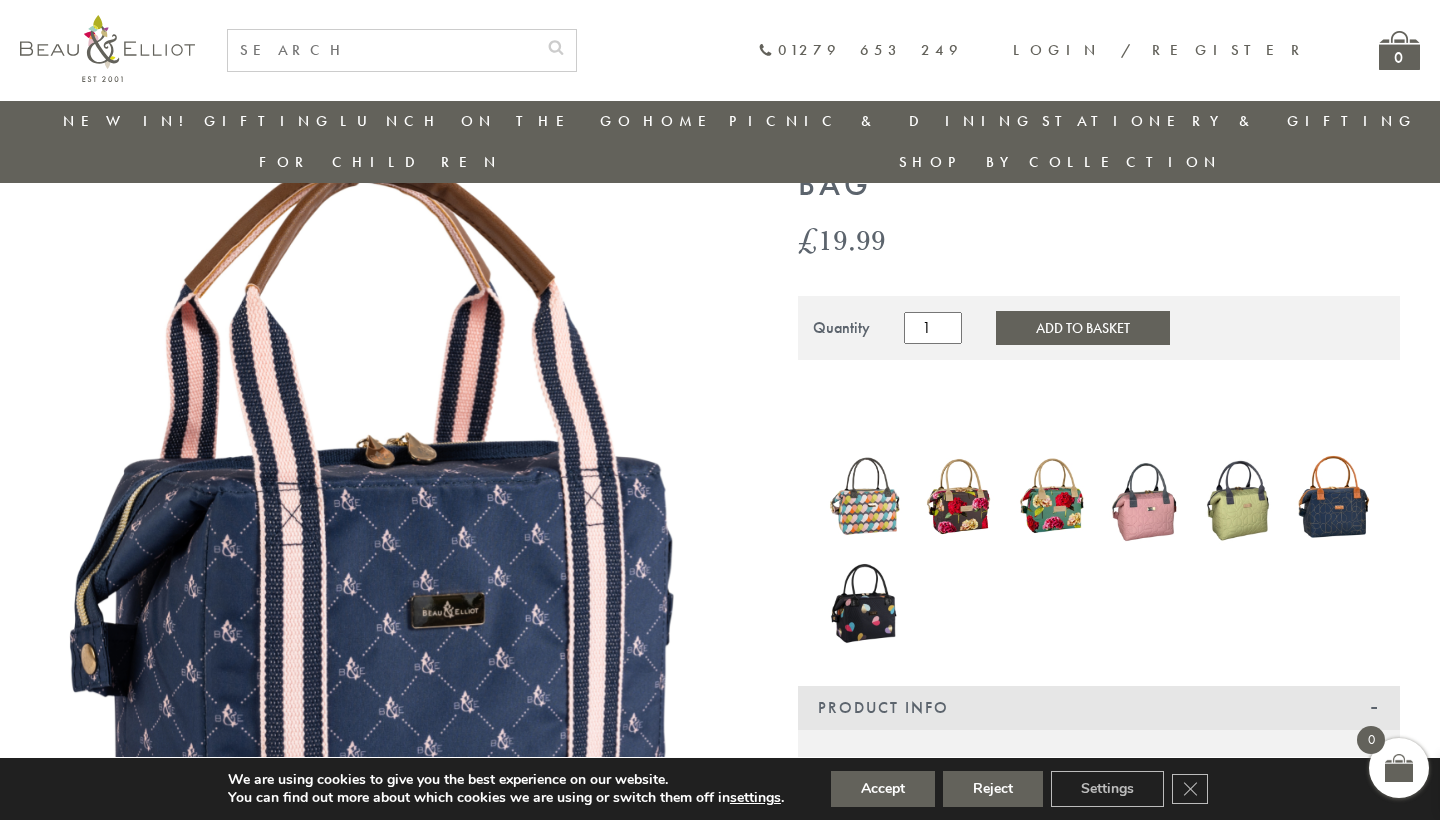 click at bounding box center (1146, 497) 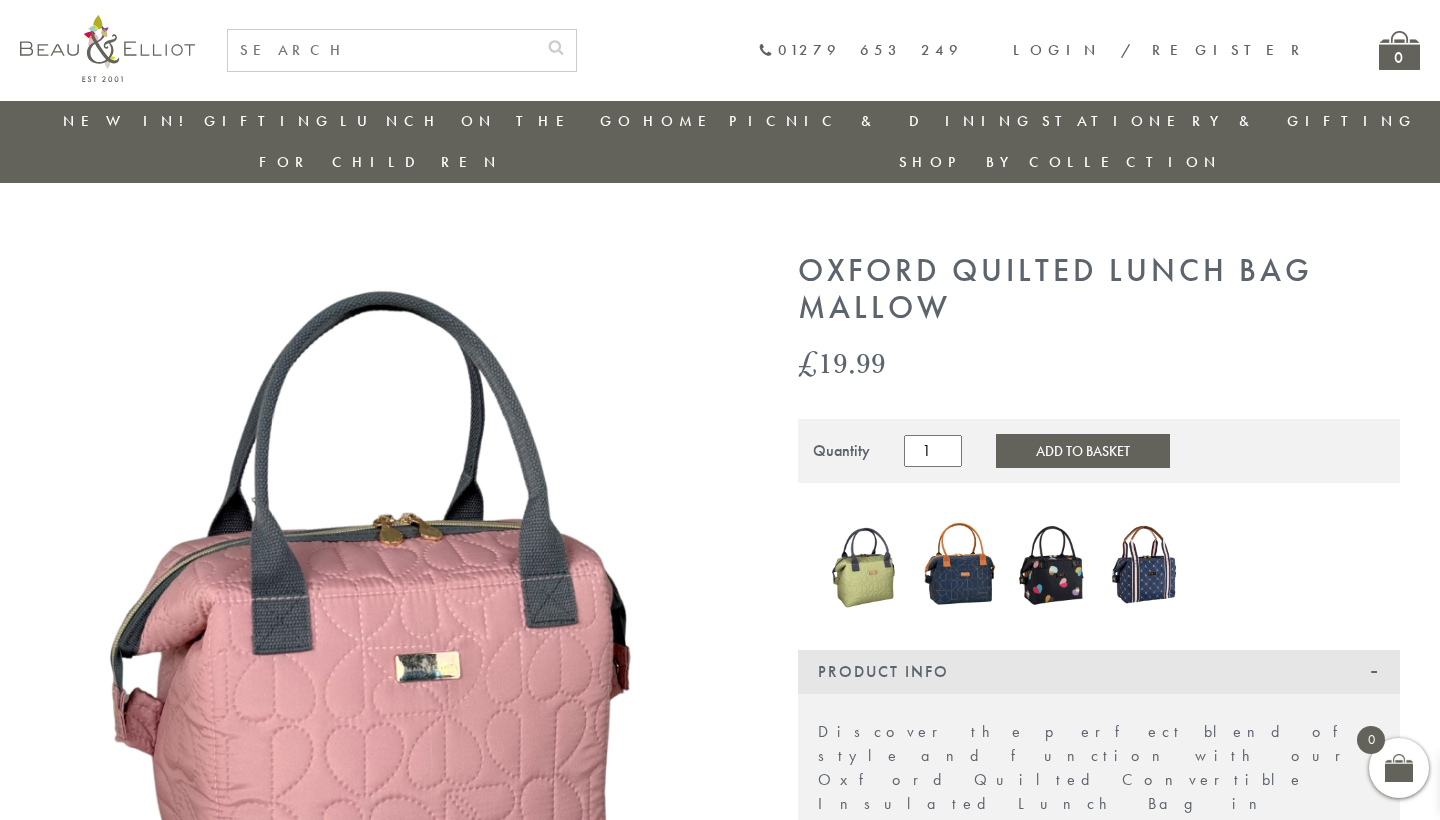 scroll, scrollTop: 594, scrollLeft: 0, axis: vertical 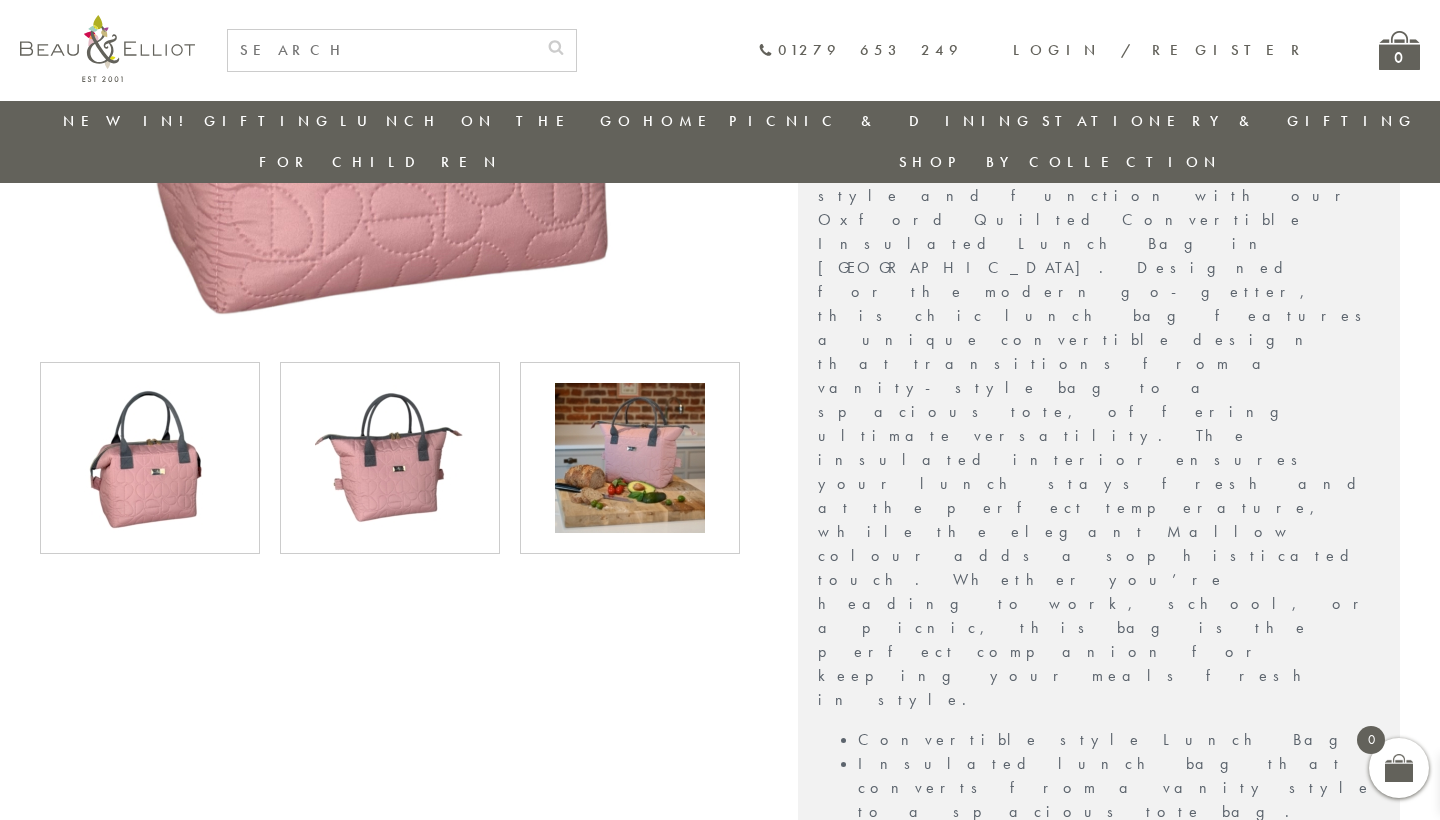 click at bounding box center [390, 458] 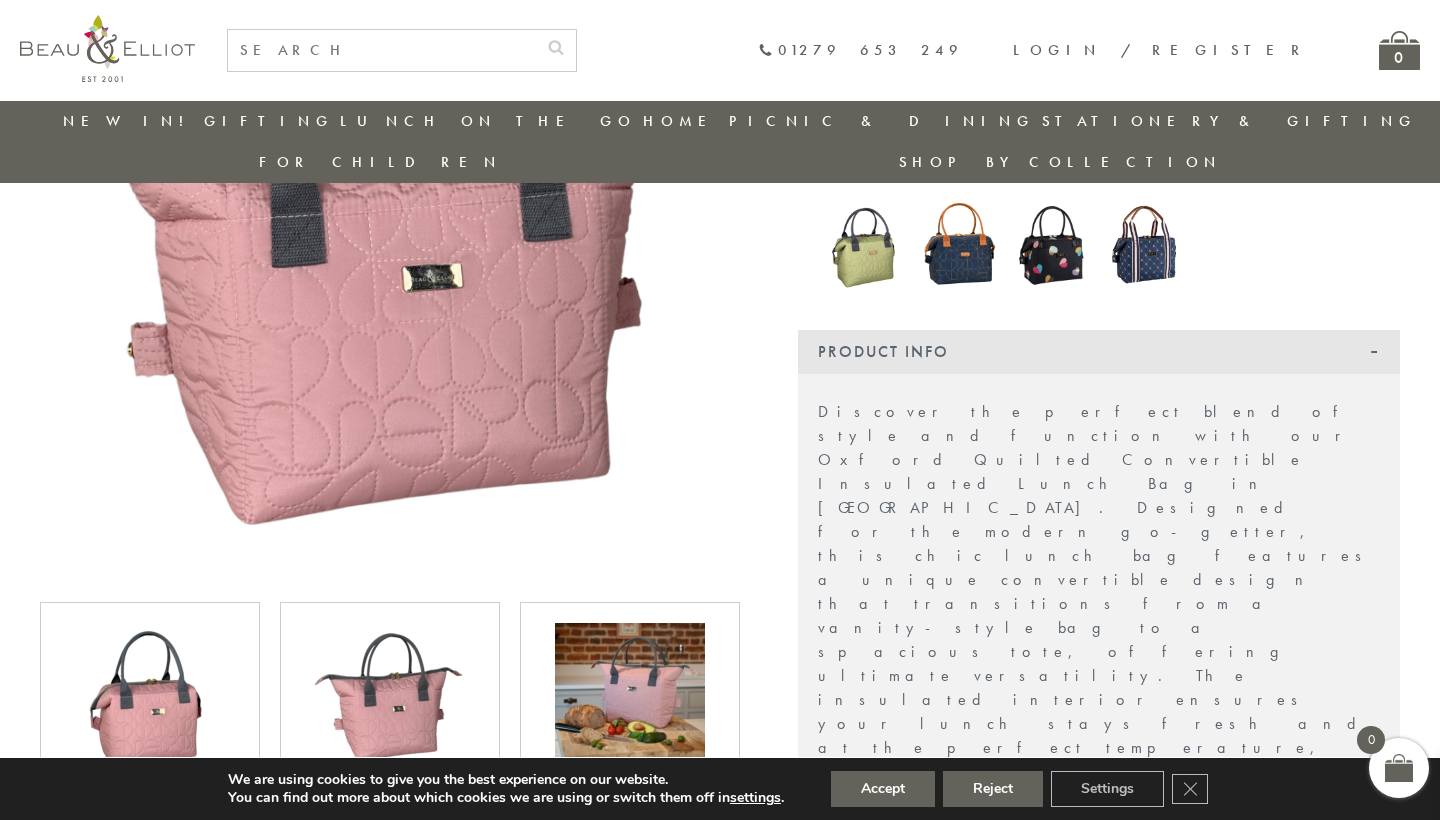 scroll, scrollTop: 376, scrollLeft: 0, axis: vertical 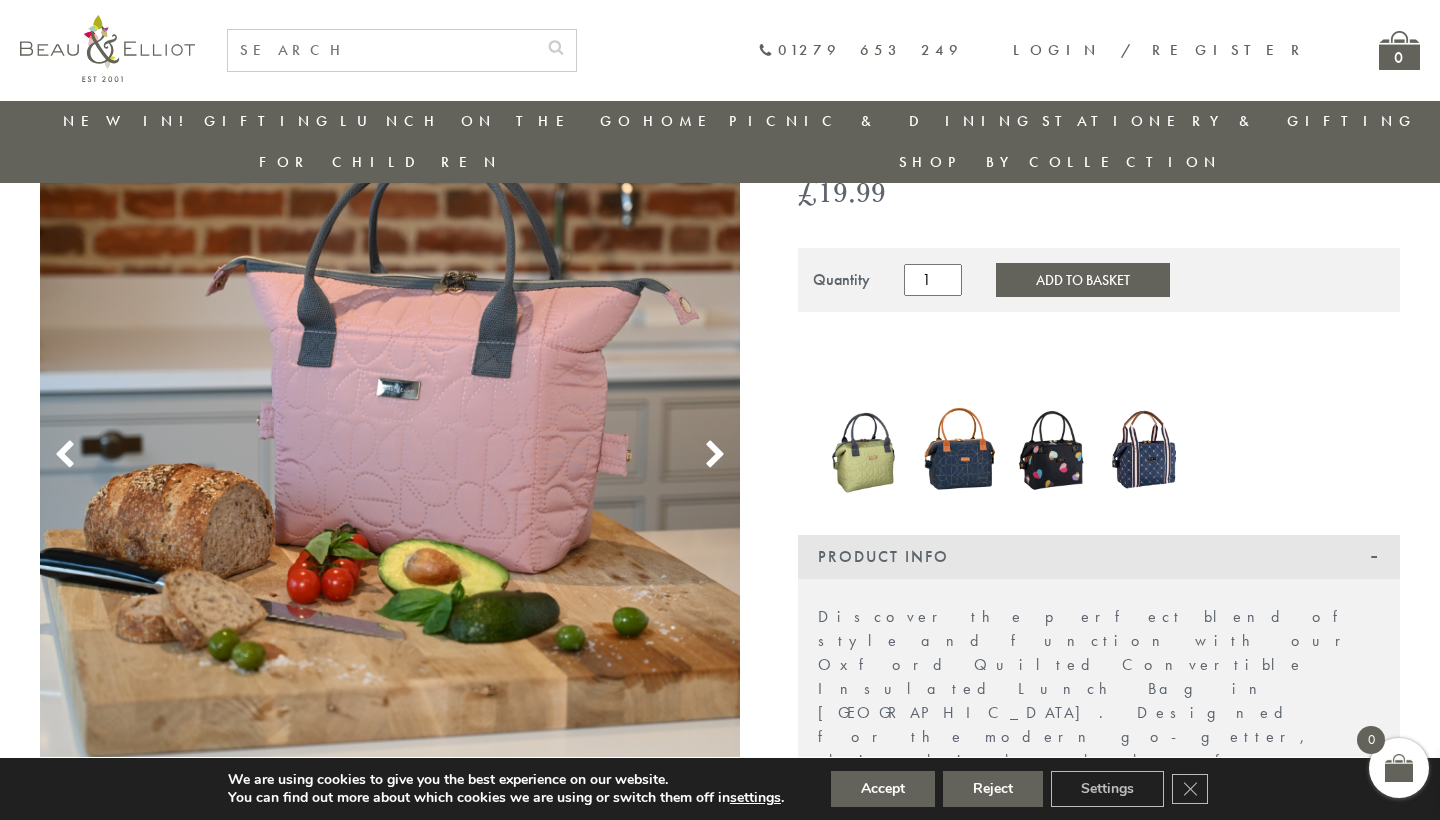 click at bounding box center [1053, 449] 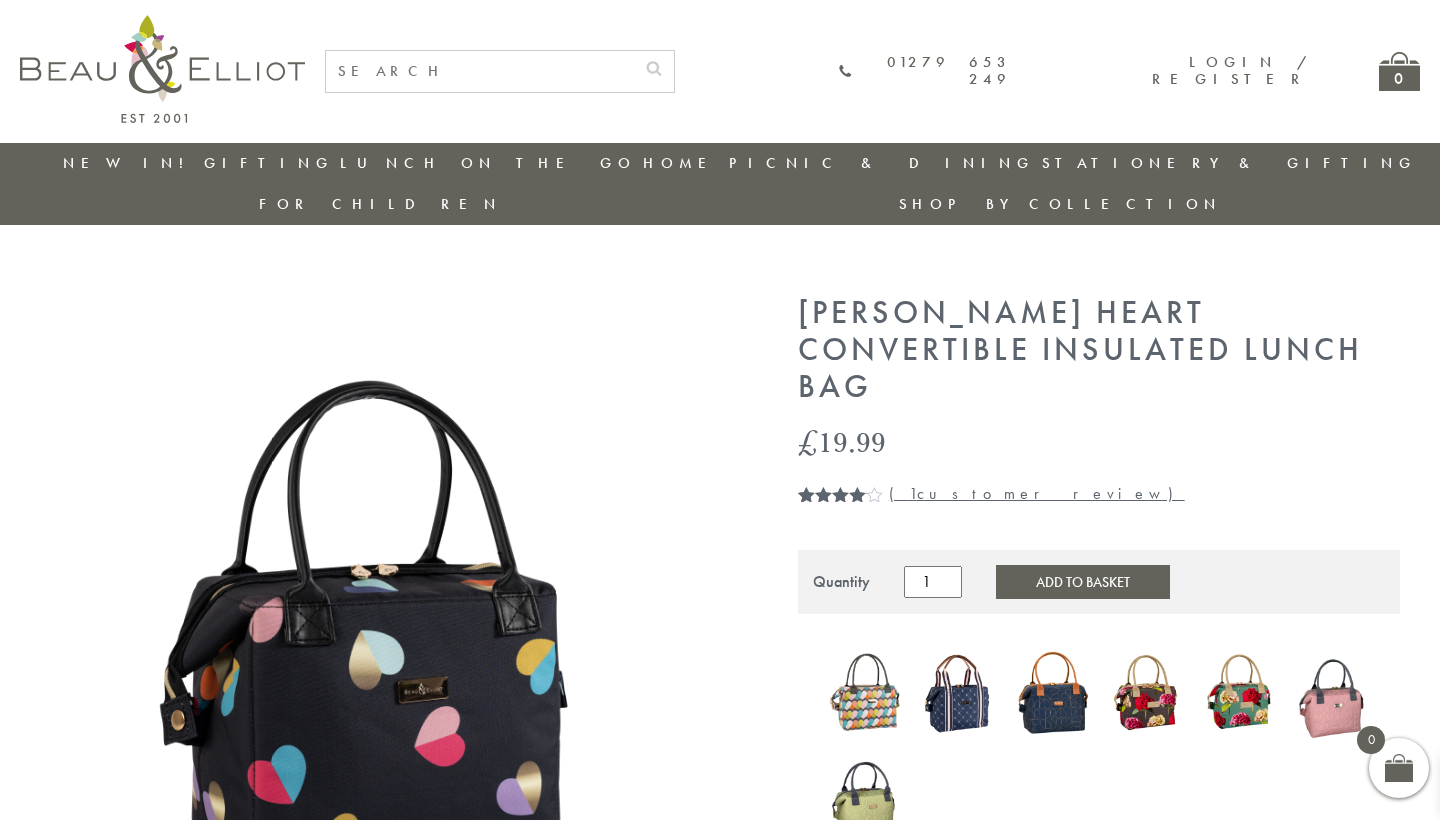 scroll, scrollTop: 0, scrollLeft: 0, axis: both 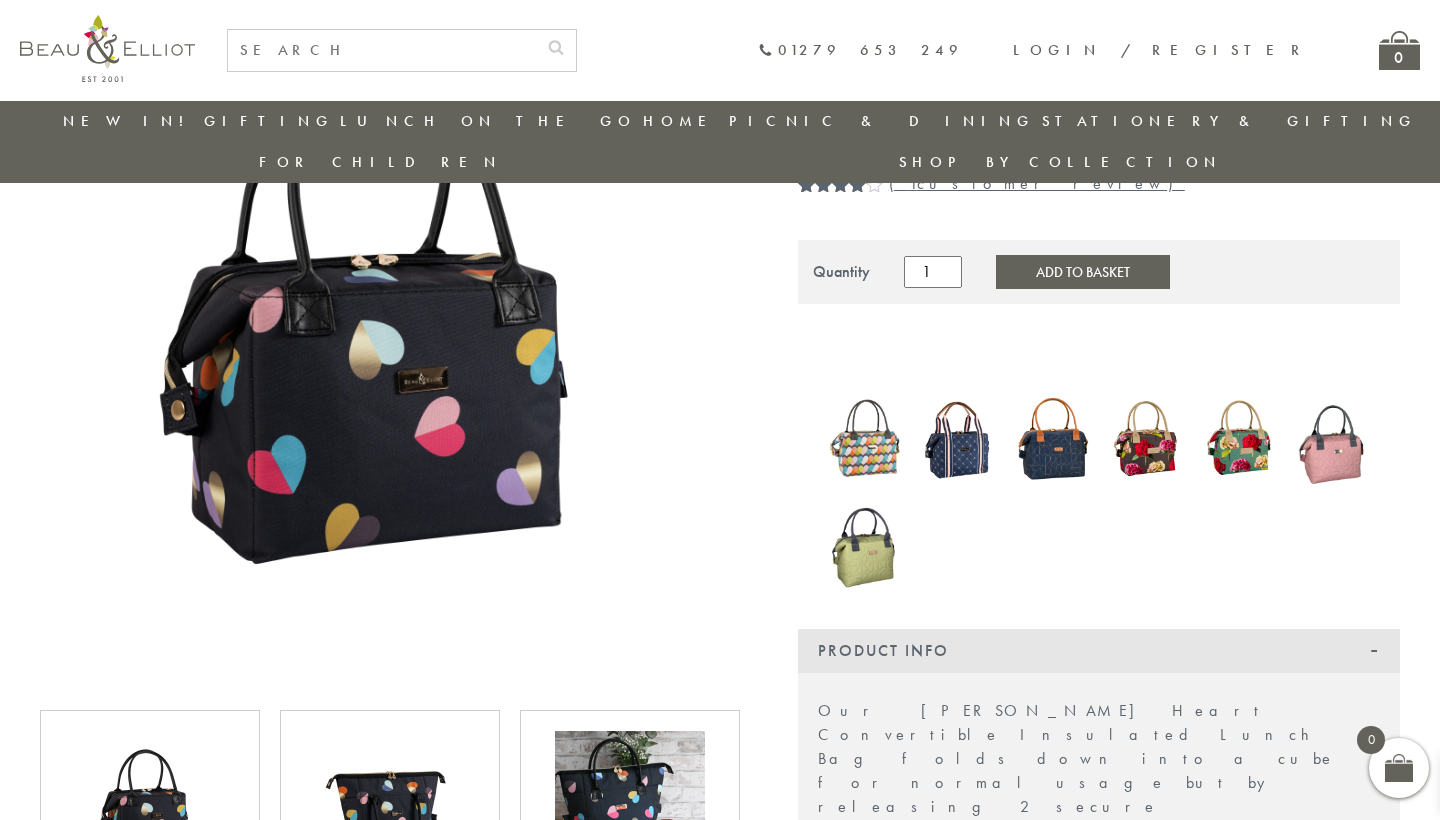 click at bounding box center [390, 806] 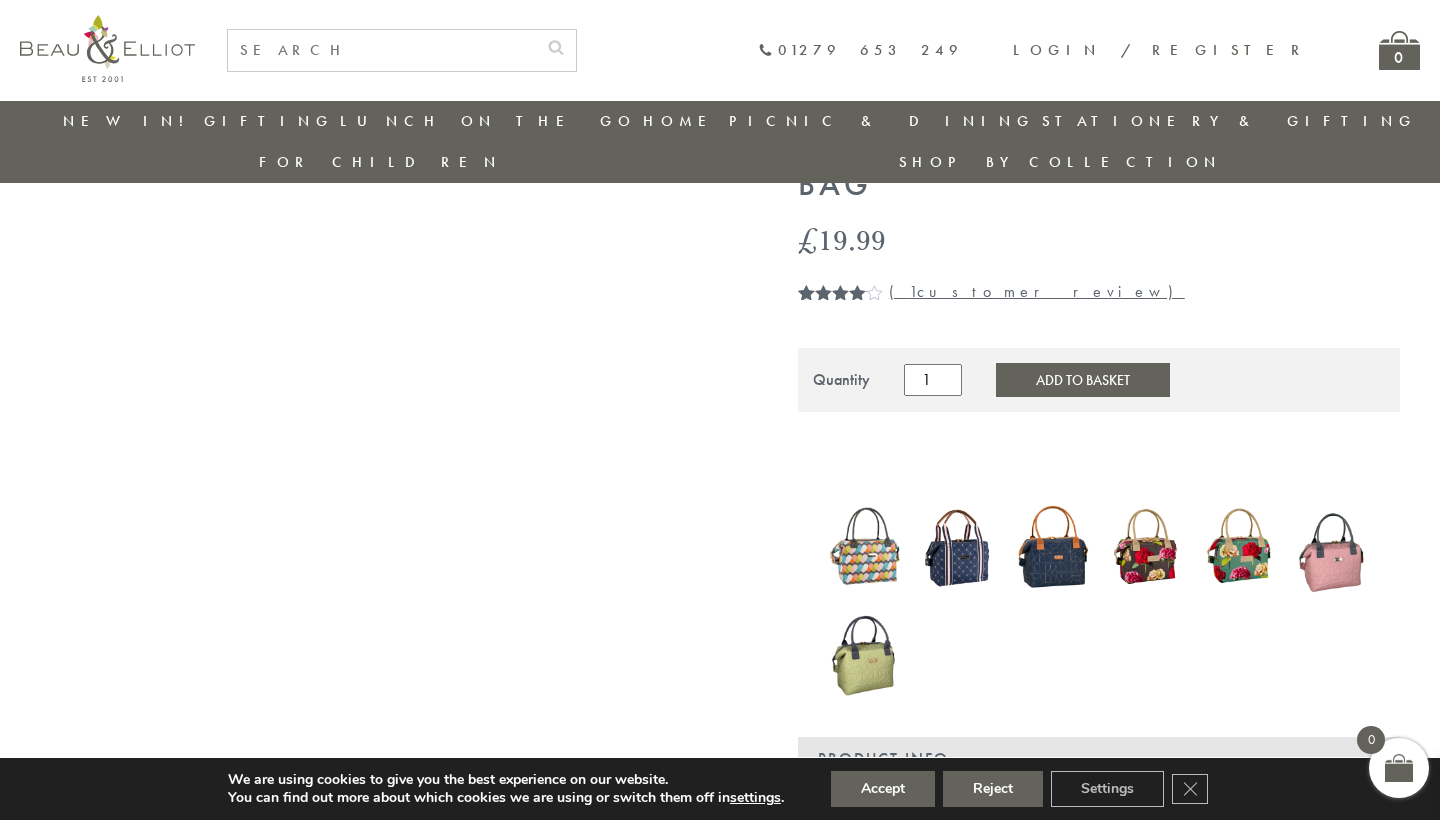 scroll, scrollTop: 151, scrollLeft: 0, axis: vertical 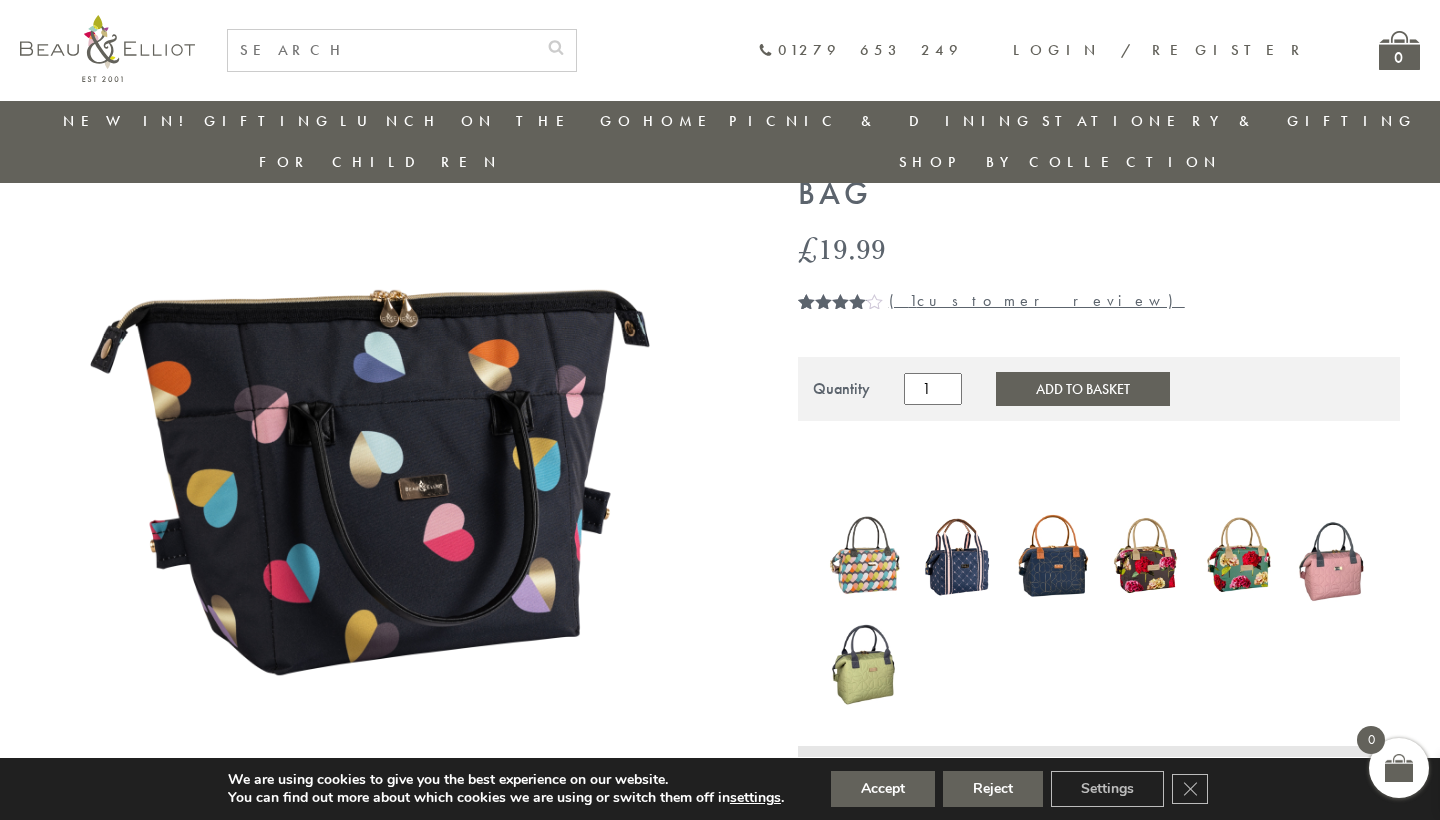 click at bounding box center (1146, 556) 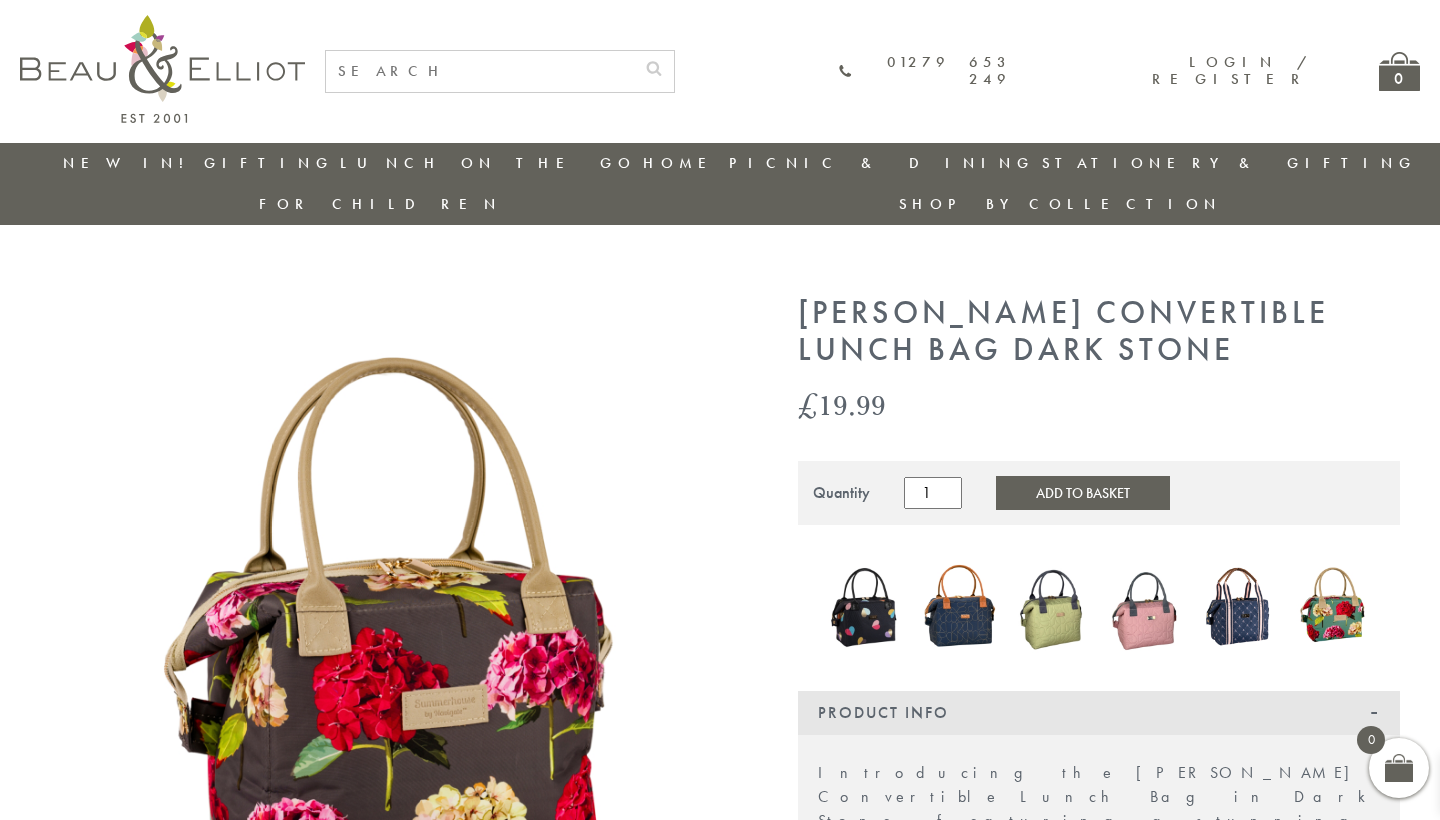 scroll, scrollTop: 0, scrollLeft: 0, axis: both 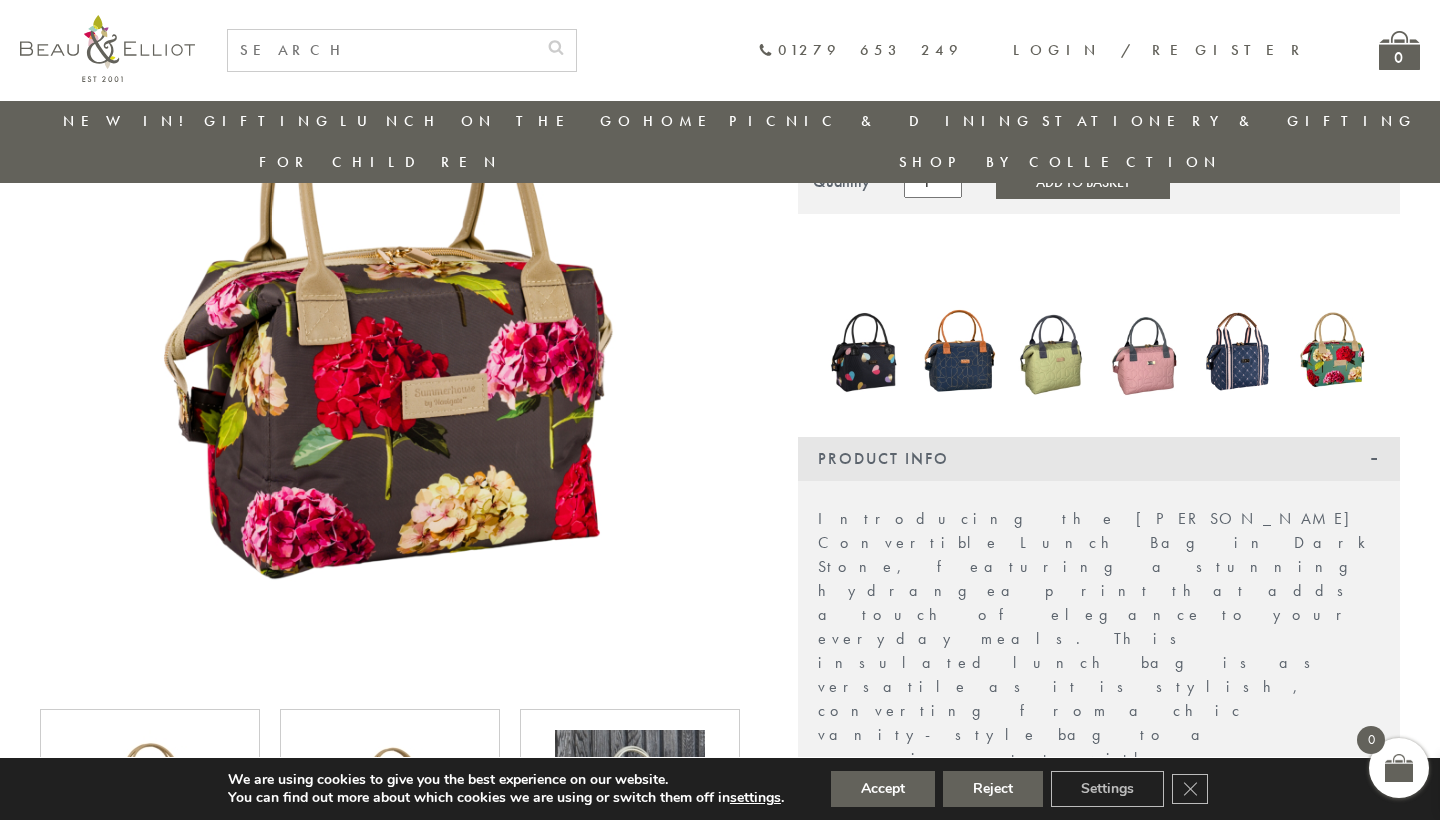 click at bounding box center [865, 351] 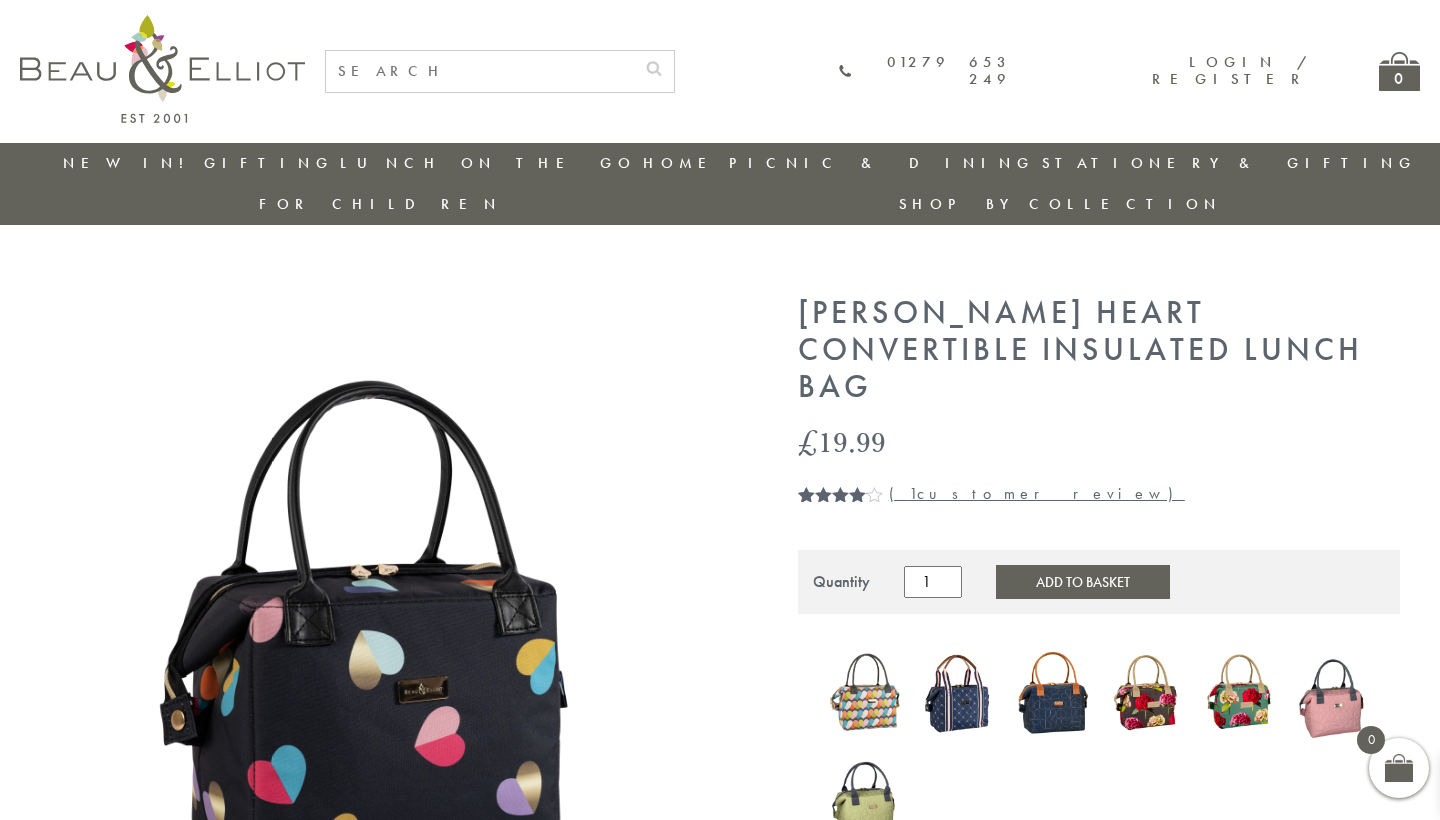 scroll, scrollTop: 11, scrollLeft: 0, axis: vertical 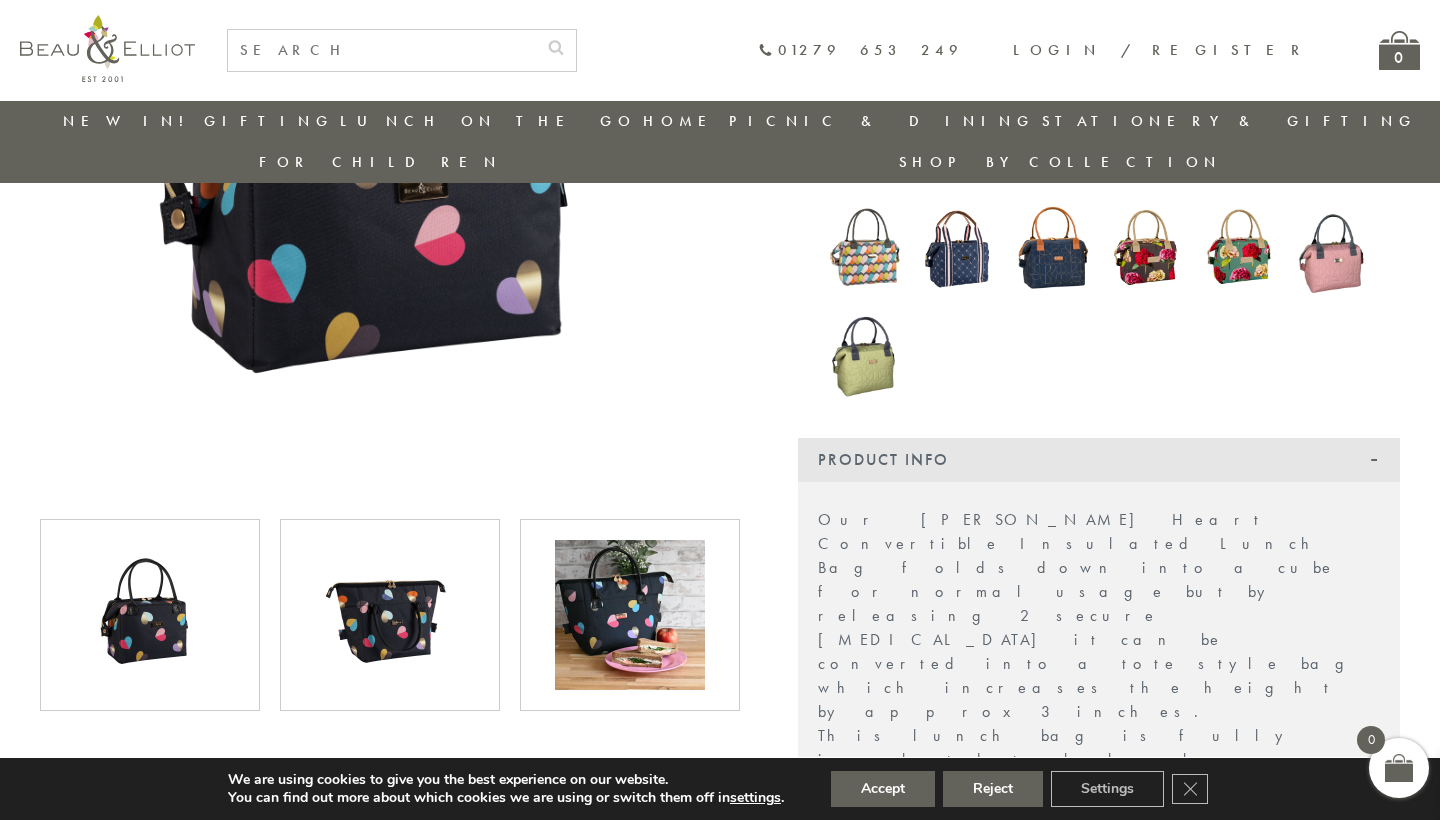 click at bounding box center (630, 615) 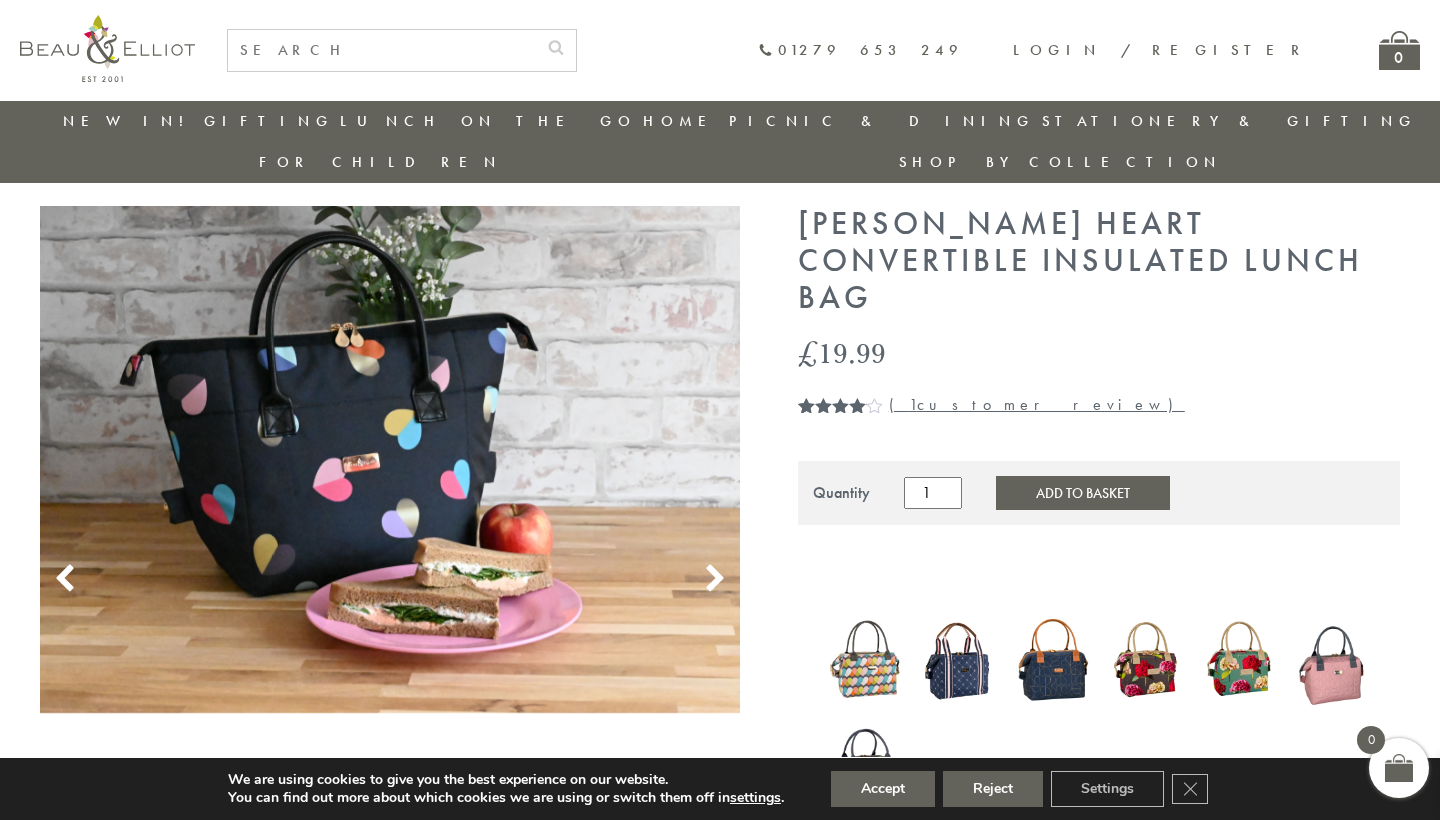 scroll, scrollTop: 39, scrollLeft: 0, axis: vertical 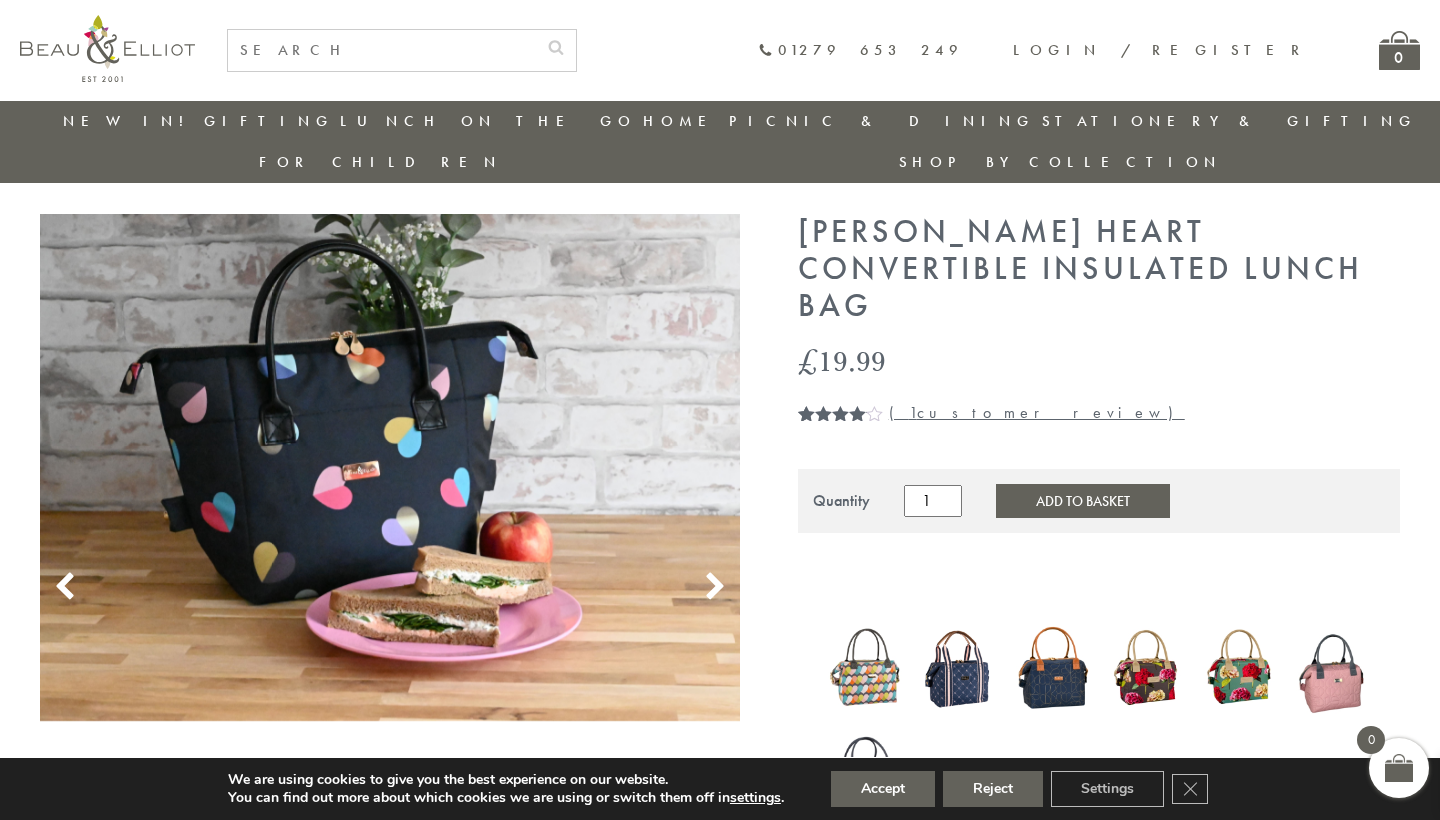 click at bounding box center (1333, 668) 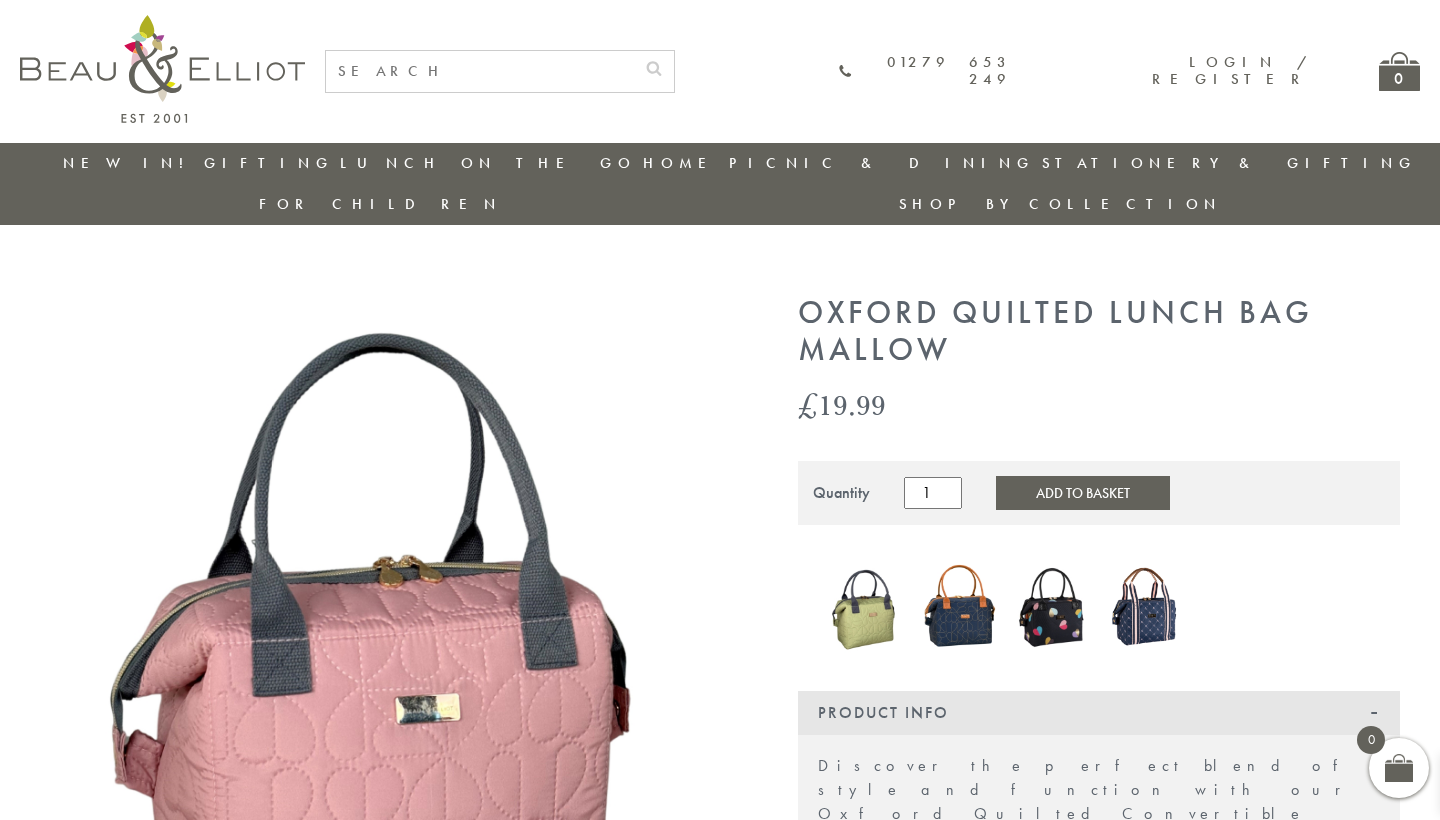scroll, scrollTop: 0, scrollLeft: 0, axis: both 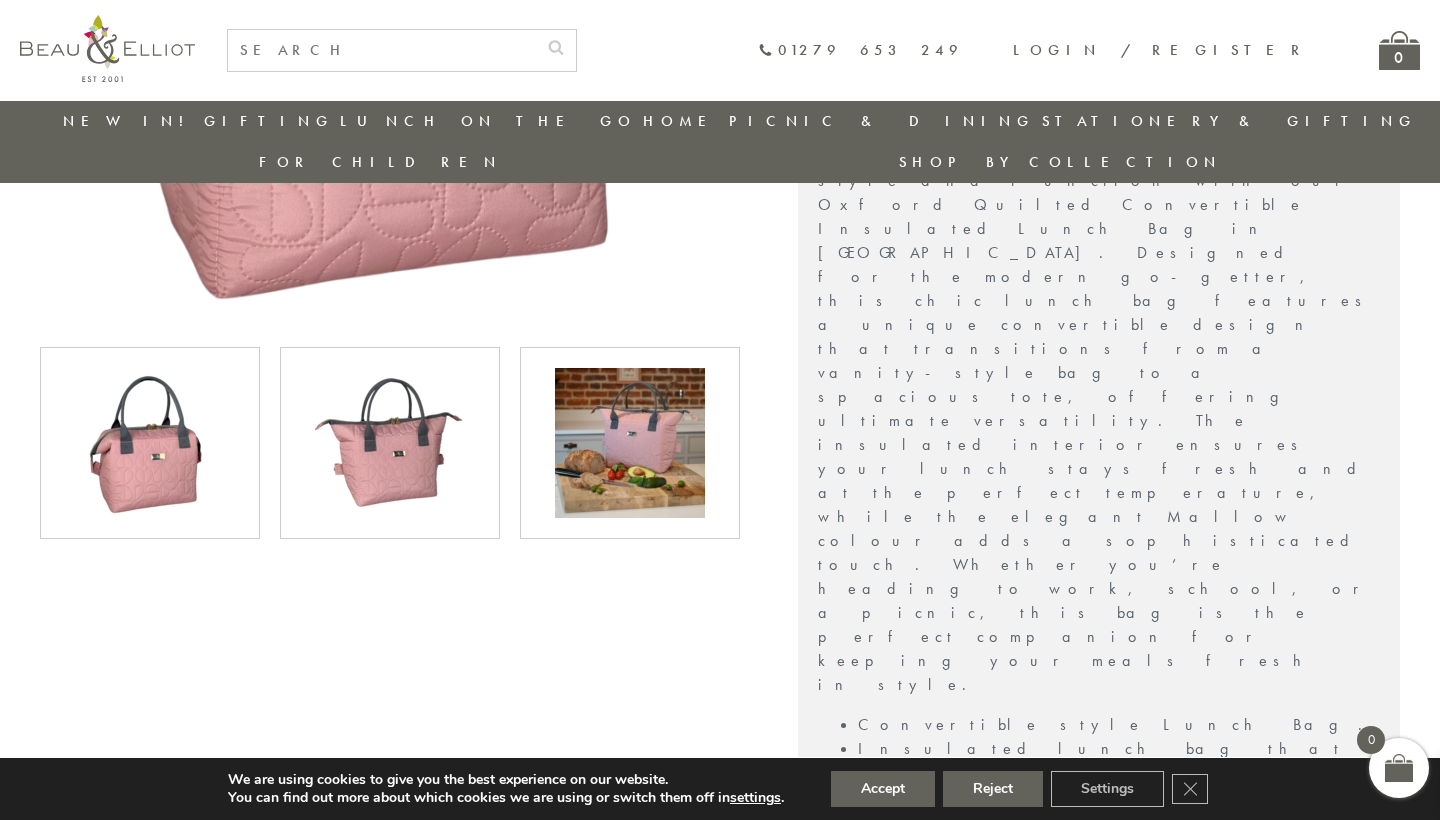 click at bounding box center (630, 443) 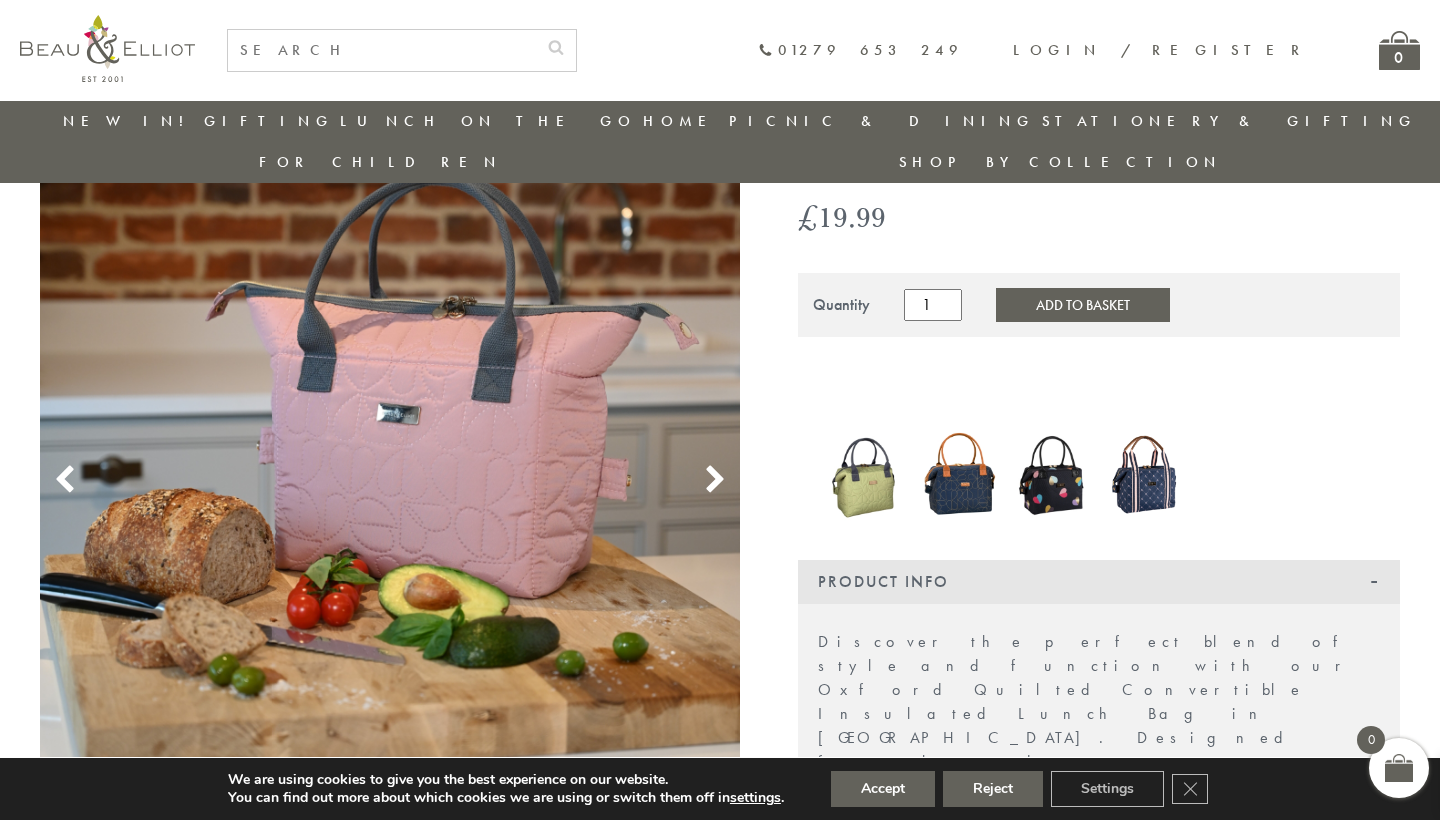 scroll, scrollTop: 129, scrollLeft: 0, axis: vertical 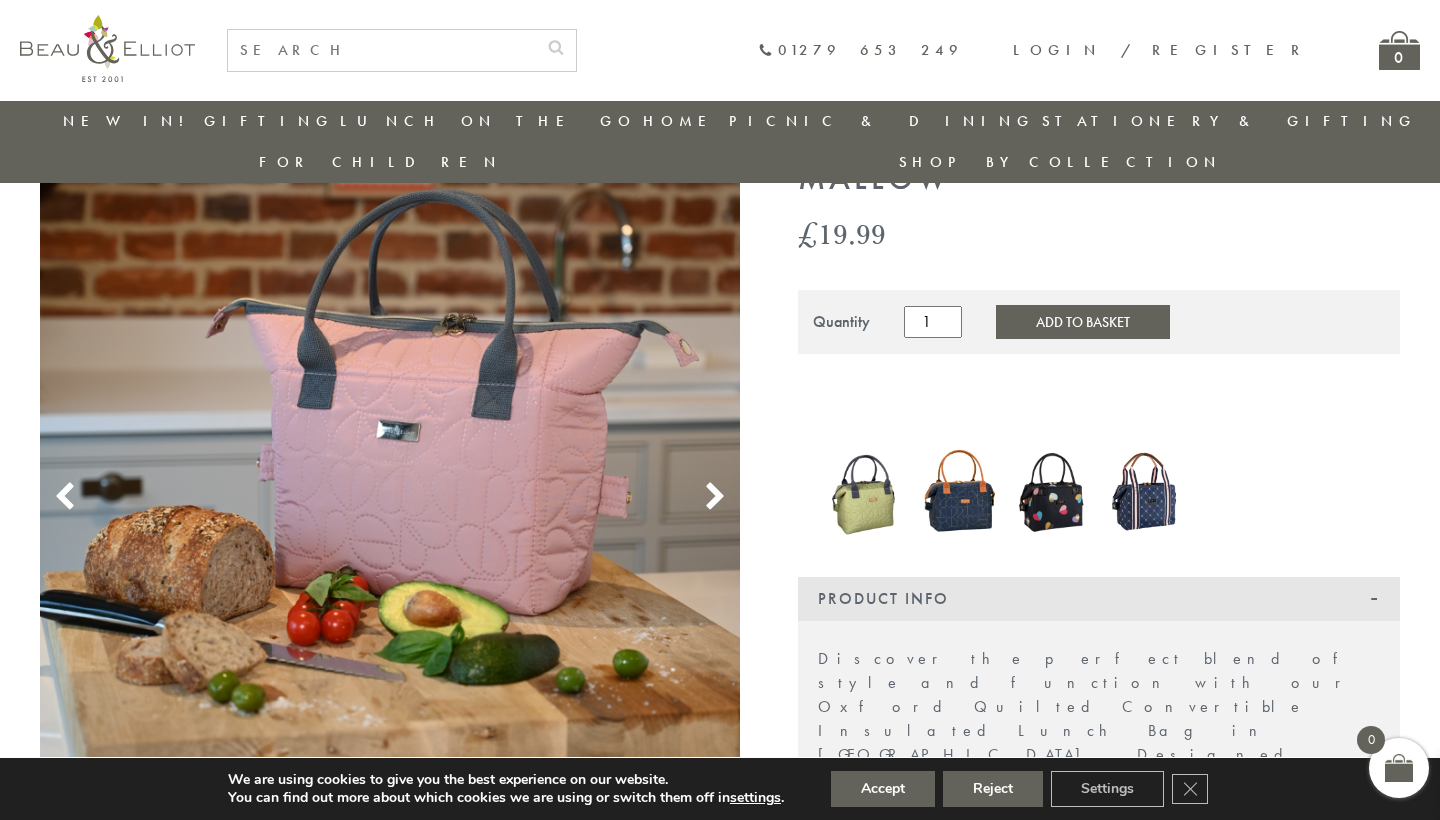 click at bounding box center [1146, 490] 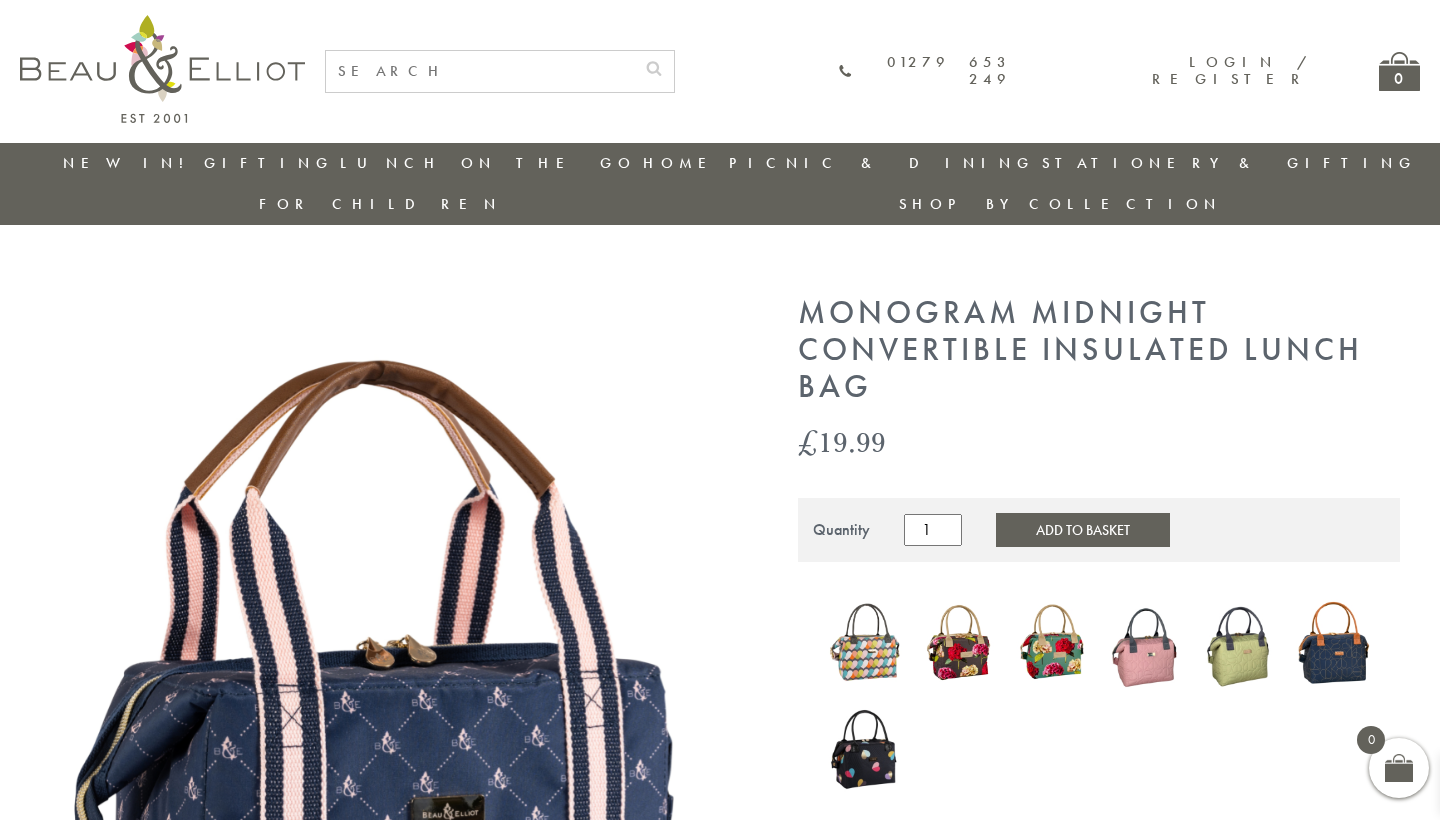 scroll, scrollTop: 0, scrollLeft: 0, axis: both 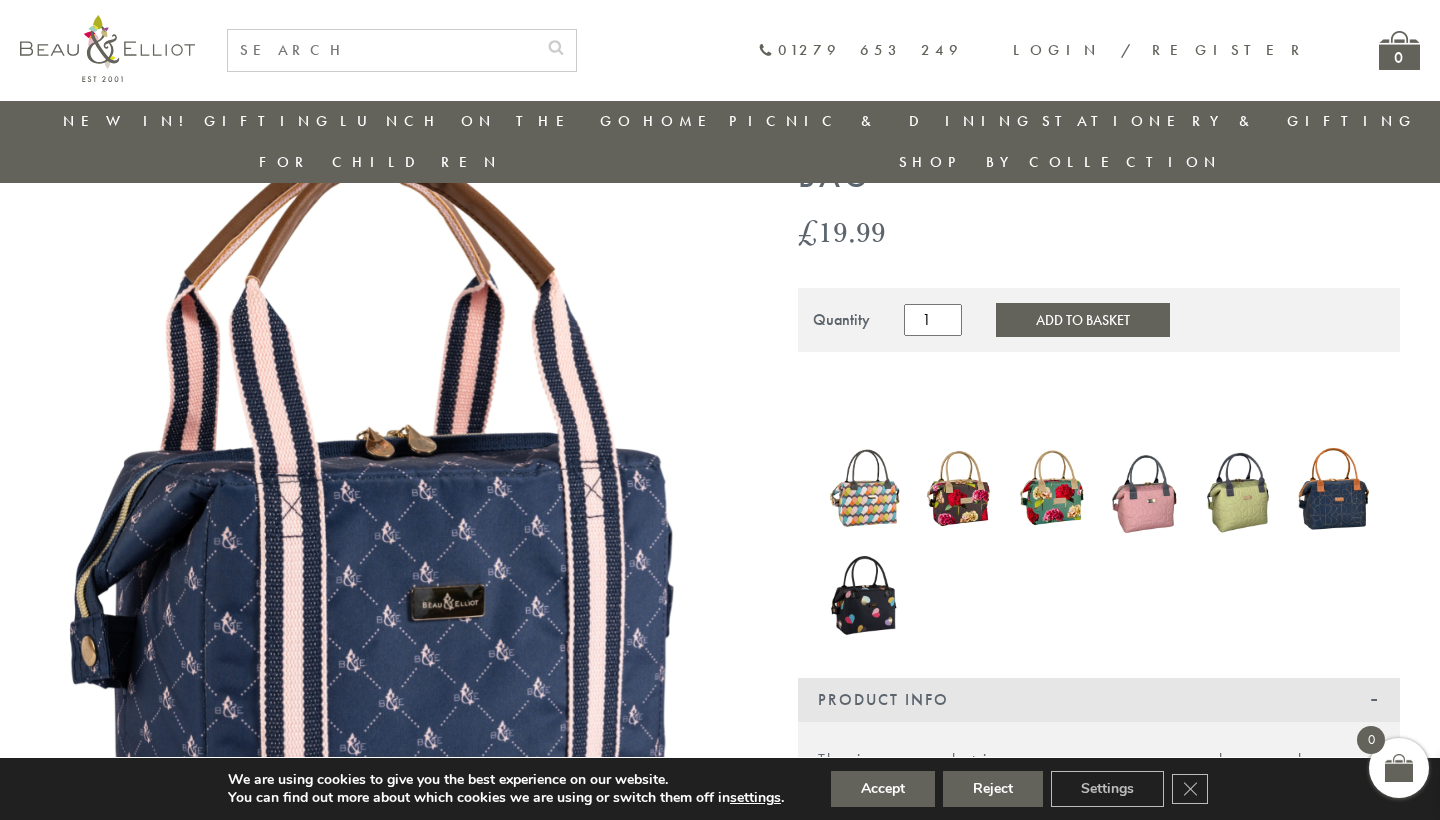 click at bounding box center (865, 594) 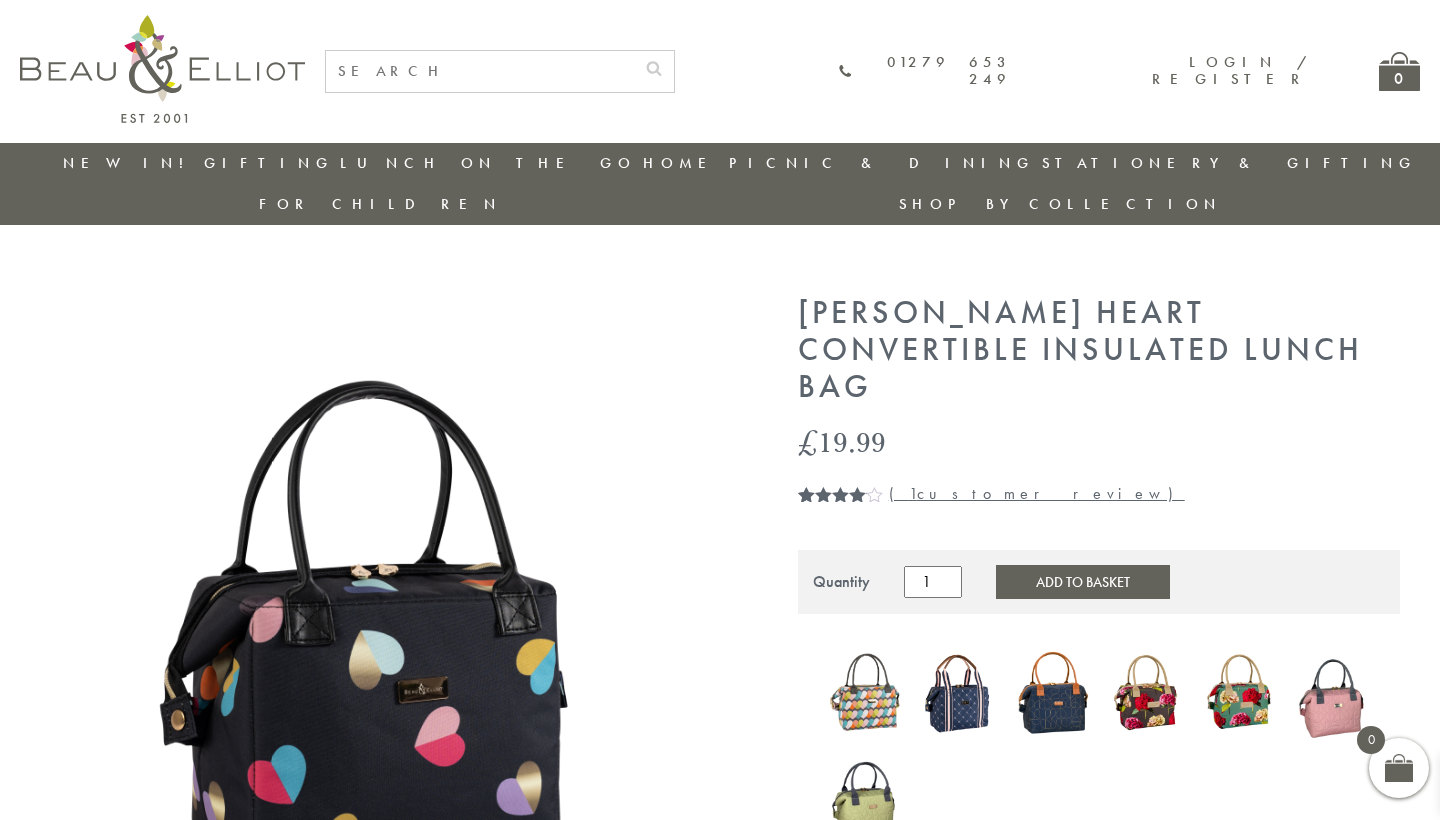 scroll, scrollTop: 0, scrollLeft: 0, axis: both 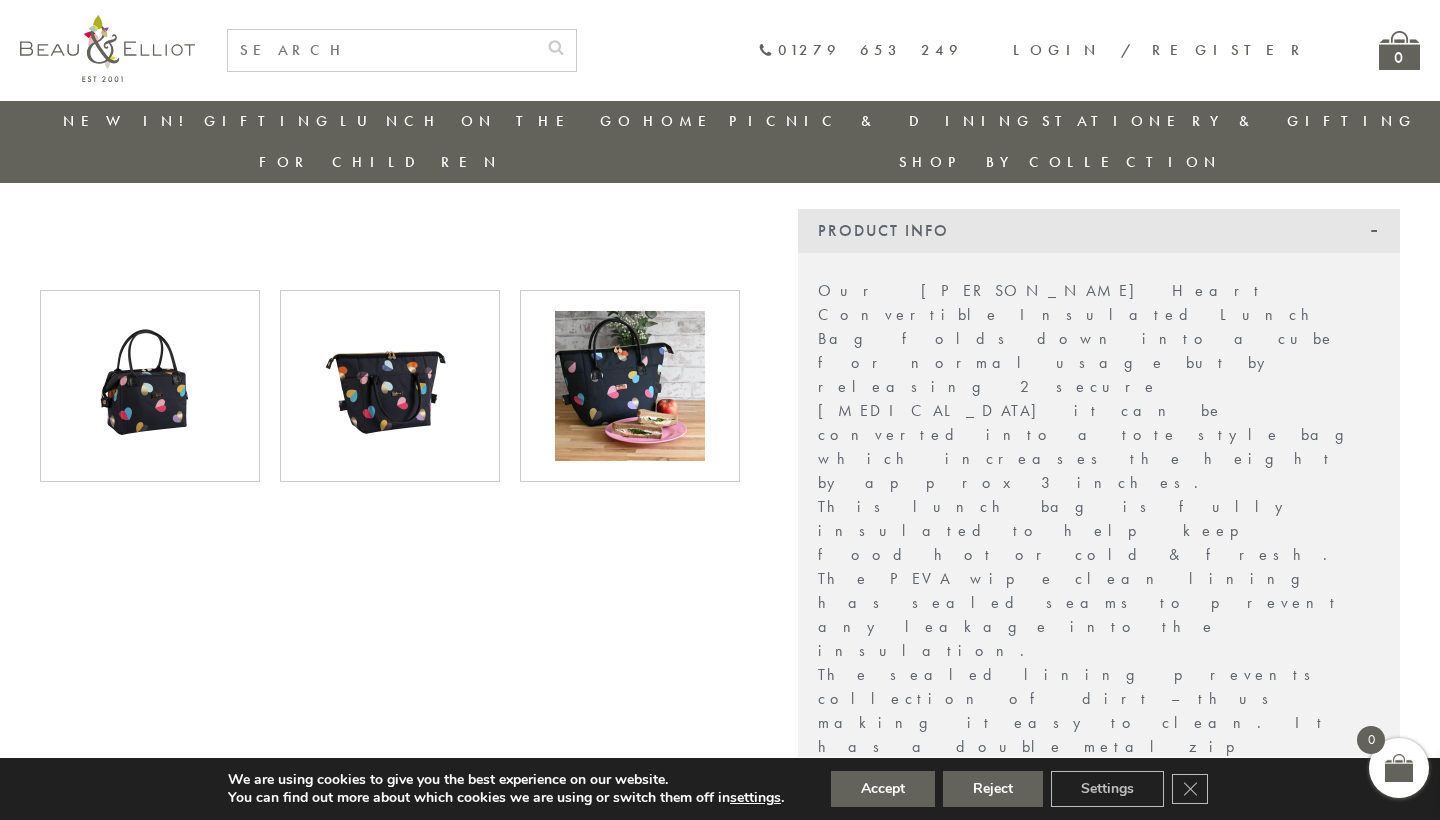 click at bounding box center [630, 386] 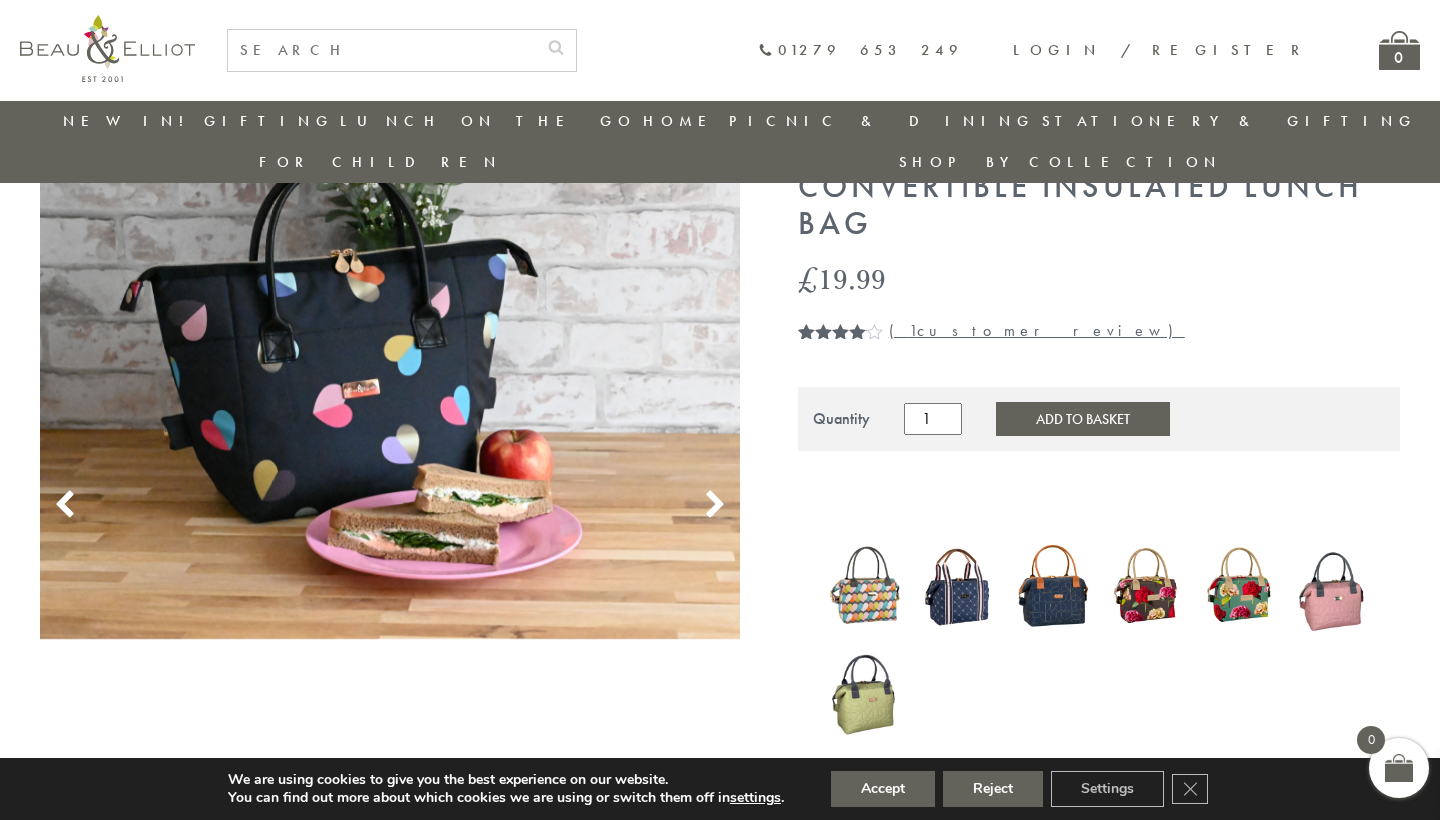 scroll, scrollTop: 122, scrollLeft: 0, axis: vertical 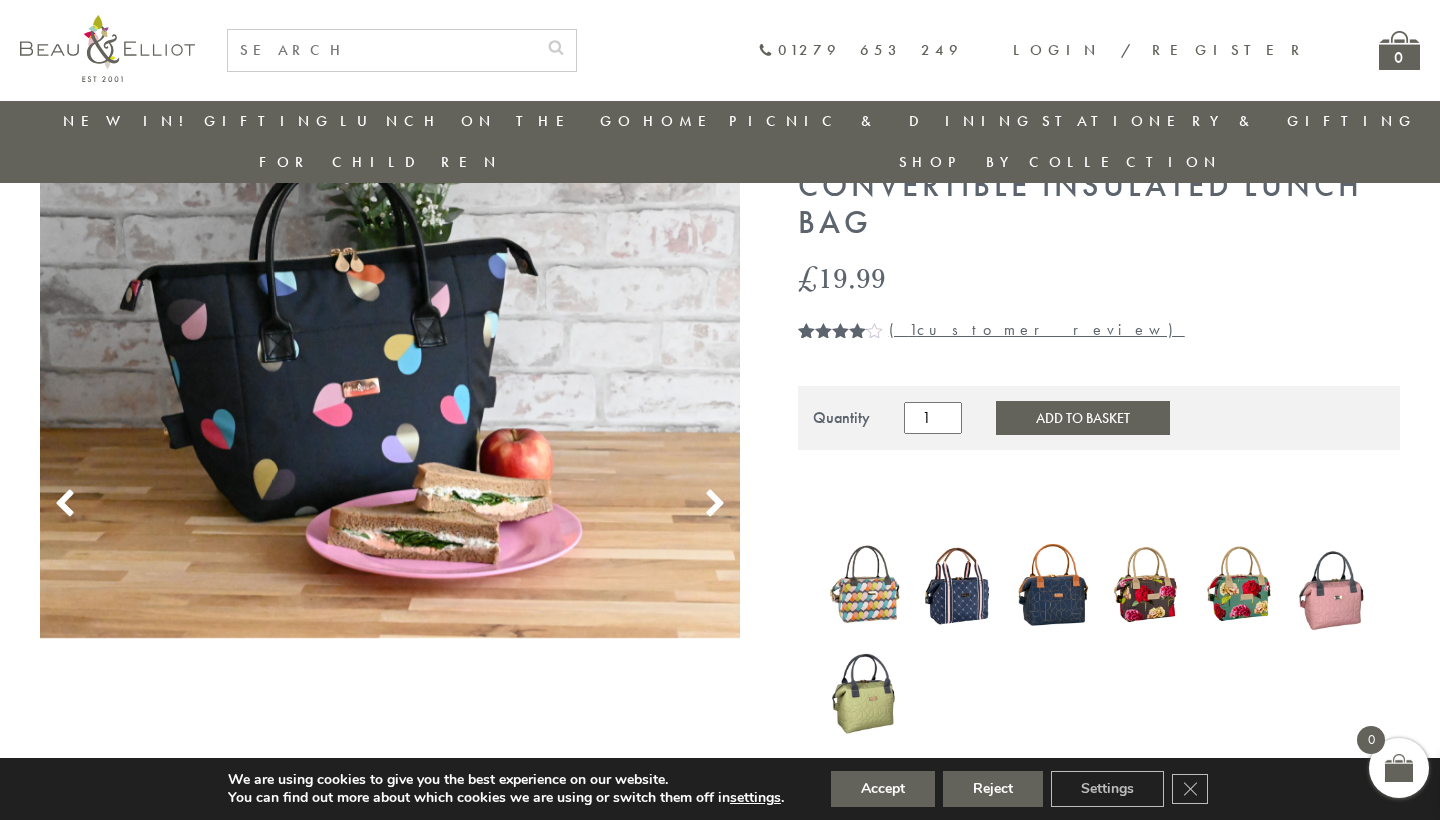 click at bounding box center [1333, 585] 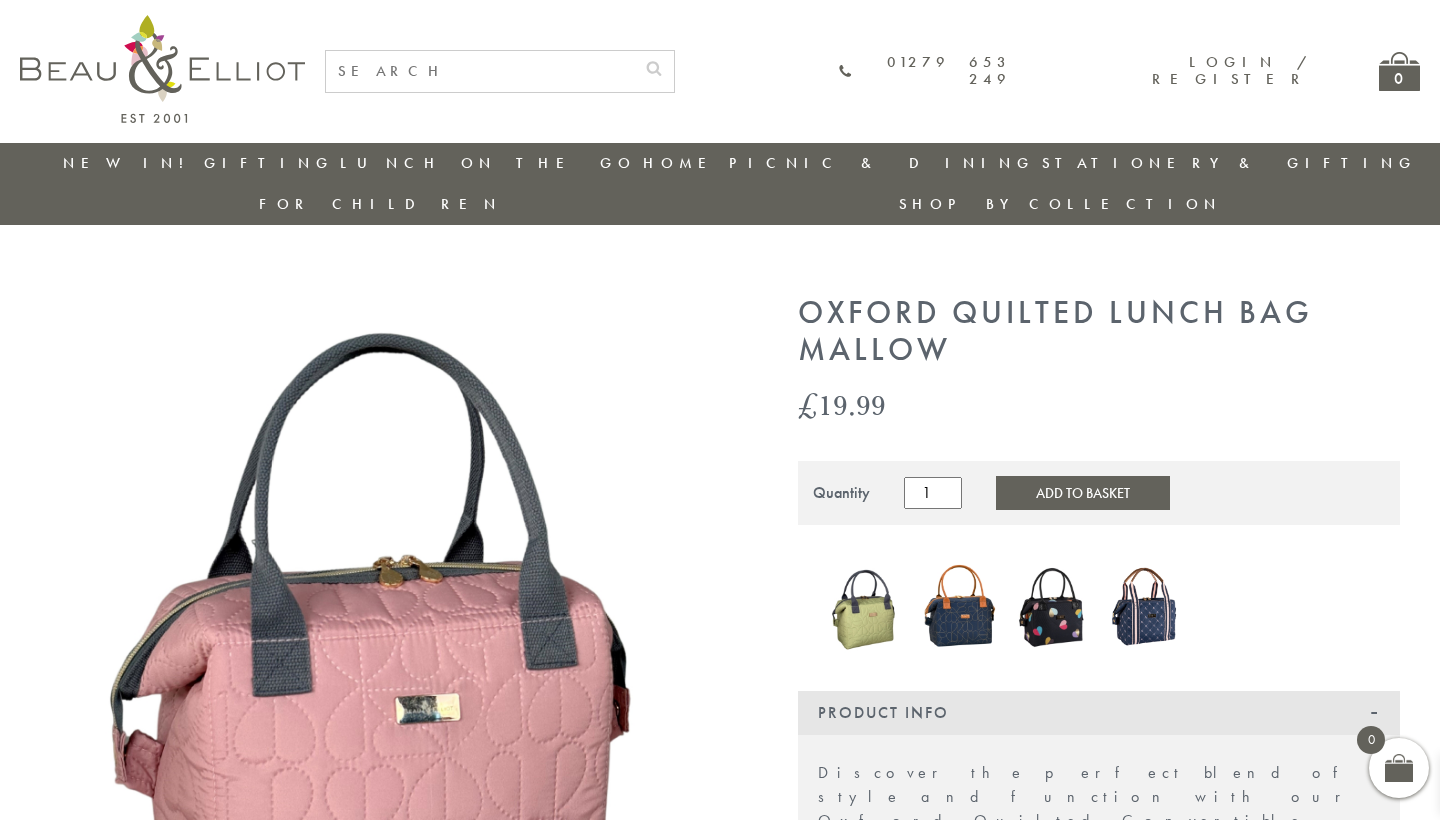 scroll, scrollTop: 0, scrollLeft: 0, axis: both 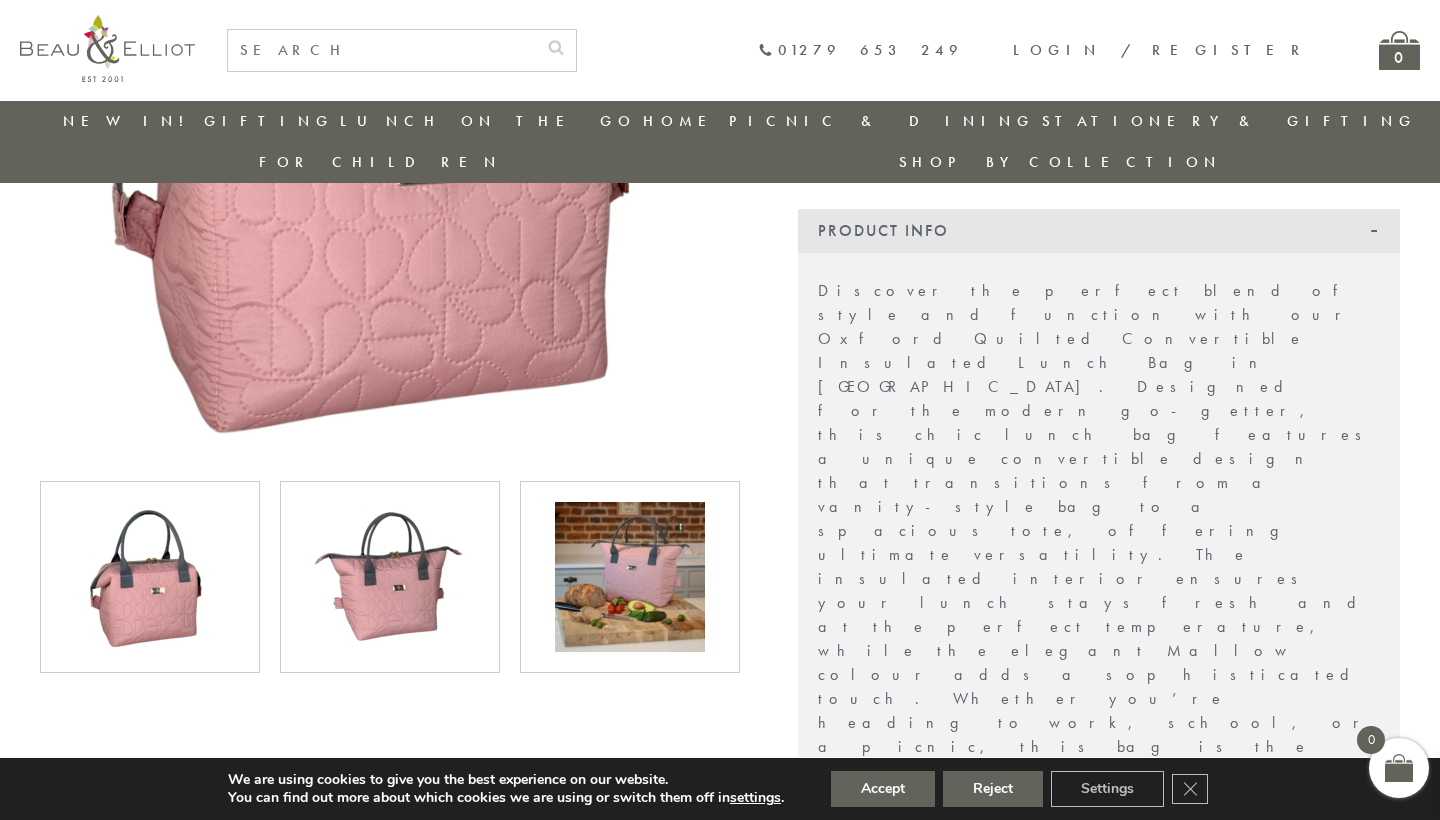 click at bounding box center (630, 577) 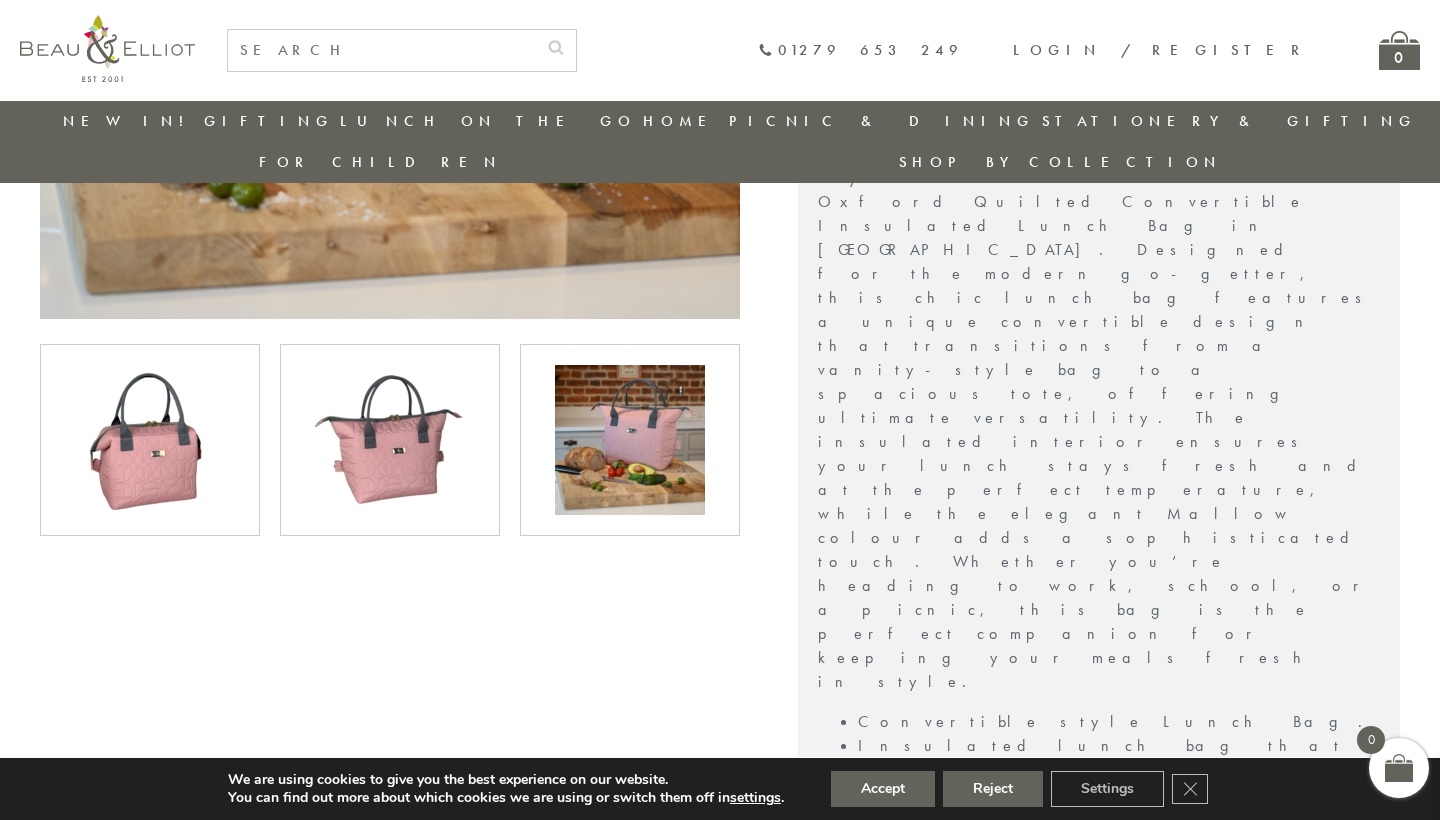 click on "Reviews" at bounding box center (1099, 1284) 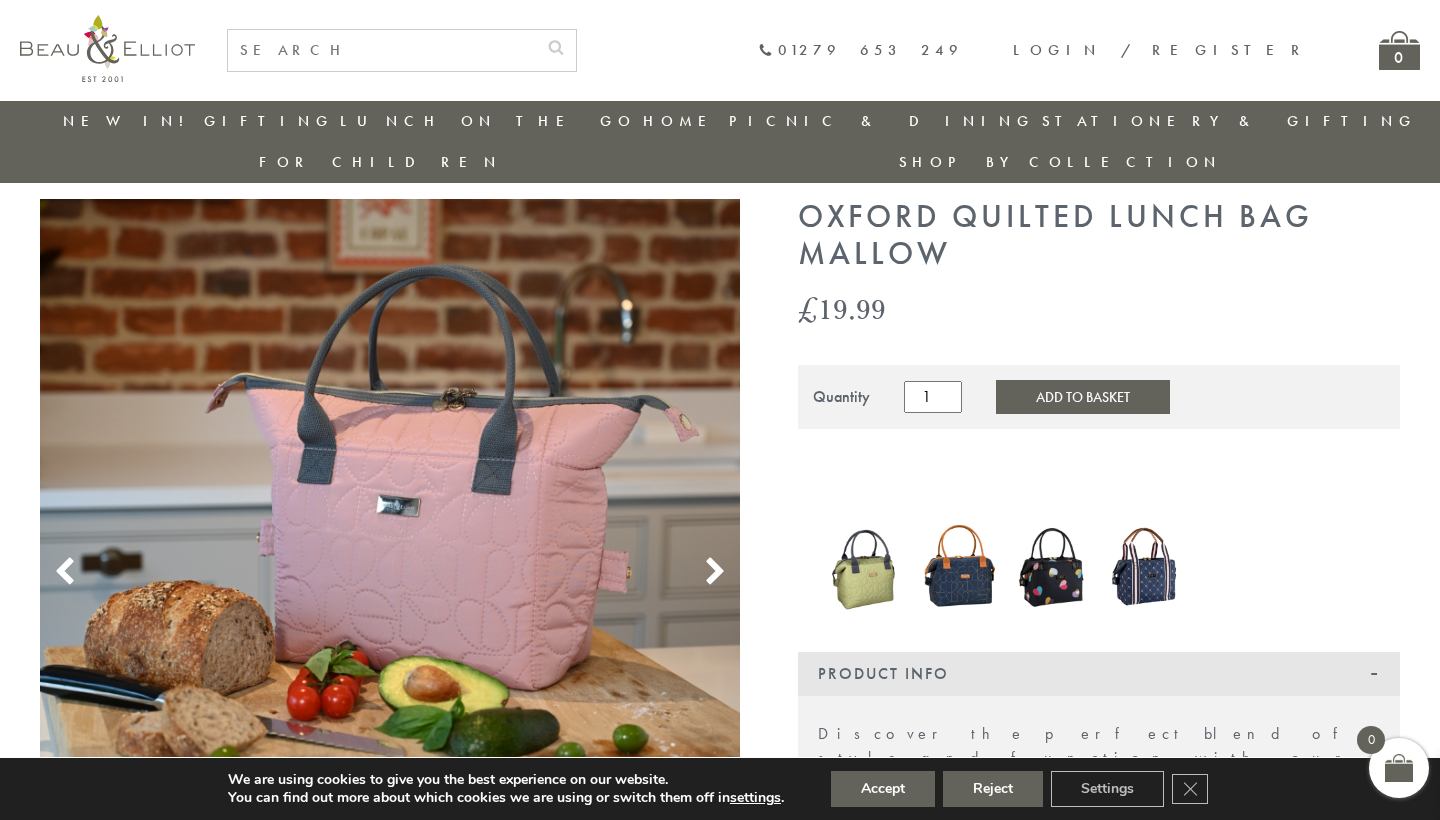 scroll, scrollTop: 56, scrollLeft: 0, axis: vertical 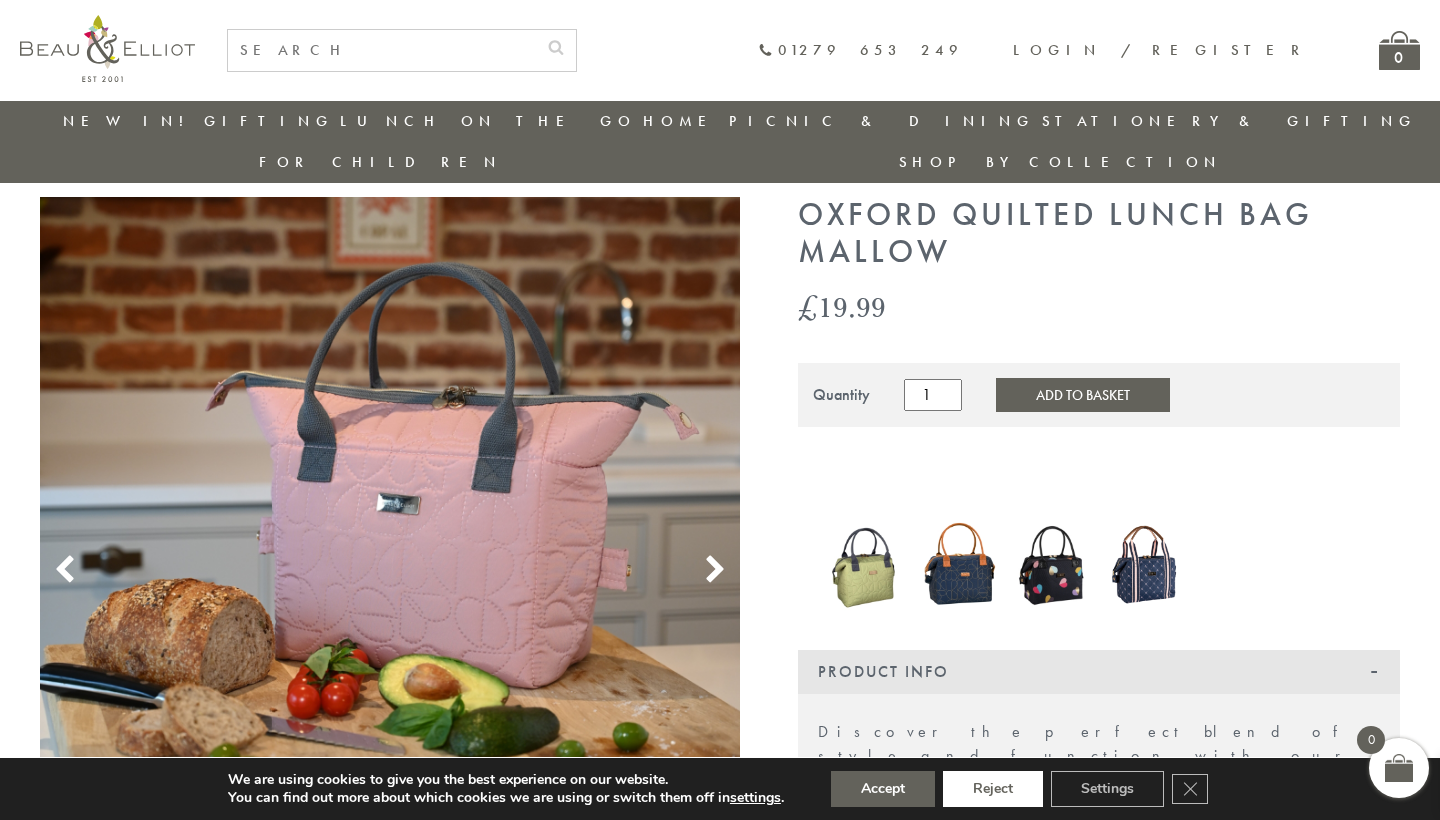 click on "Reject" at bounding box center (993, 789) 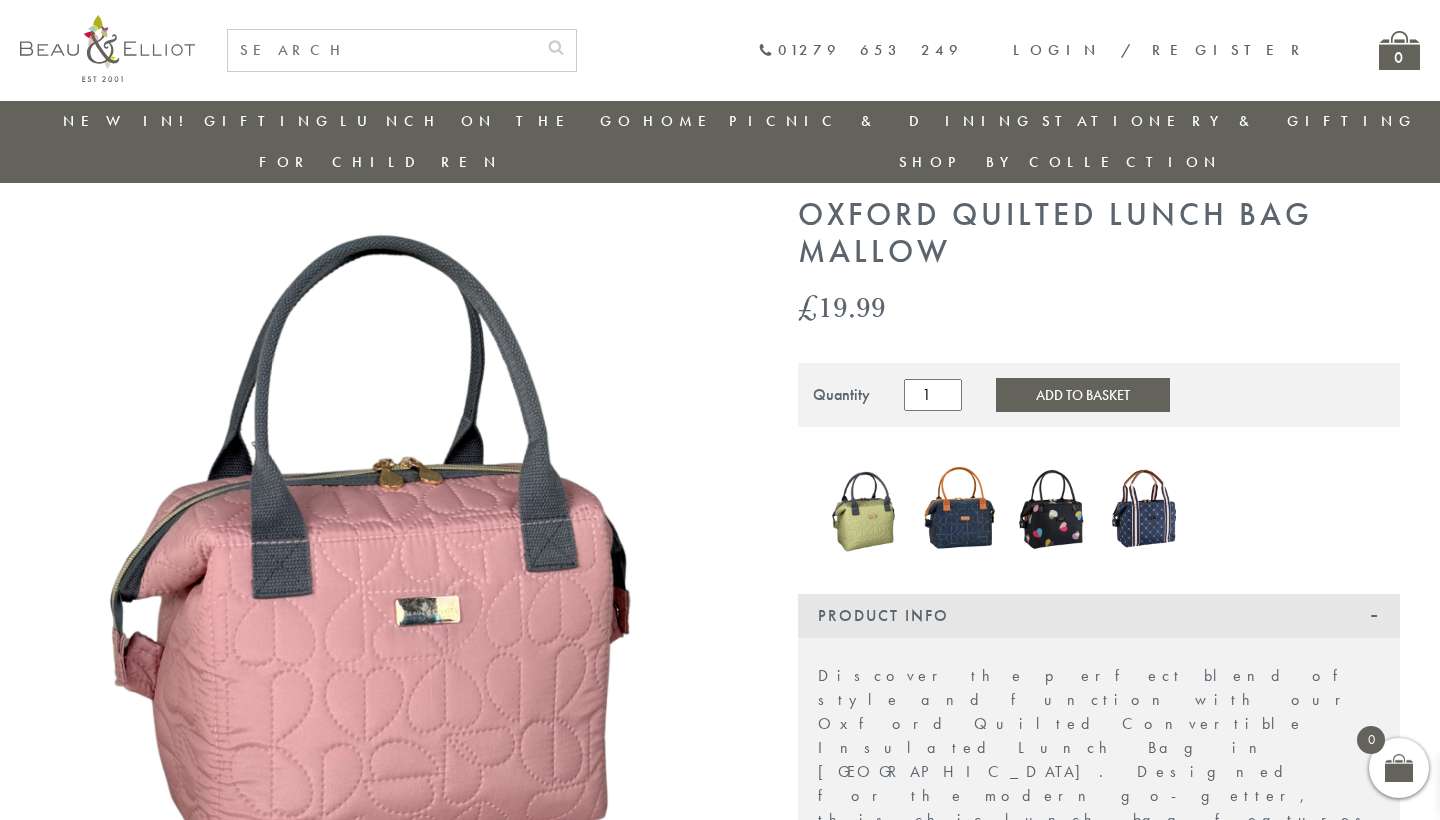 scroll, scrollTop: 56, scrollLeft: 0, axis: vertical 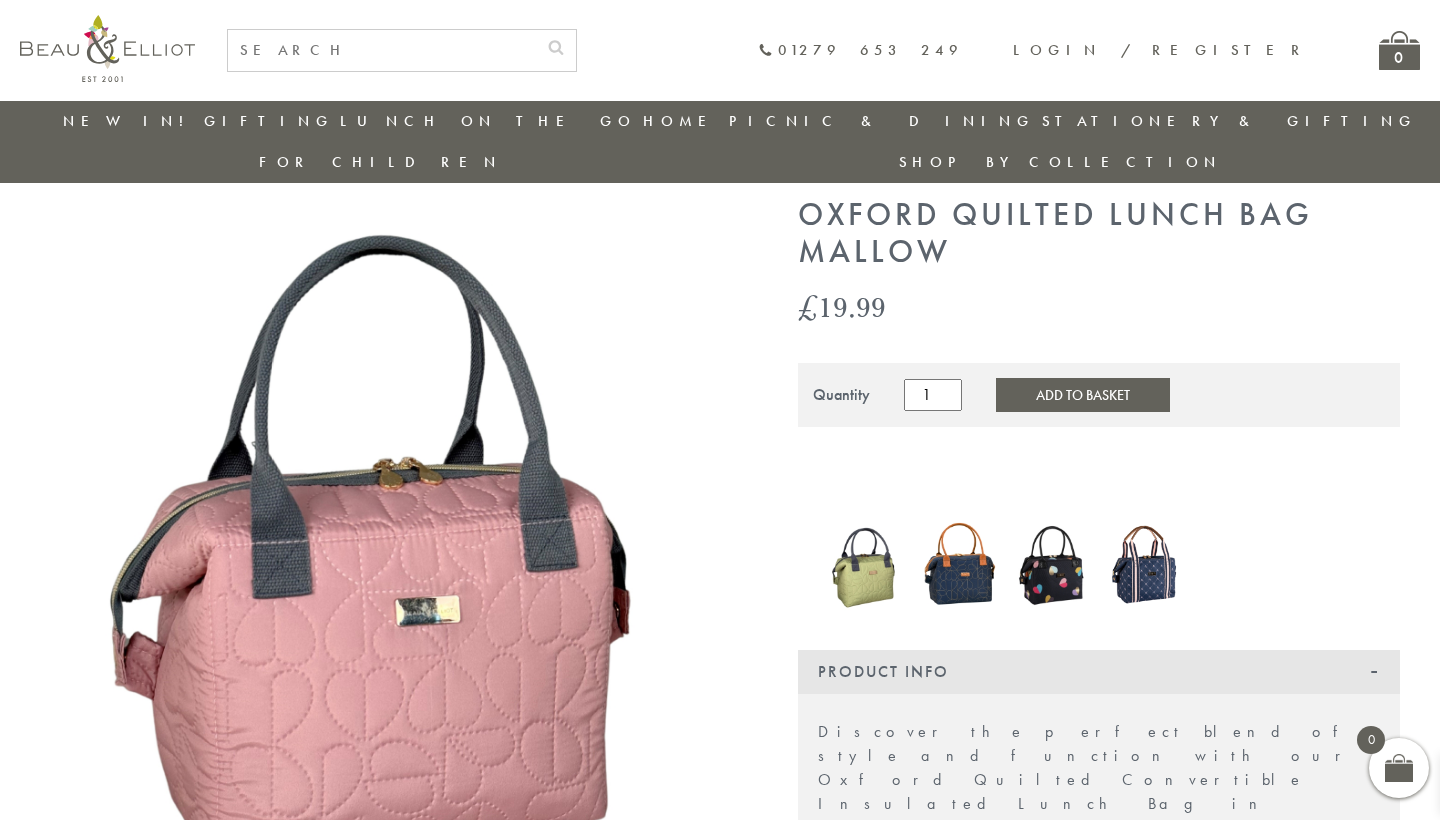 click on "Add to Basket" at bounding box center [1083, 395] 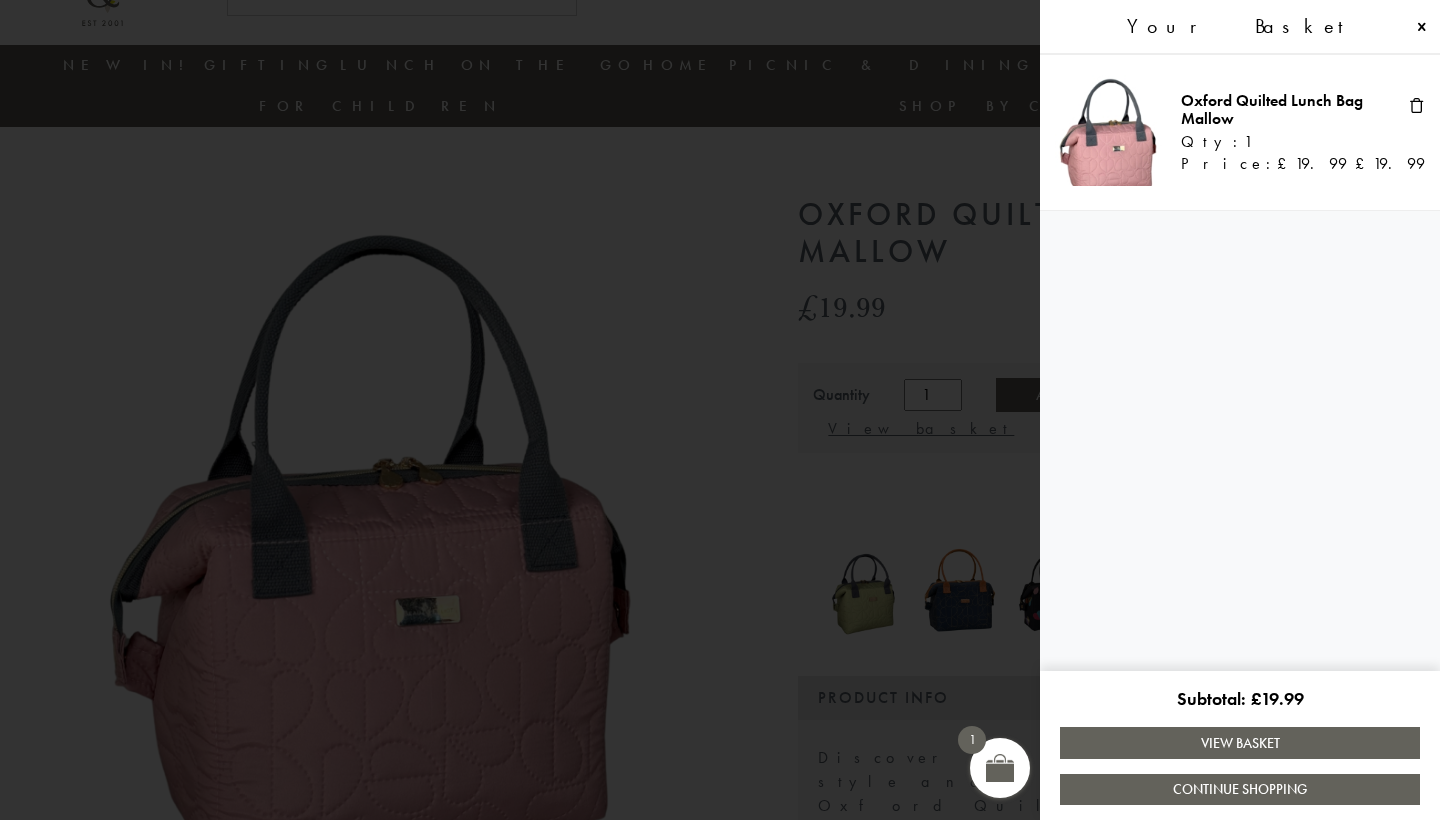 click at bounding box center (1422, 27) 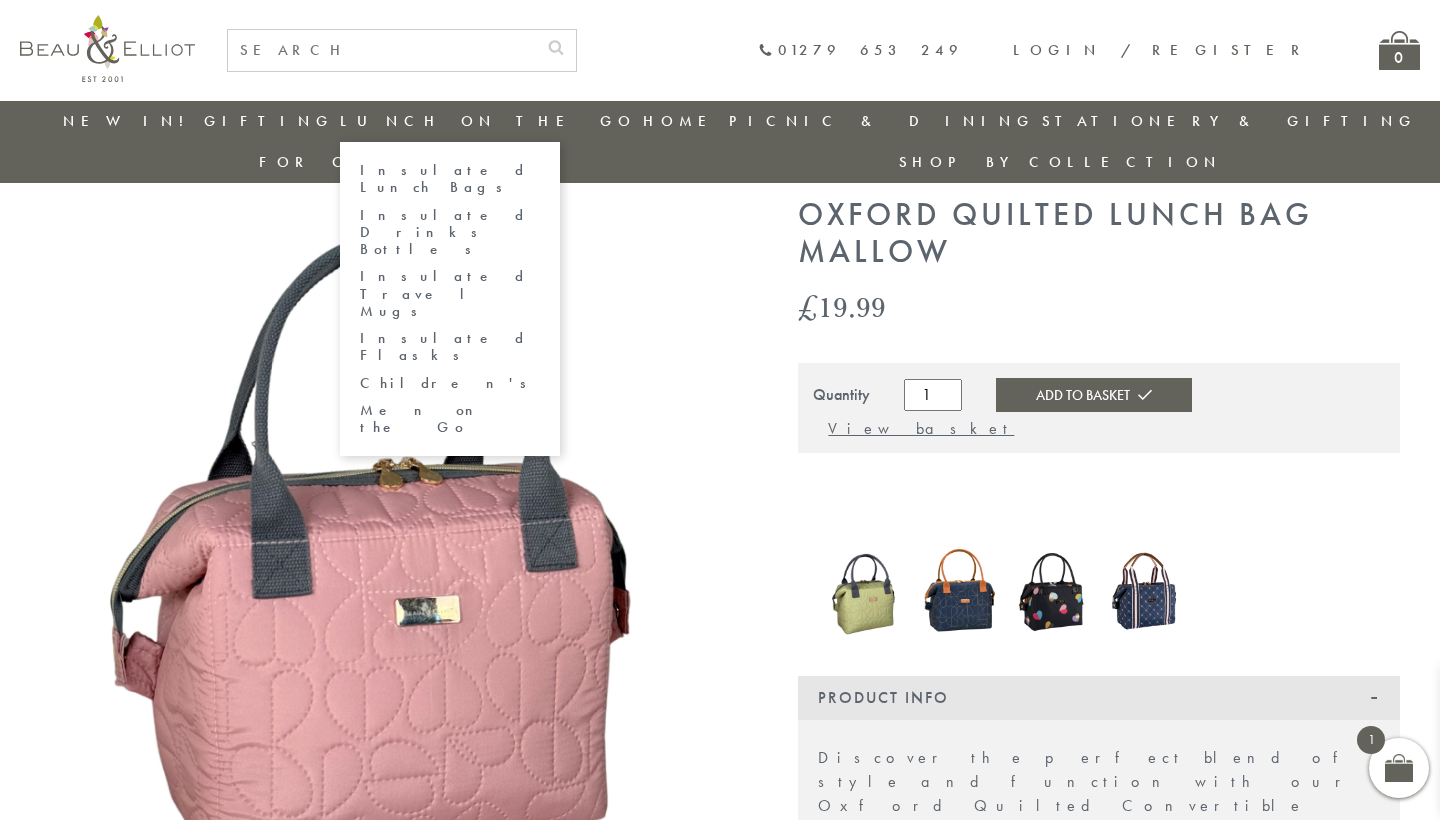 click on "Insulated Lunch Bags" at bounding box center (450, 179) 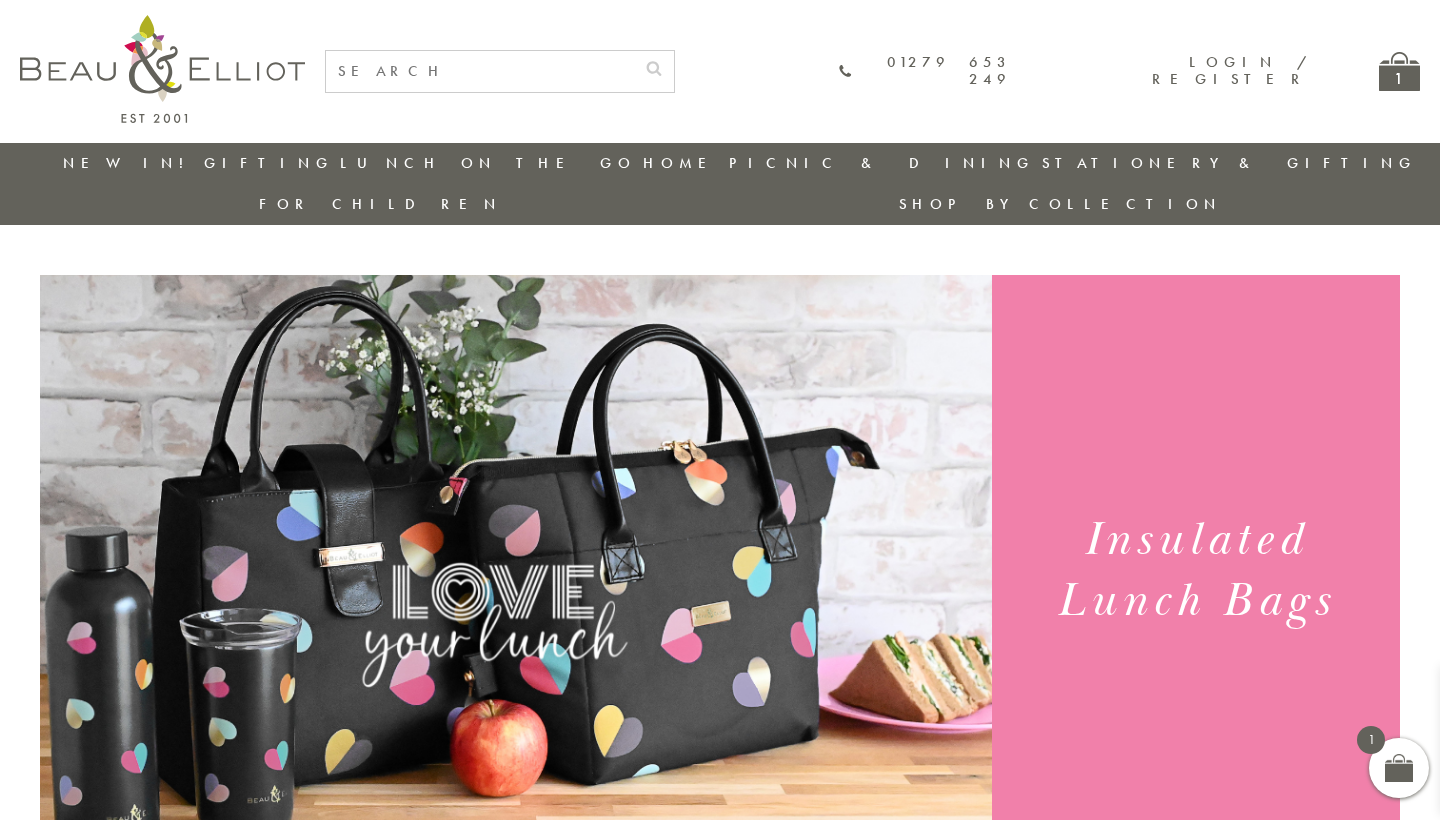 scroll, scrollTop: 0, scrollLeft: 0, axis: both 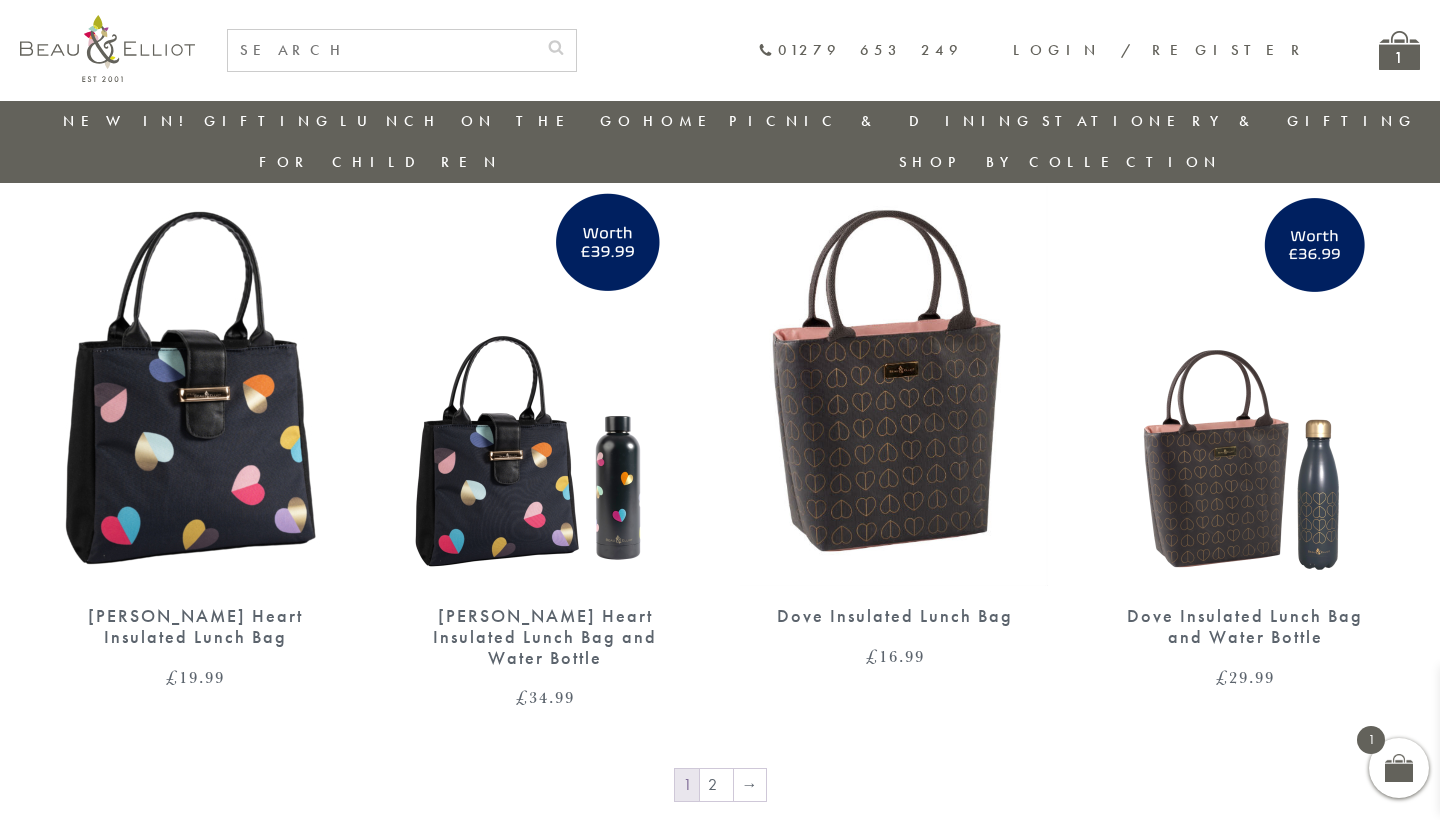 click at bounding box center (894, 386) 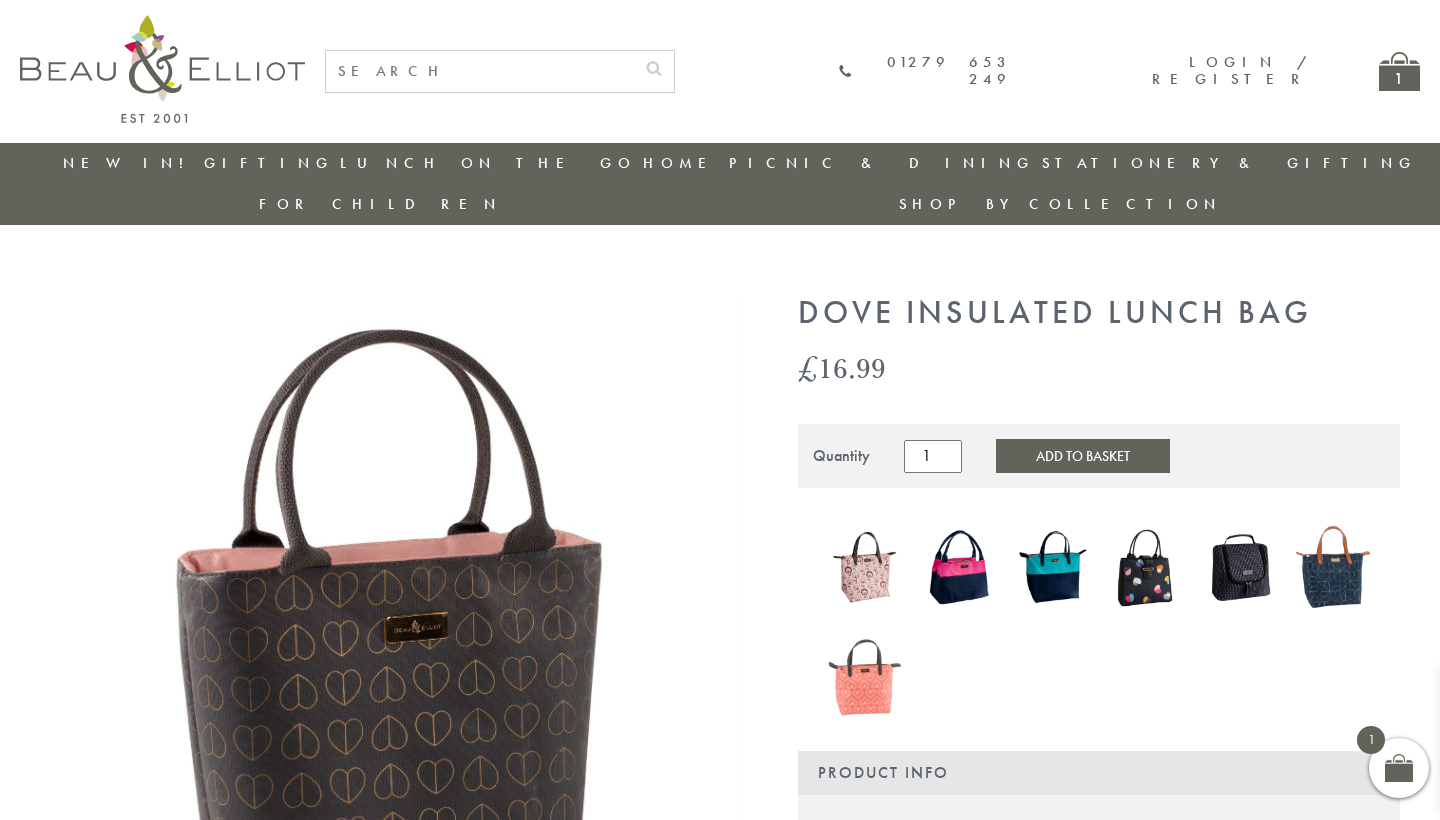 scroll, scrollTop: 0, scrollLeft: 0, axis: both 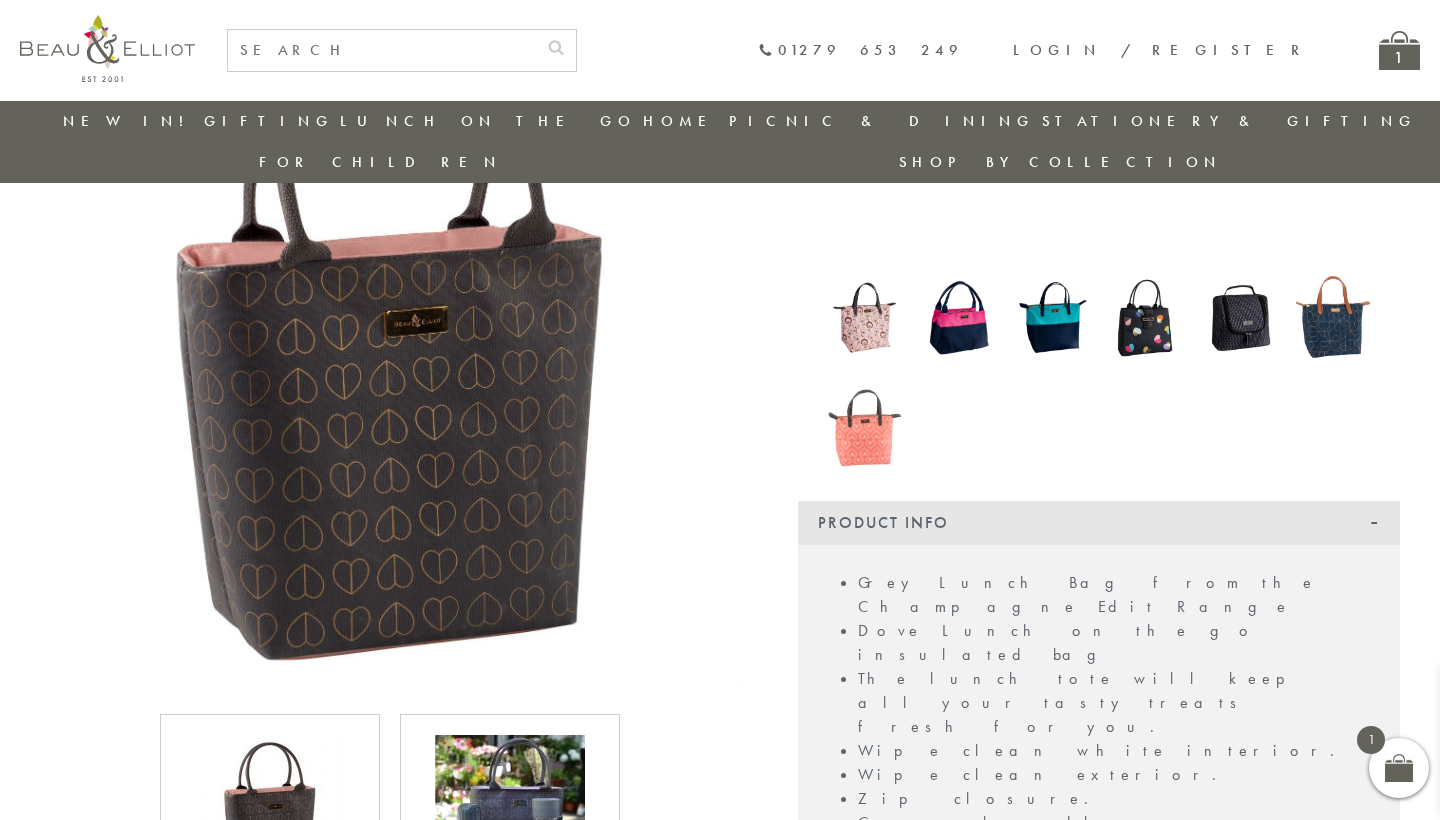 click at bounding box center [510, 810] 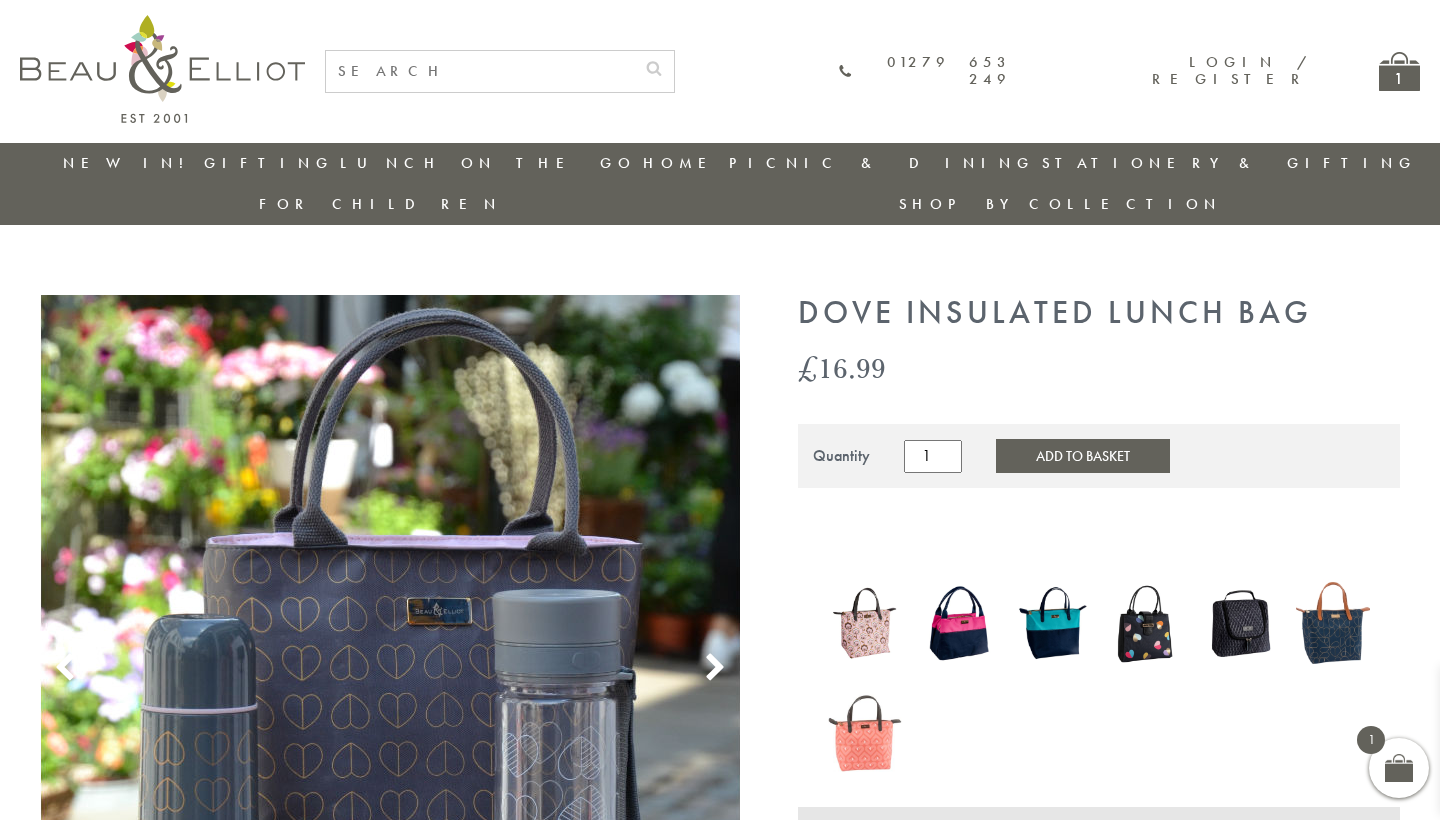 scroll, scrollTop: 0, scrollLeft: 0, axis: both 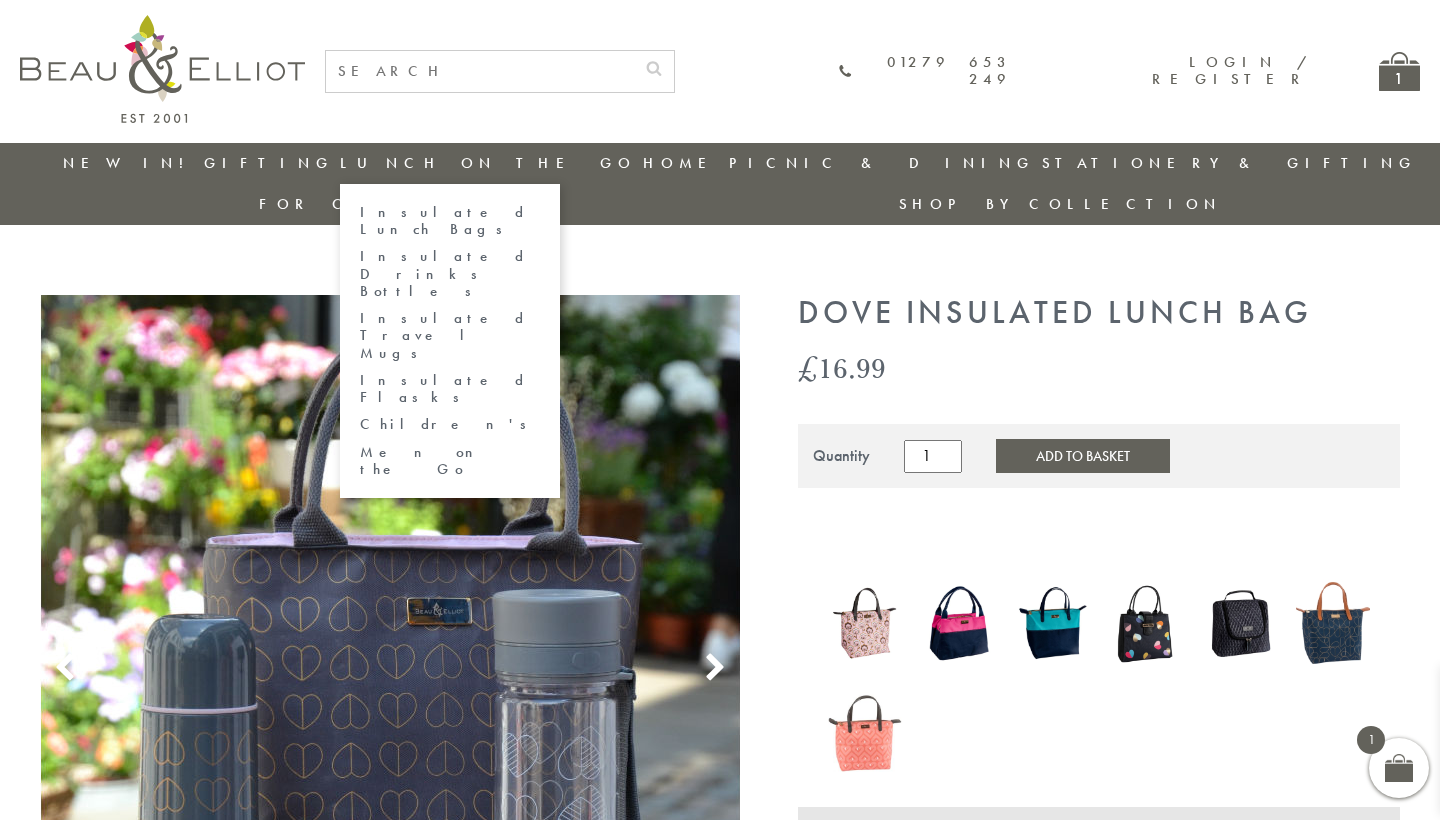 click on "Insulated Flasks" at bounding box center [450, 389] 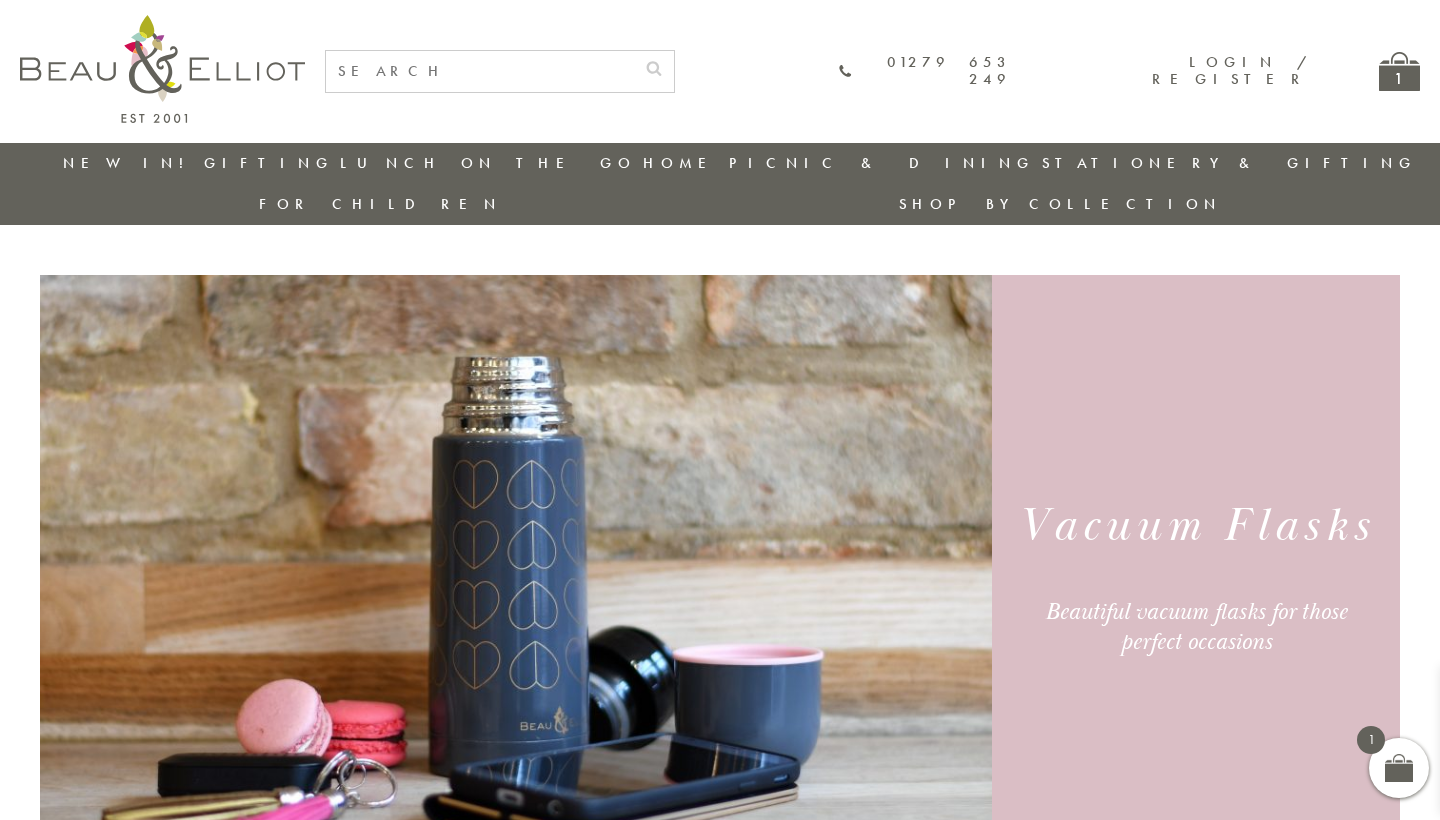 scroll, scrollTop: 0, scrollLeft: 0, axis: both 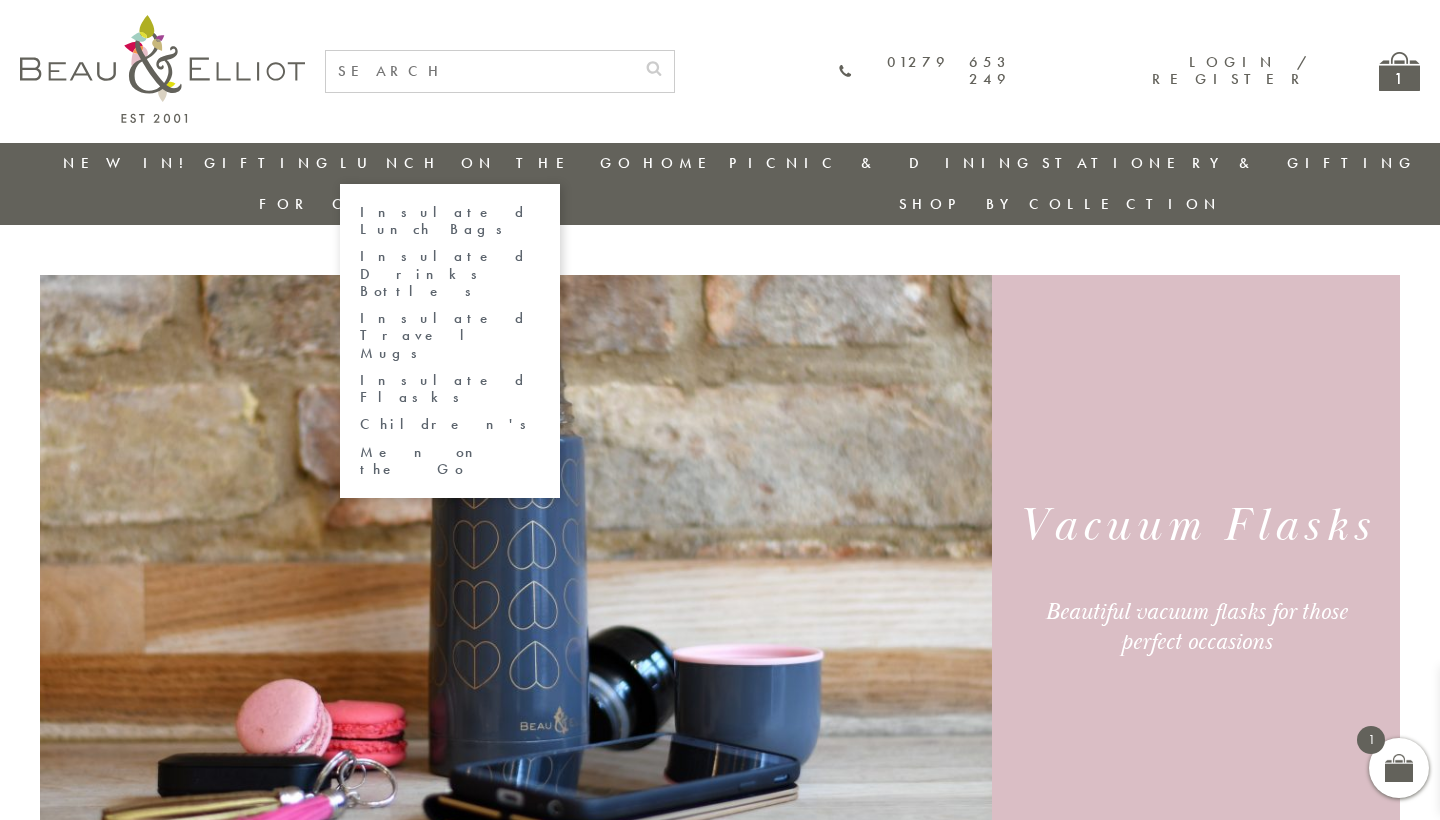 click on "Insulated Drinks Bottles" at bounding box center [450, 274] 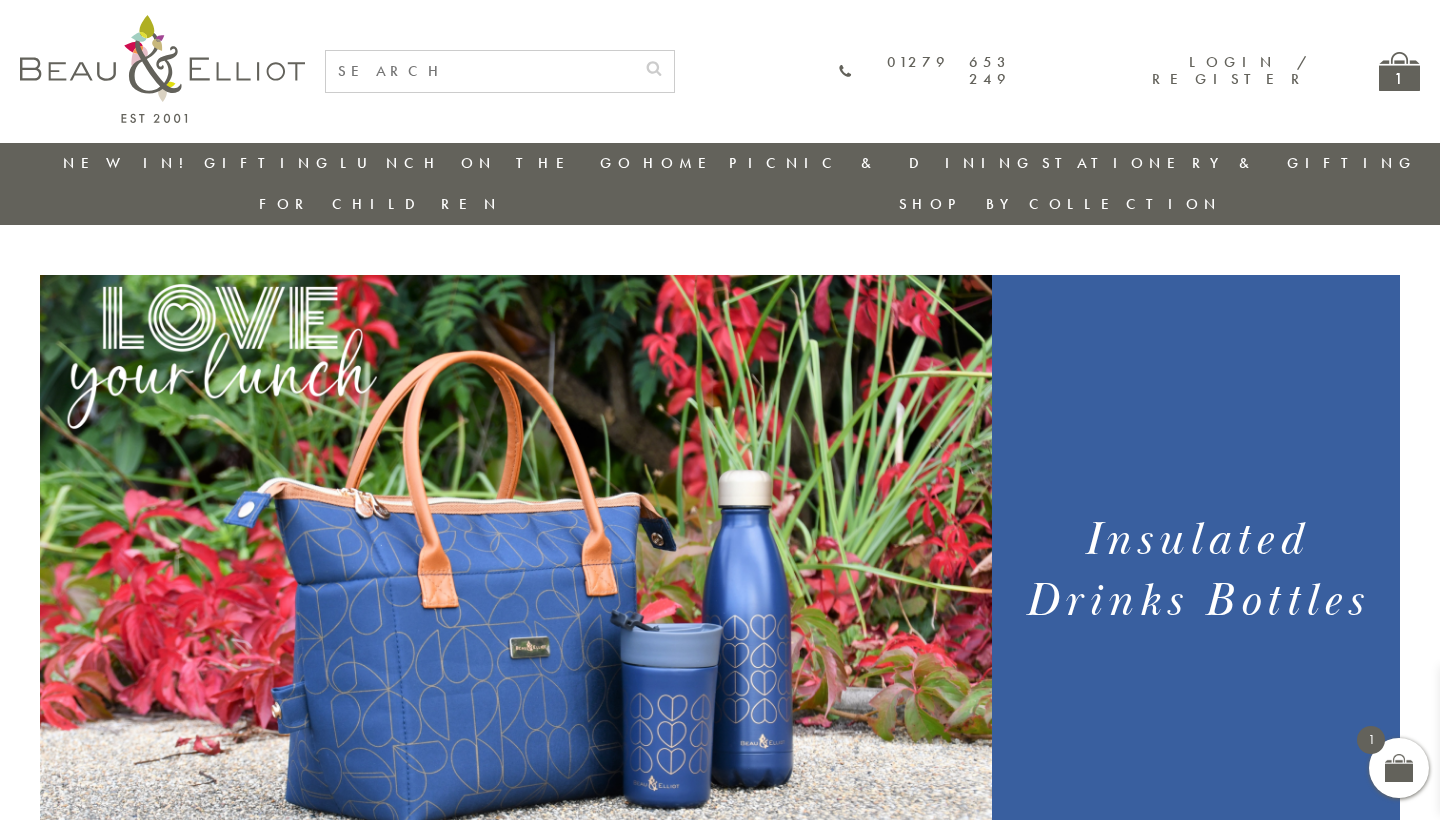 scroll, scrollTop: 0, scrollLeft: 0, axis: both 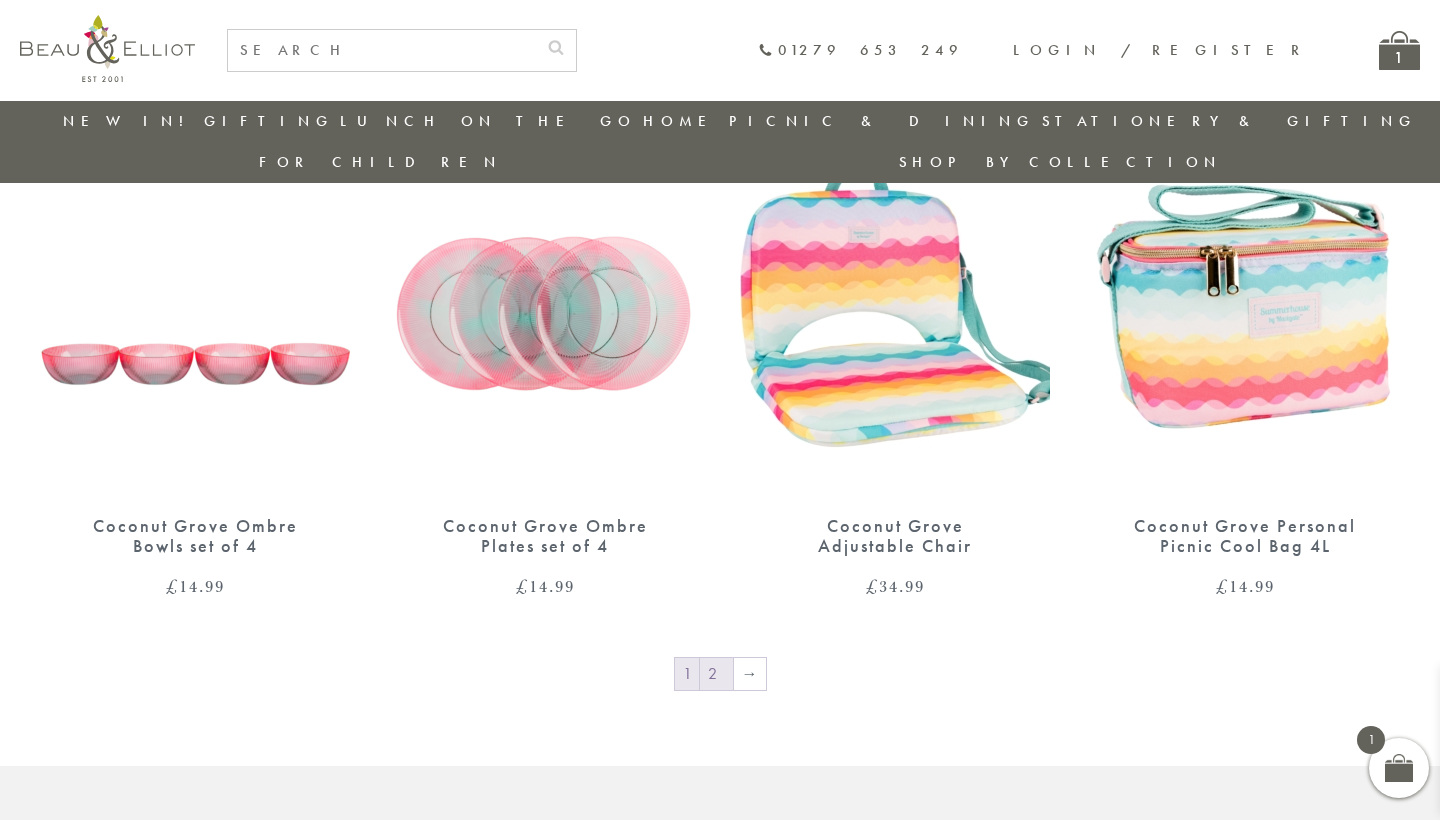 click on "2" at bounding box center [716, 674] 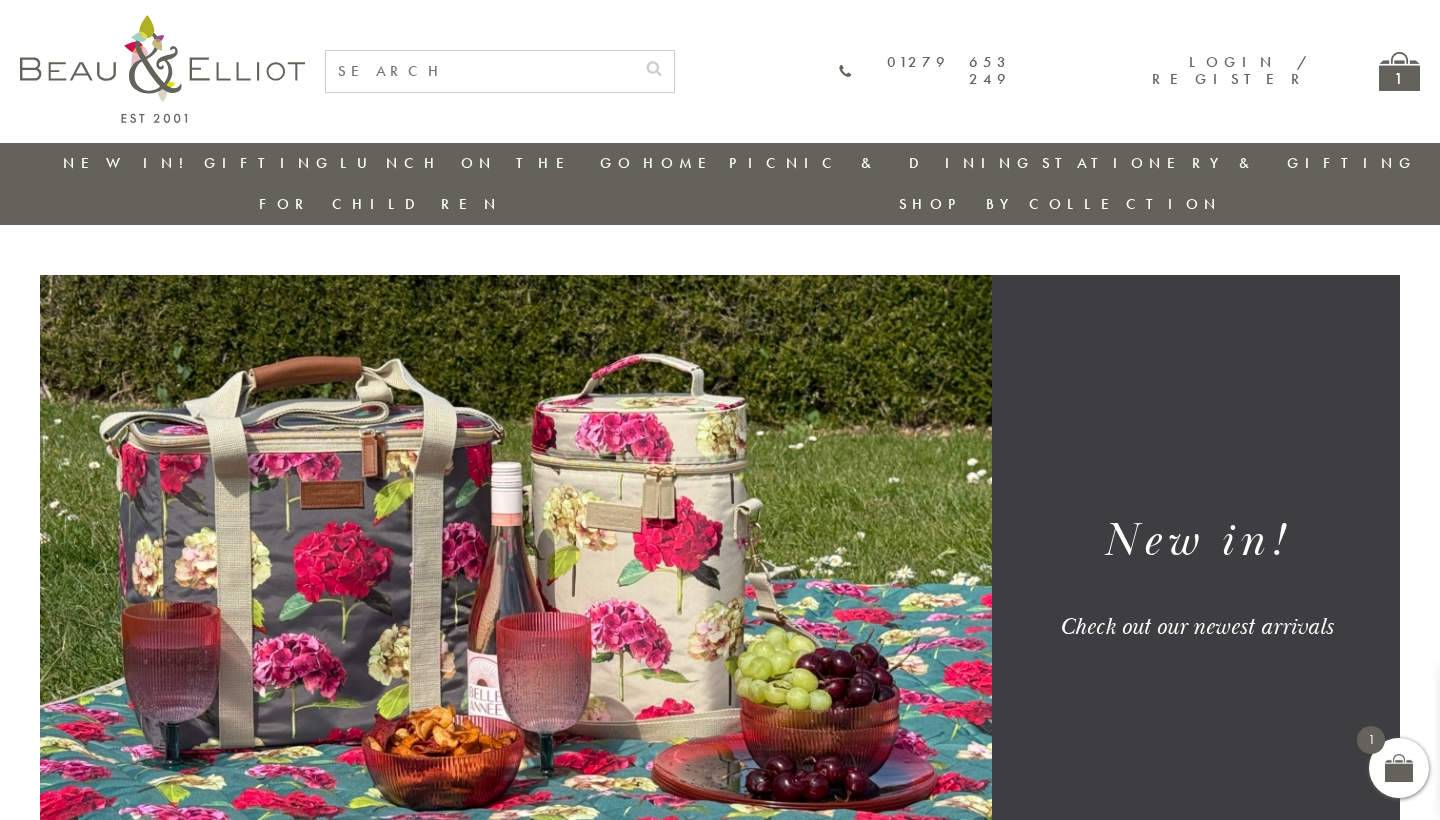 scroll, scrollTop: 0, scrollLeft: 0, axis: both 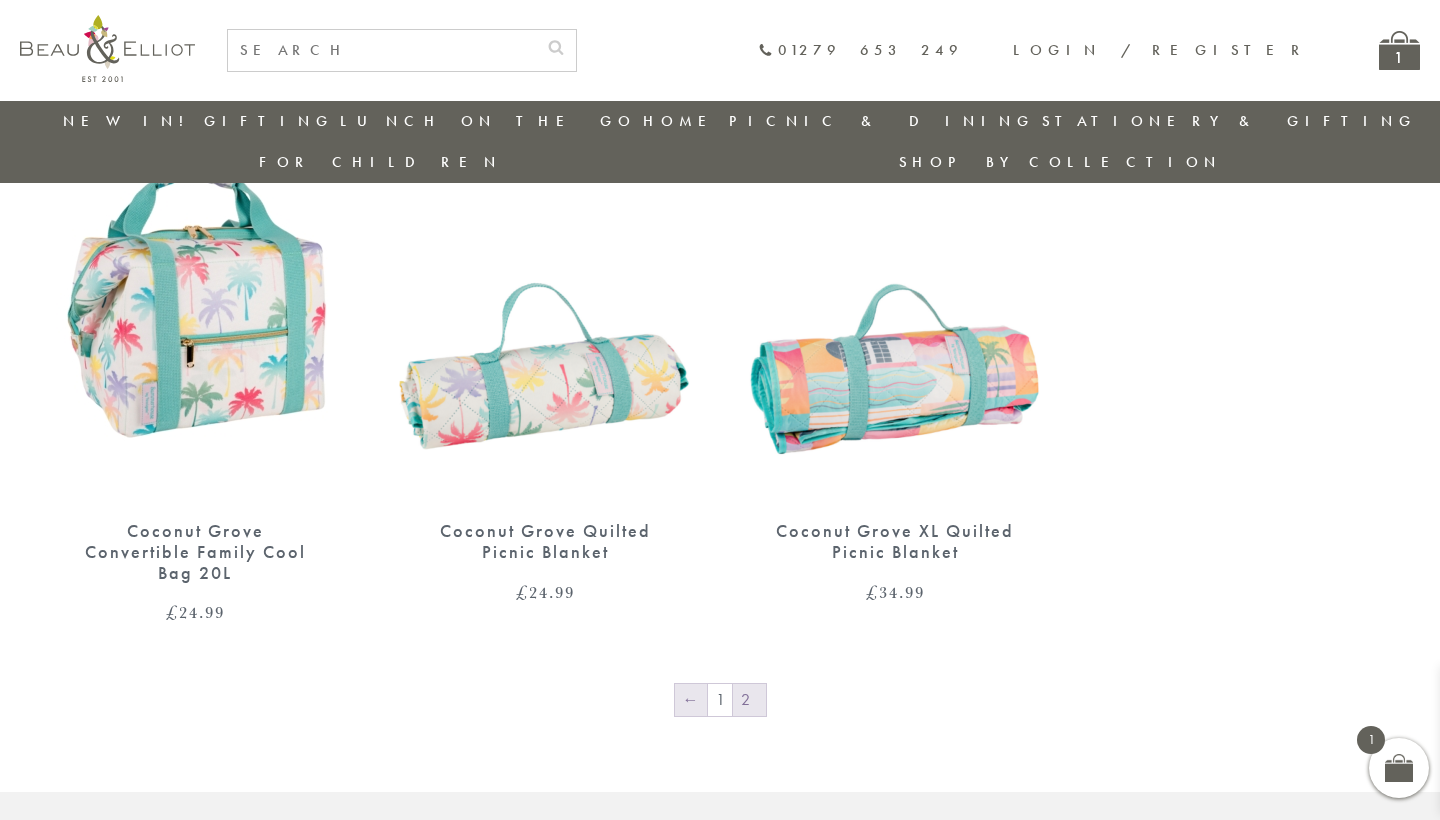 click on "←" at bounding box center (691, 700) 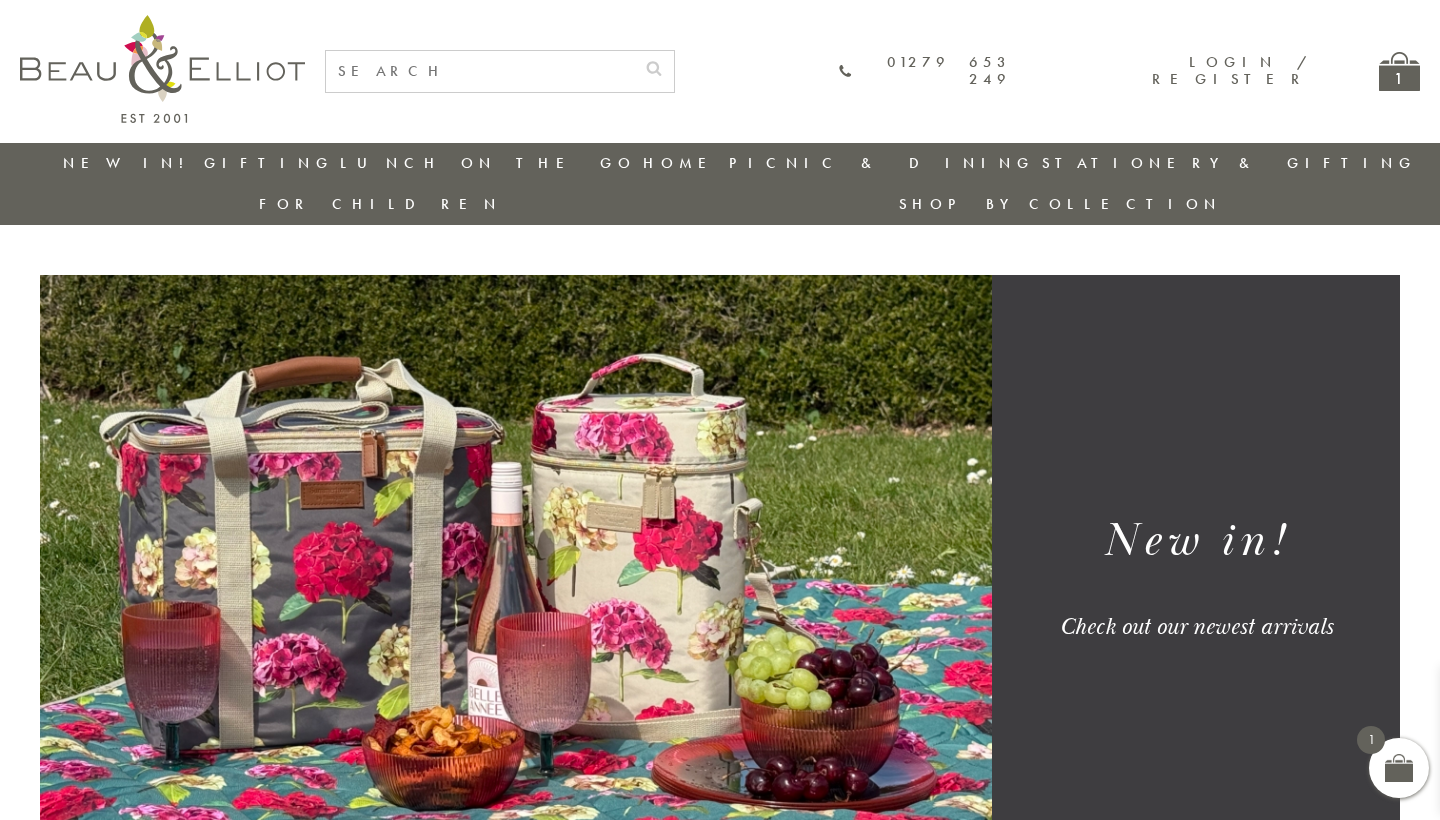 scroll, scrollTop: 0, scrollLeft: 0, axis: both 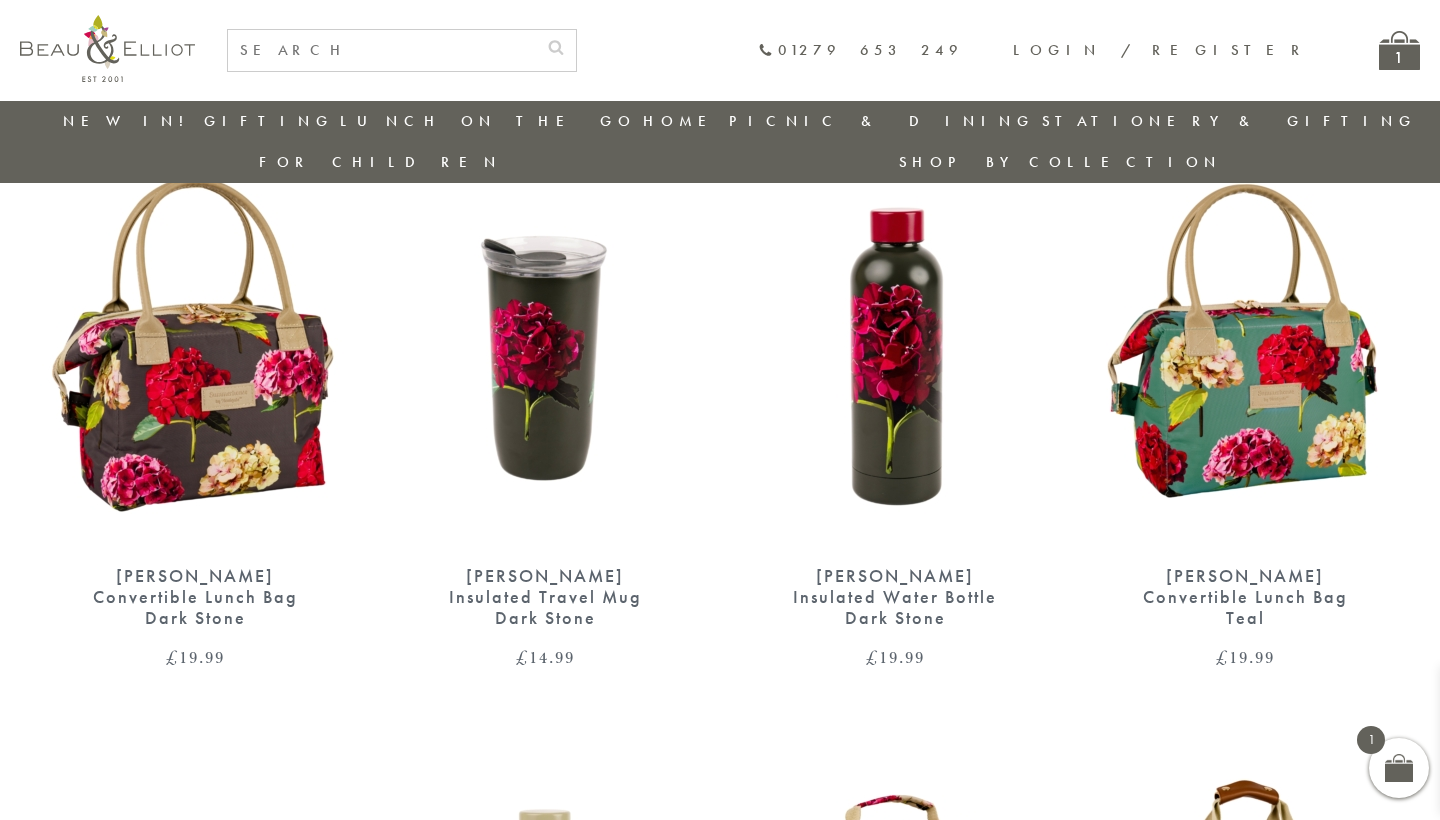 click on "01279 653 249
Login / Register
1" at bounding box center (720, 50) 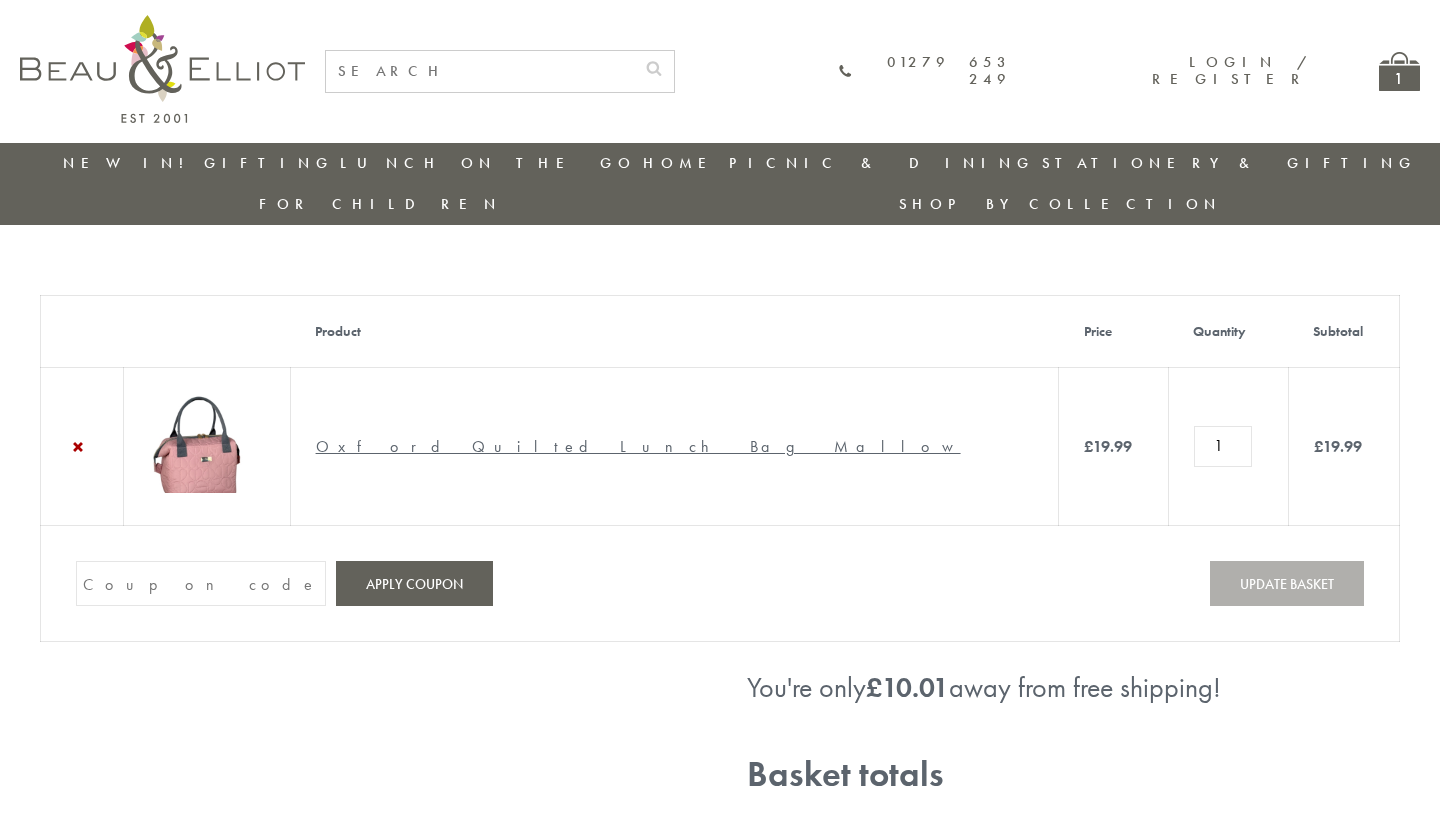 scroll, scrollTop: 0, scrollLeft: 0, axis: both 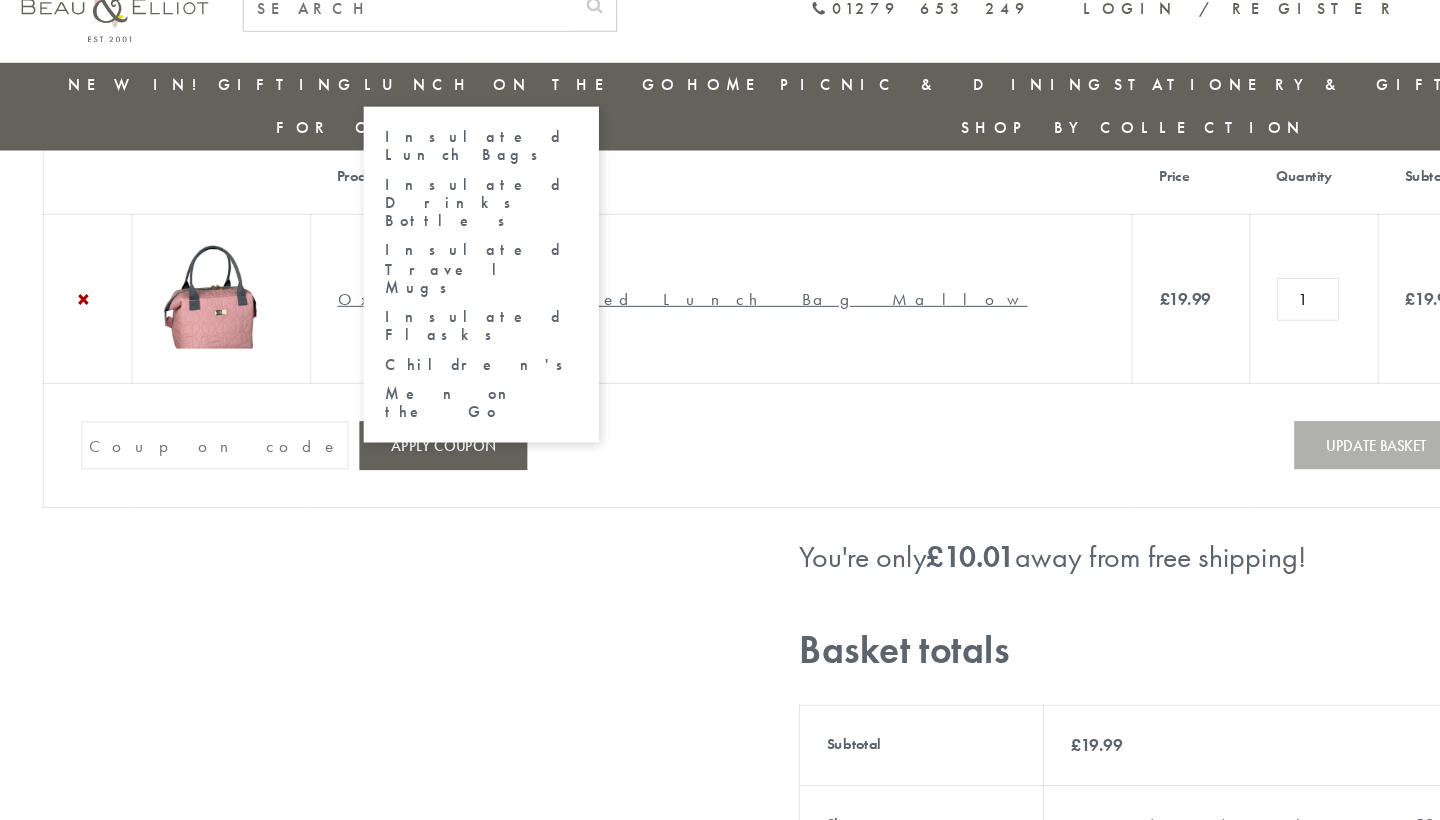 click on "Insulated Lunch Bags" at bounding box center (450, 179) 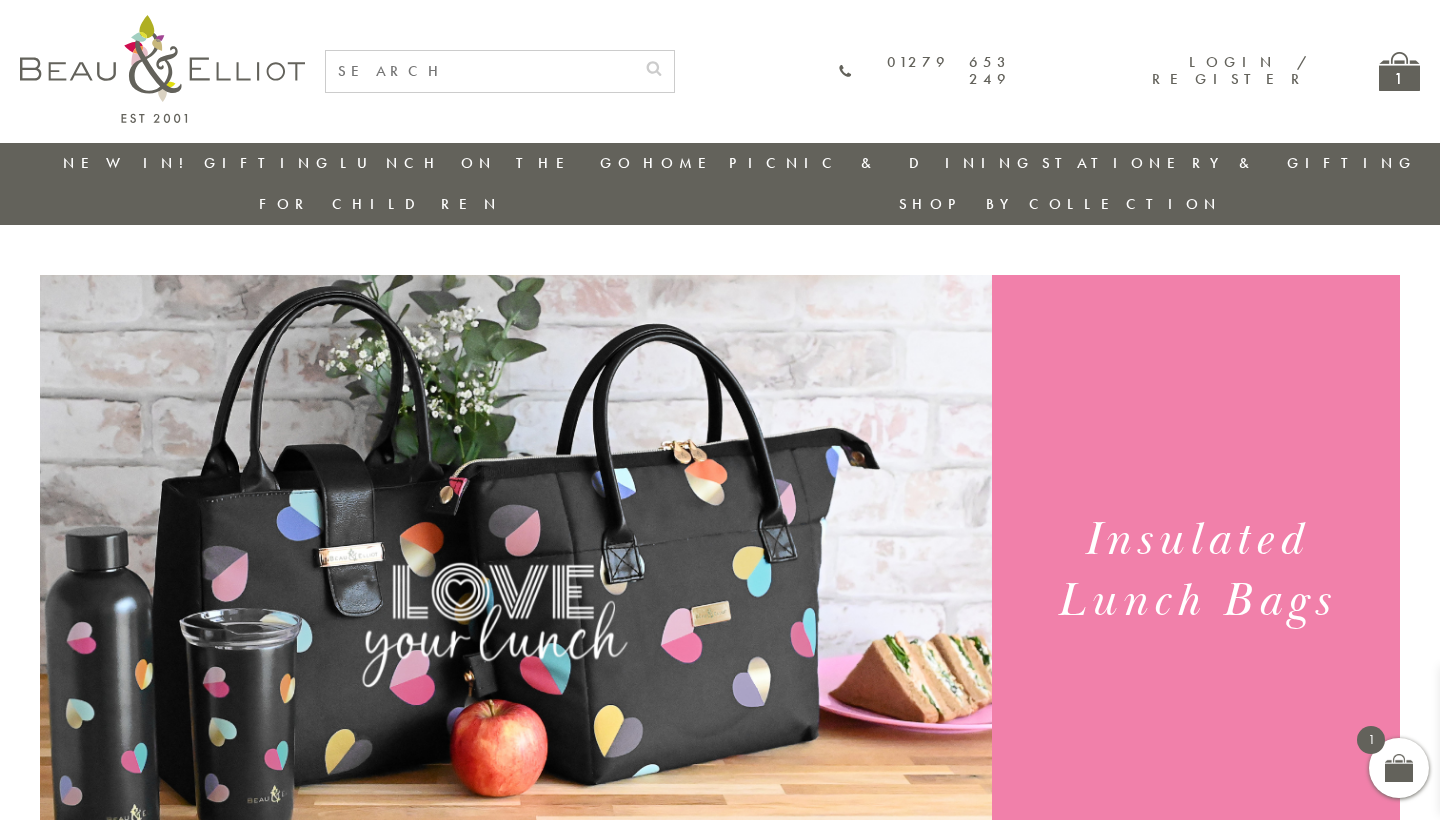 scroll, scrollTop: 0, scrollLeft: 0, axis: both 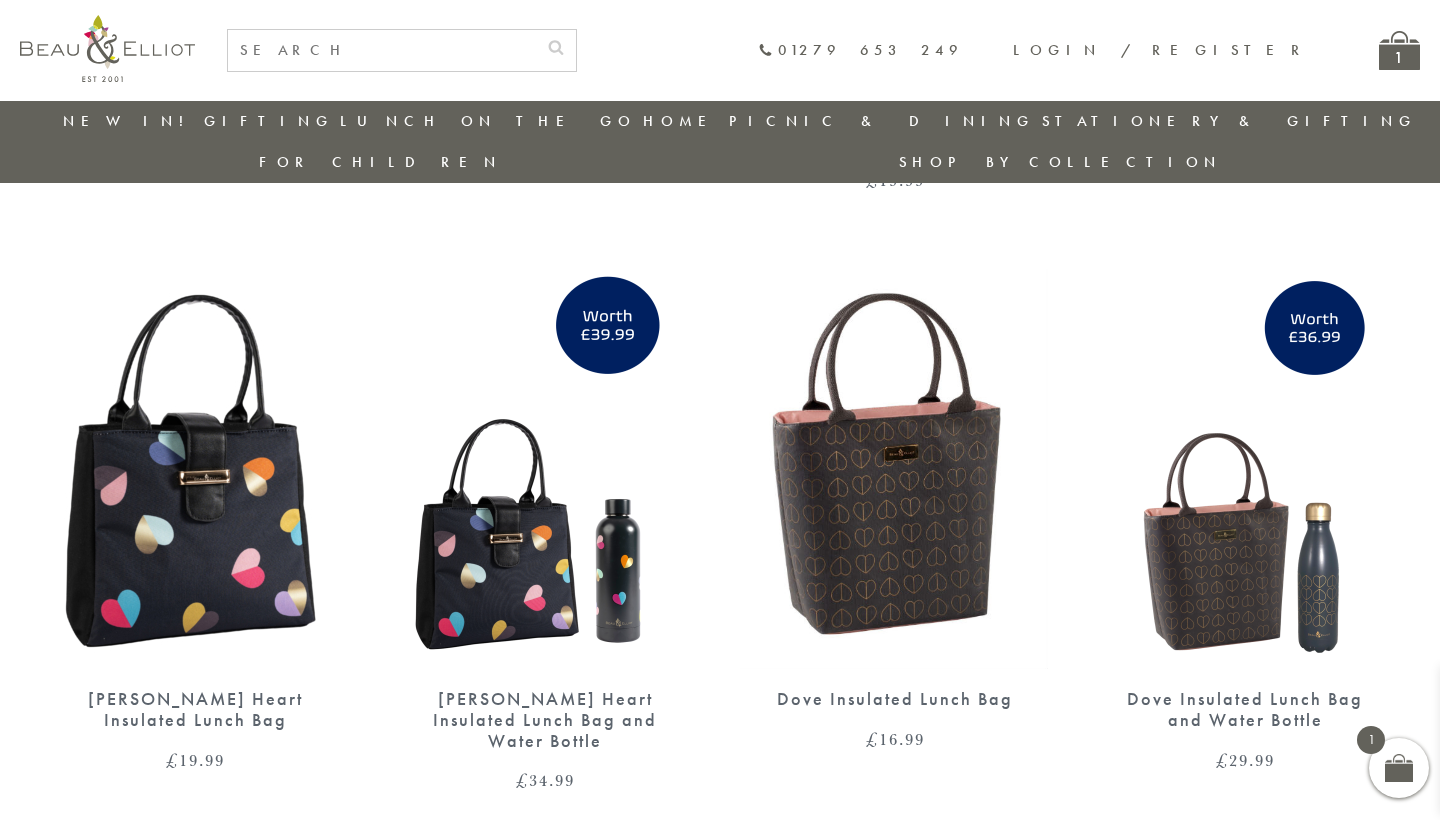 click at bounding box center (195, 469) 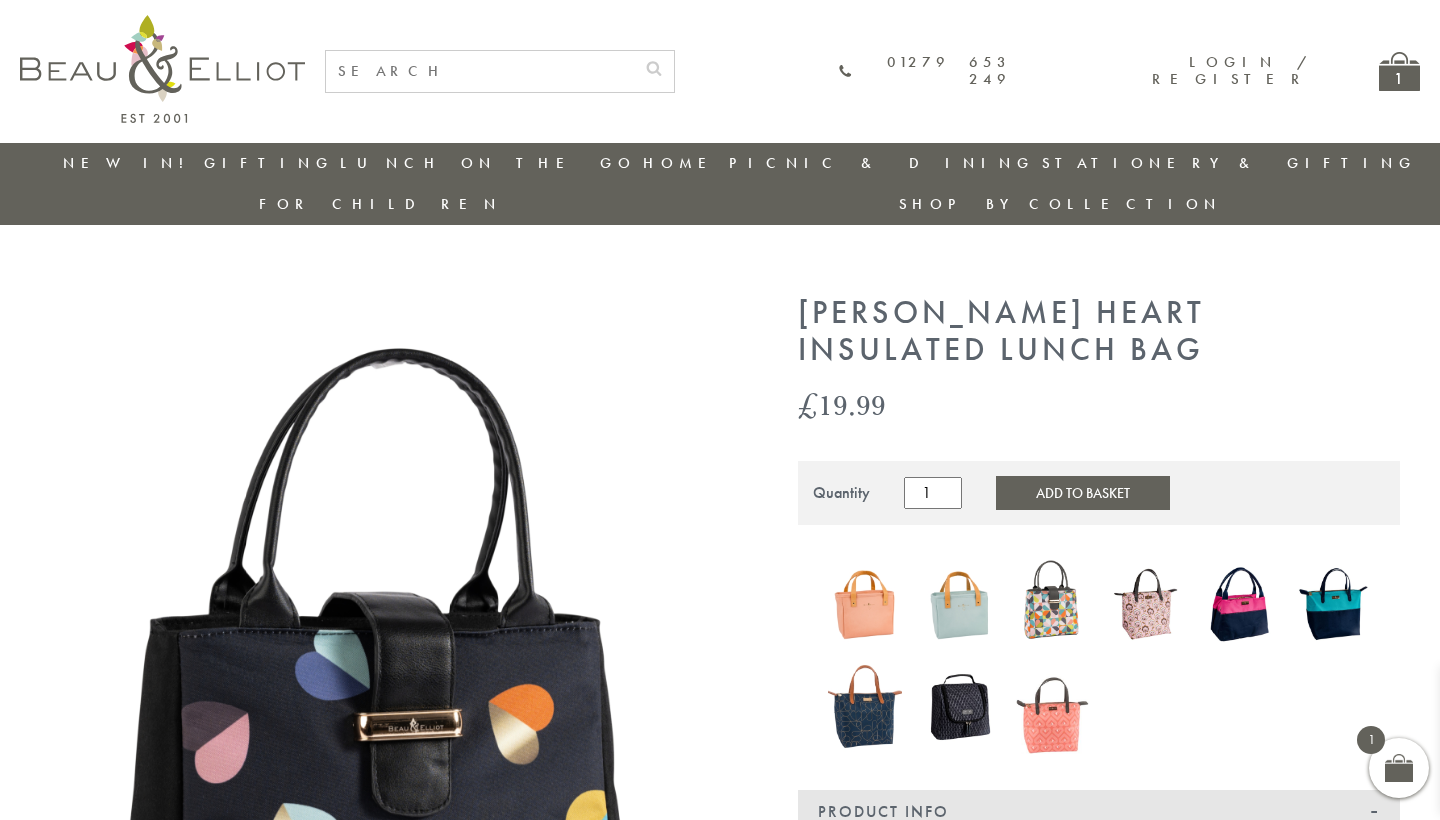 scroll, scrollTop: 0, scrollLeft: 0, axis: both 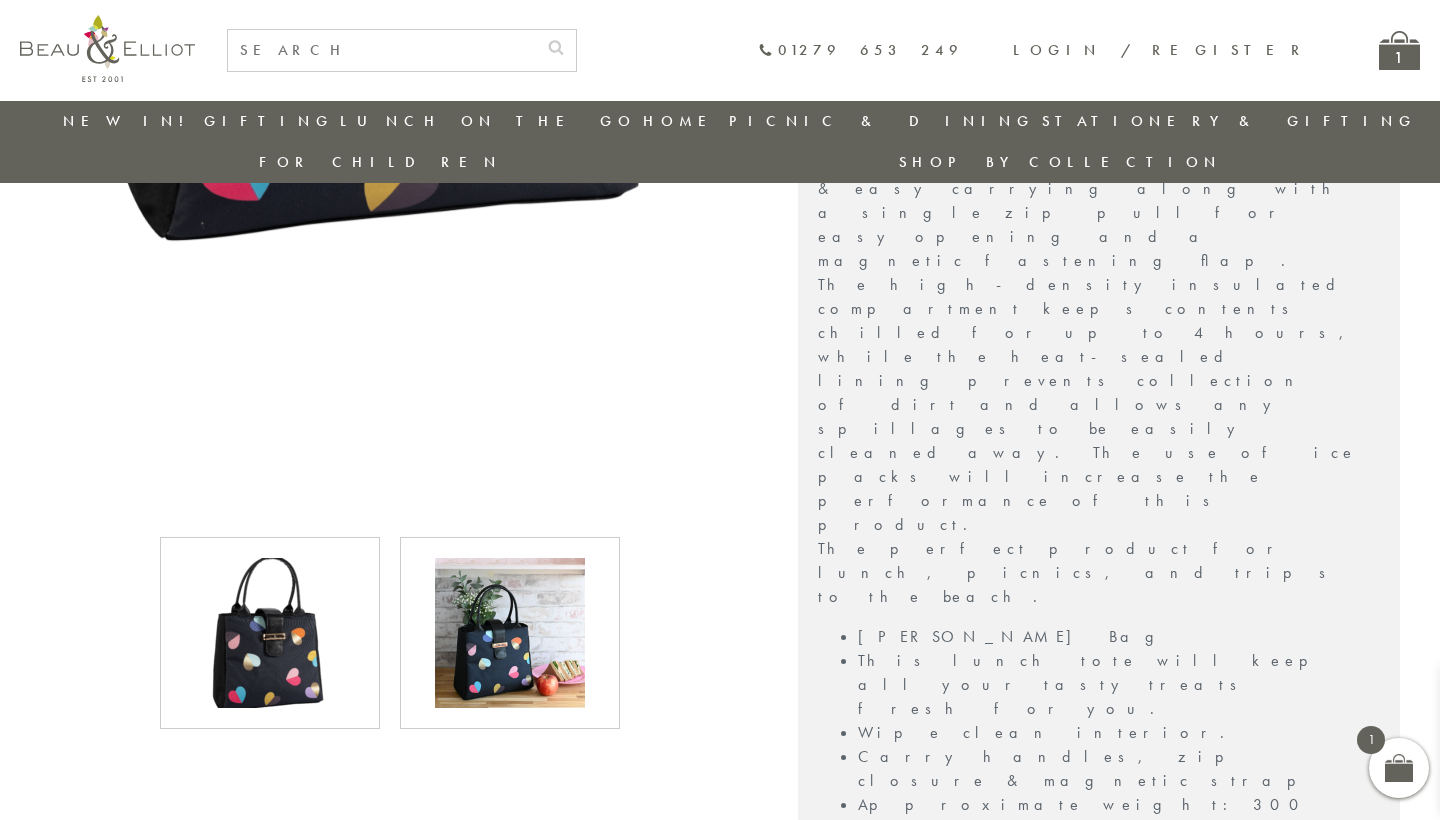 click at bounding box center (510, 633) 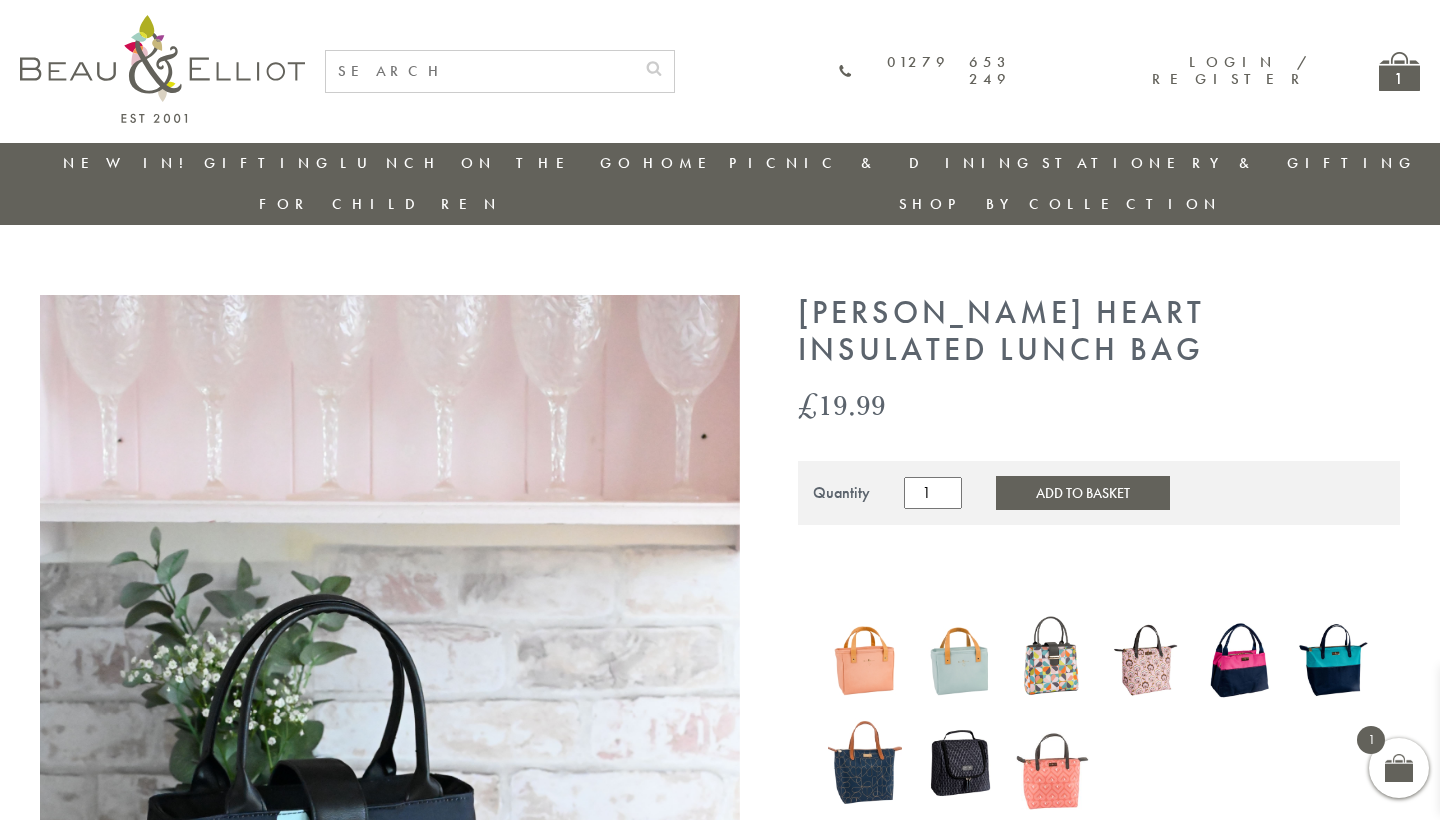 scroll, scrollTop: 0, scrollLeft: 0, axis: both 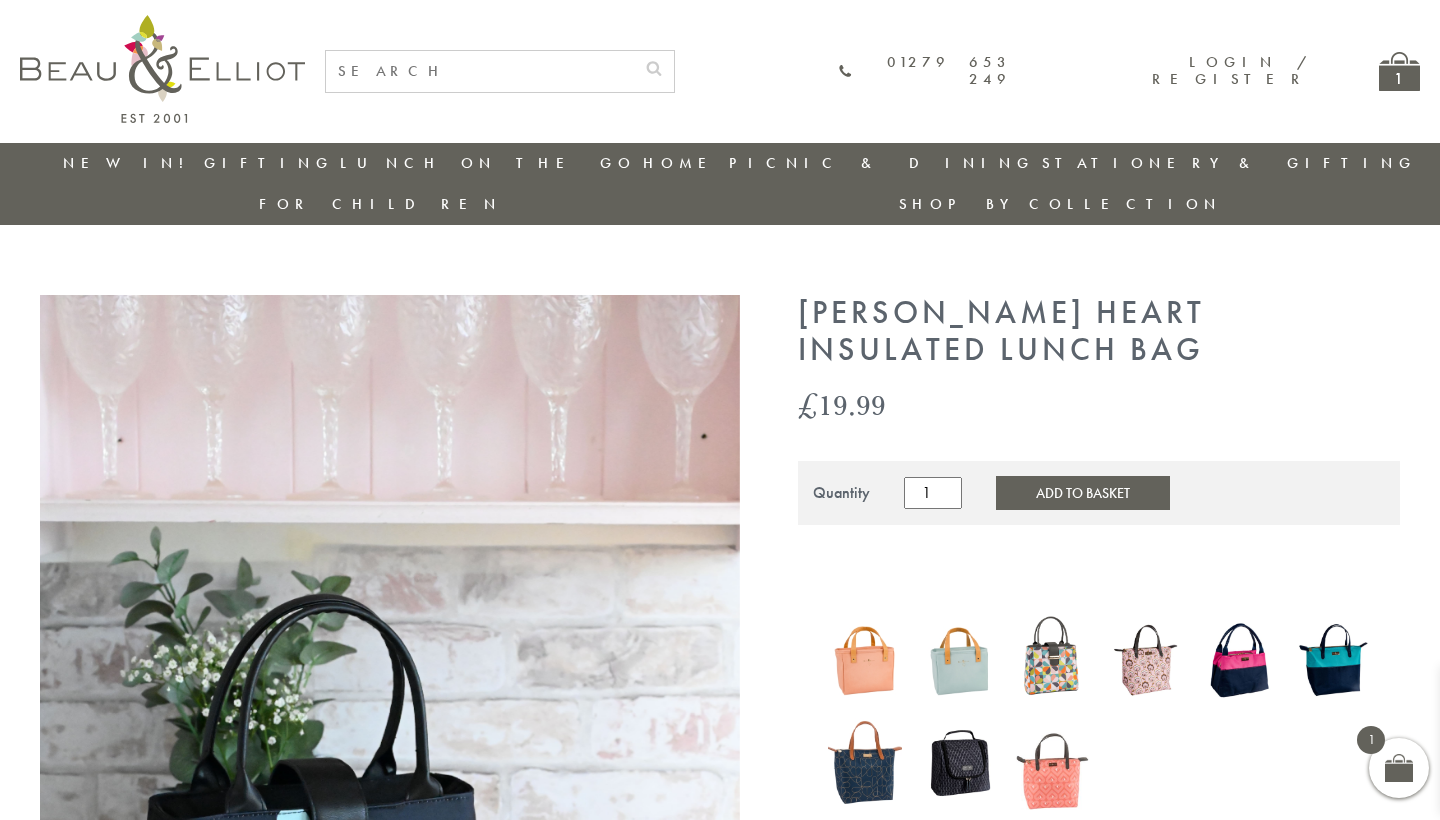 click at bounding box center (1146, 660) 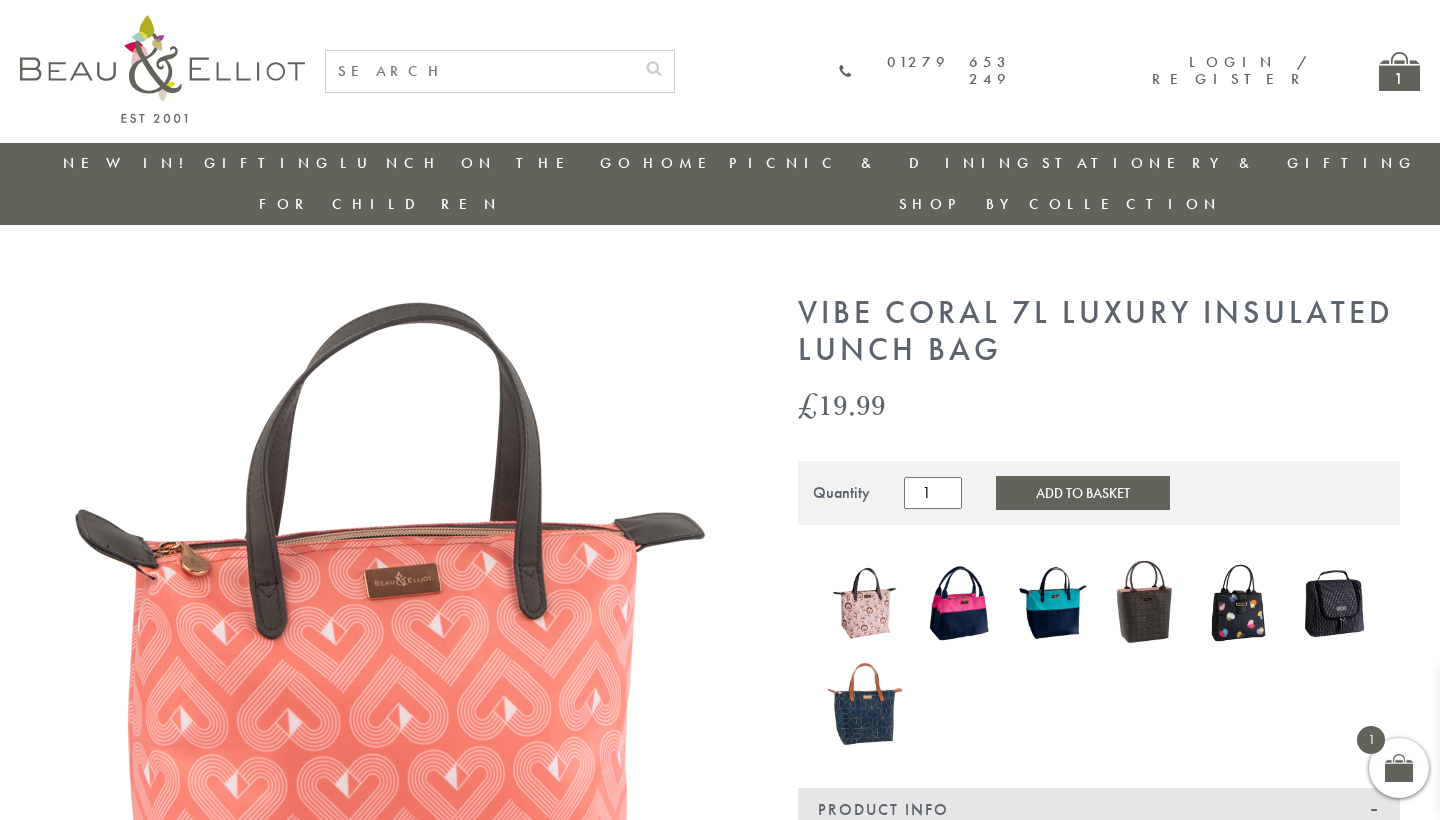 scroll, scrollTop: 0, scrollLeft: 0, axis: both 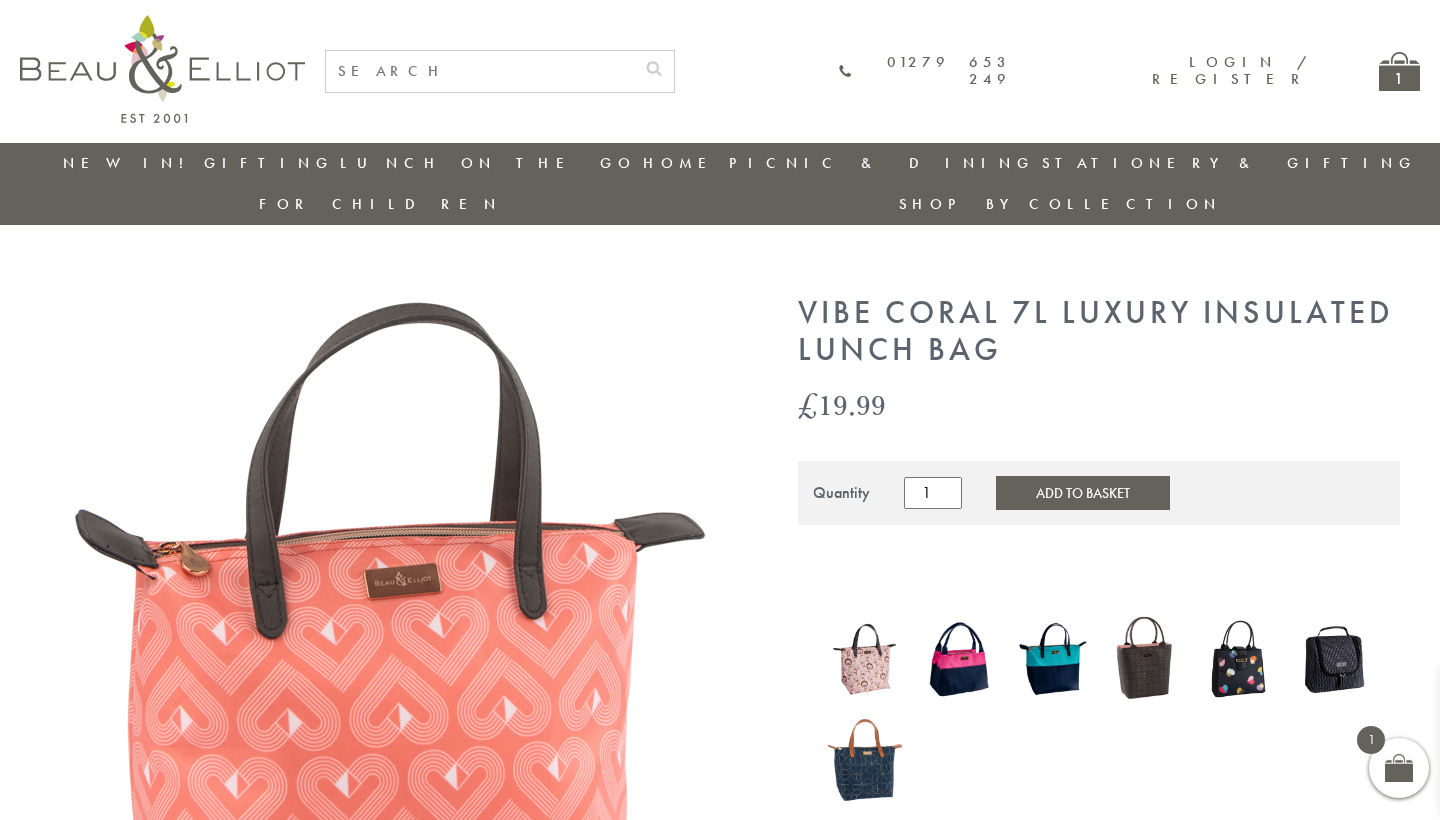 click on "1" at bounding box center (1399, 71) 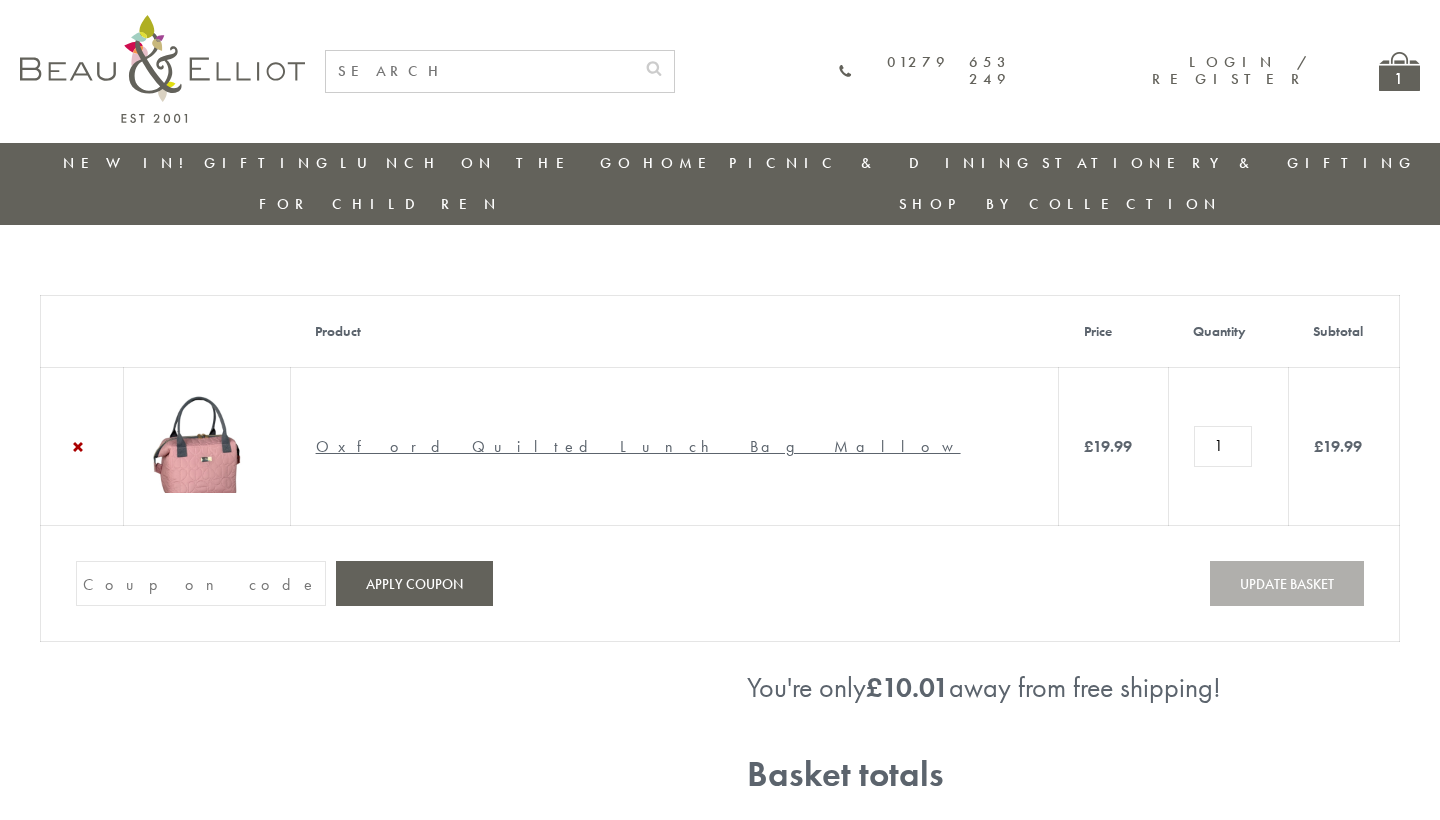 scroll, scrollTop: 0, scrollLeft: 0, axis: both 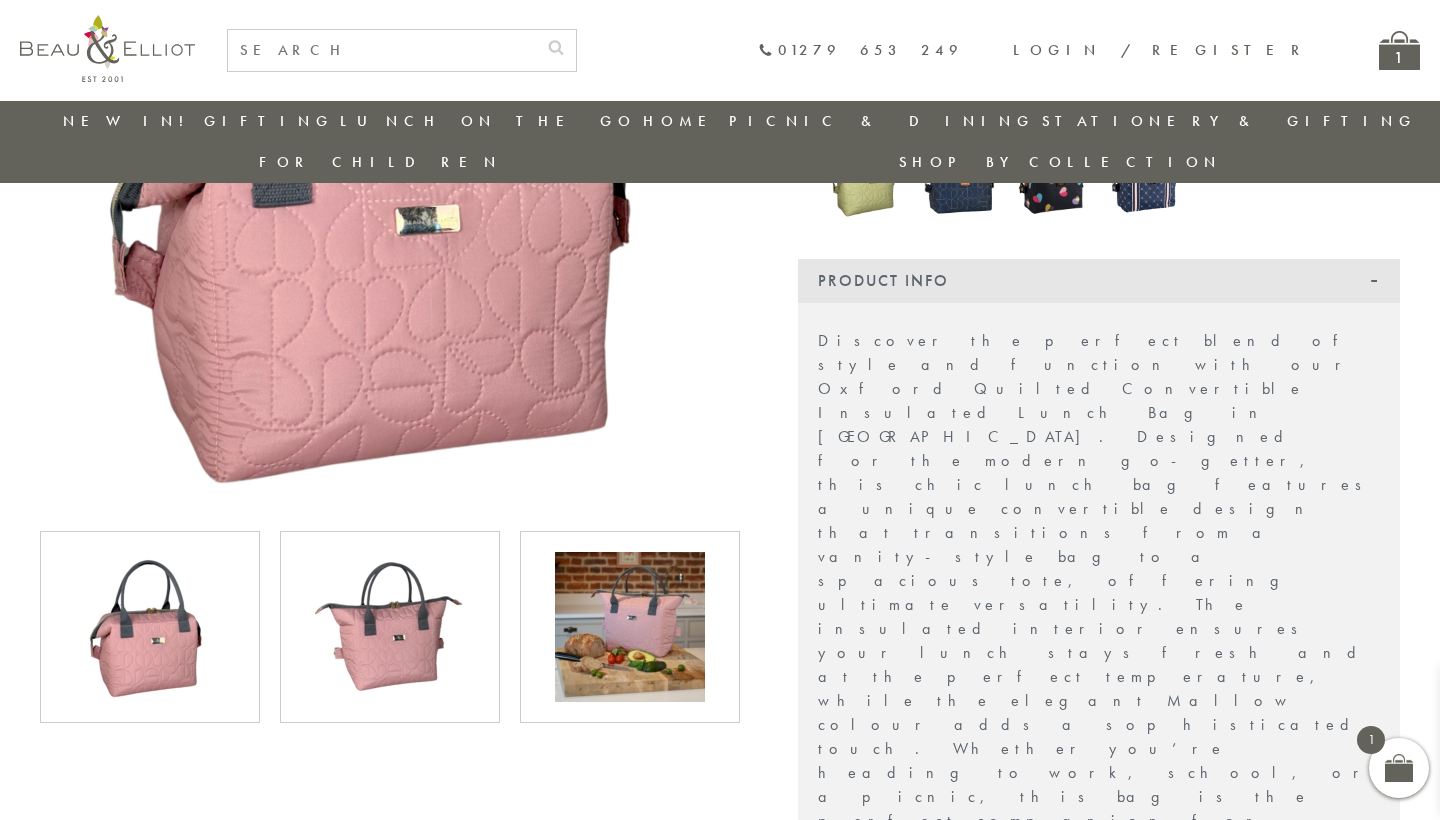 click at bounding box center [630, 627] 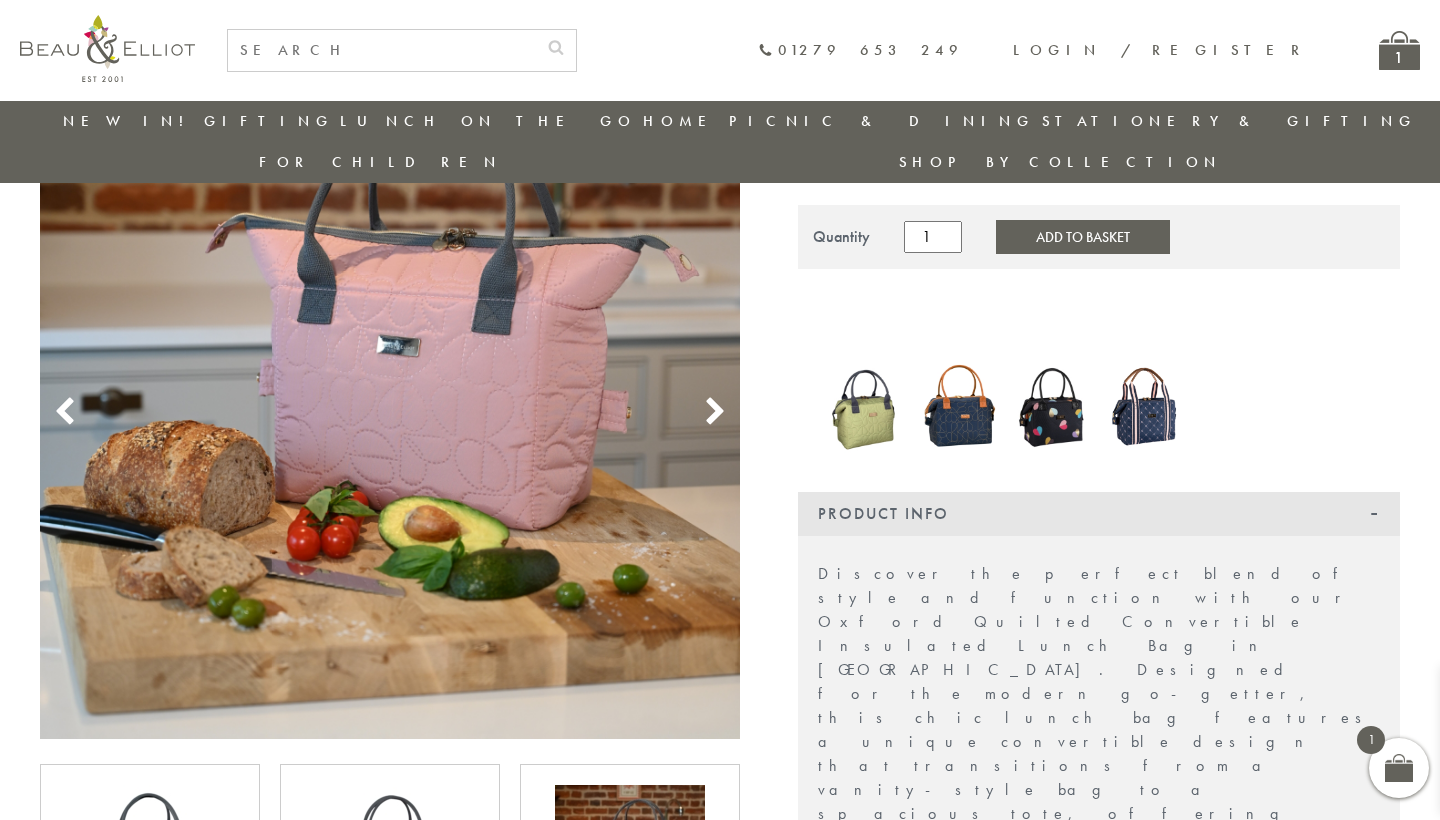 scroll, scrollTop: 170, scrollLeft: 0, axis: vertical 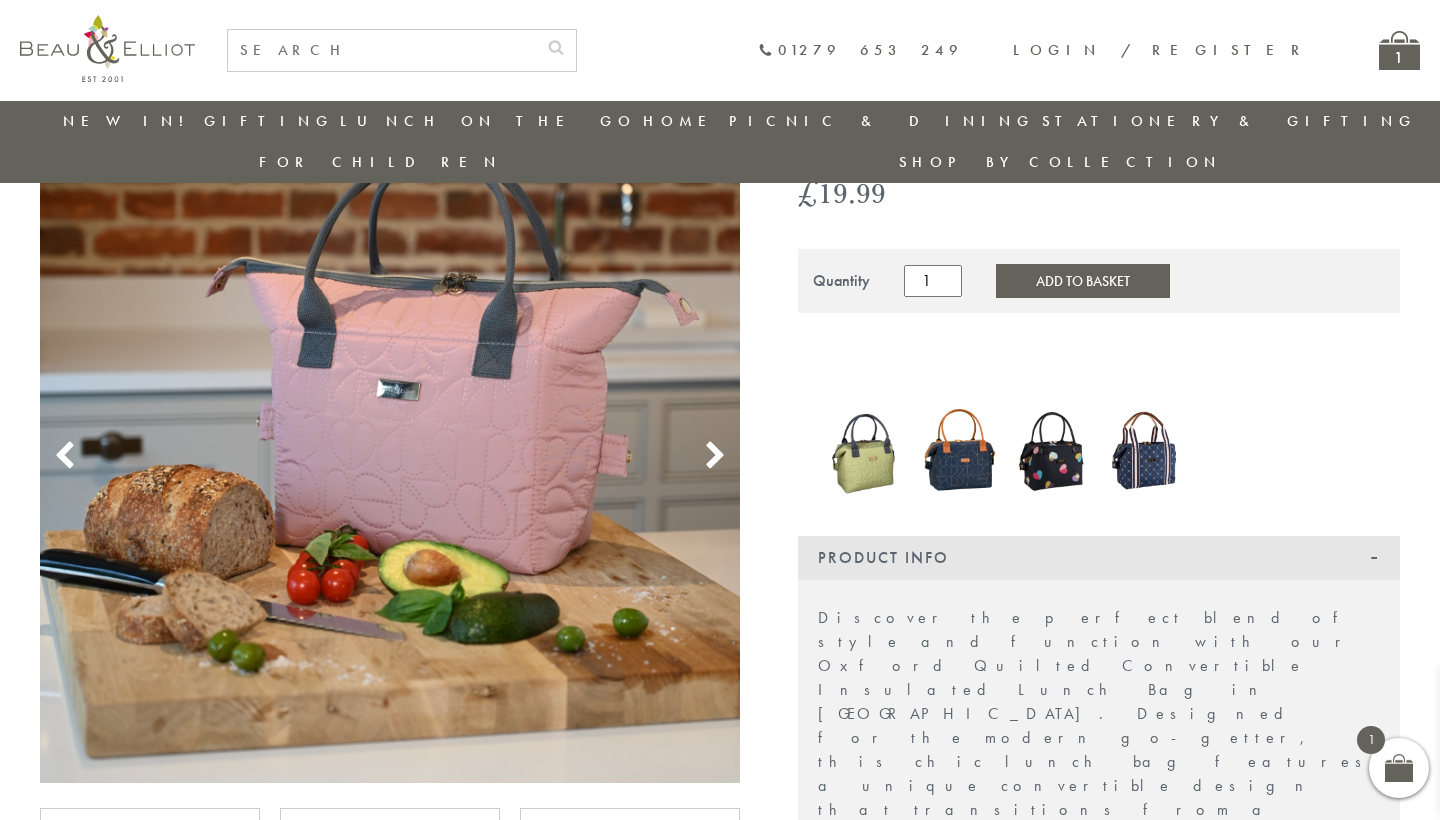 click at bounding box center [1053, 450] 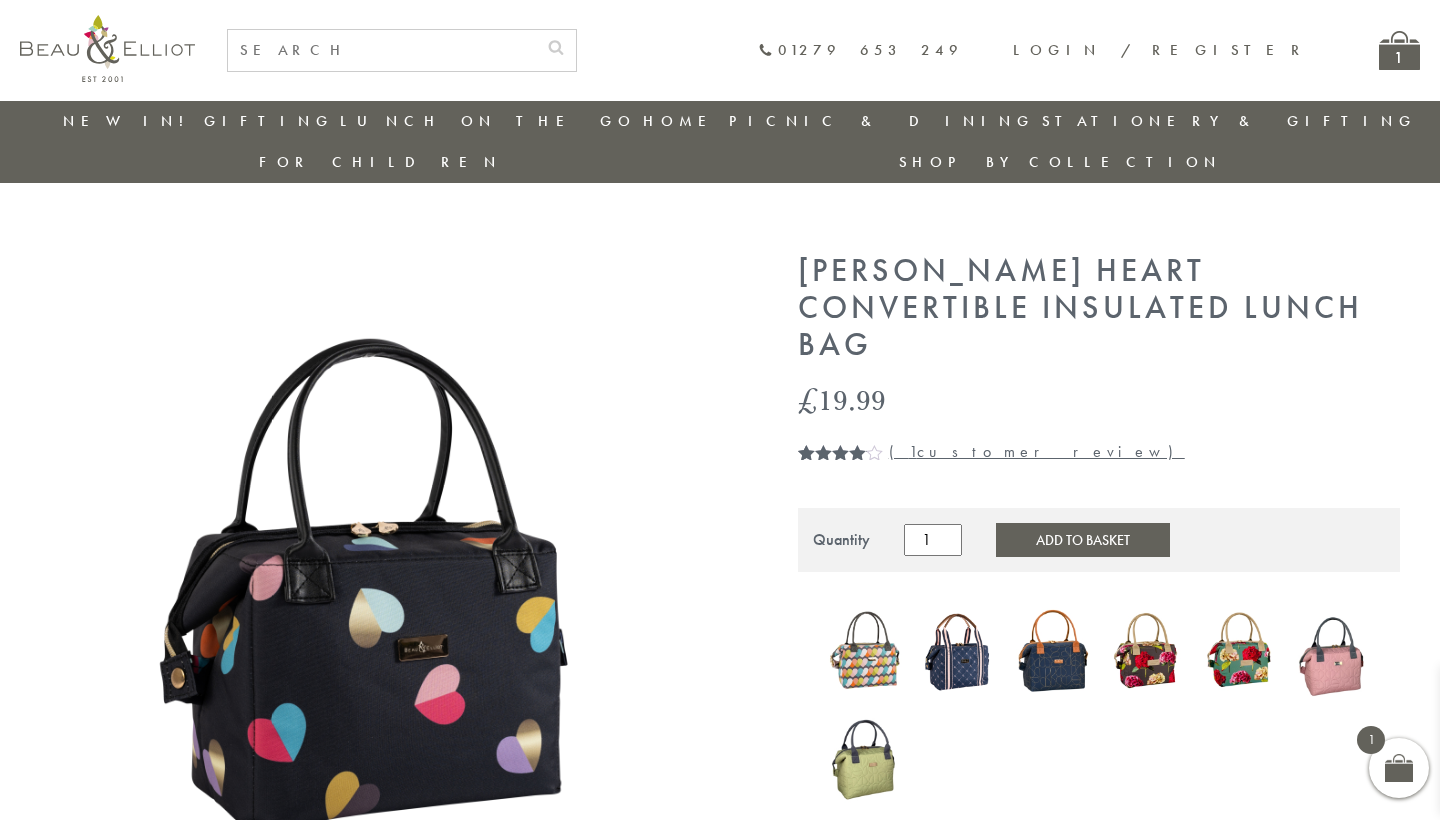 scroll, scrollTop: 198, scrollLeft: 0, axis: vertical 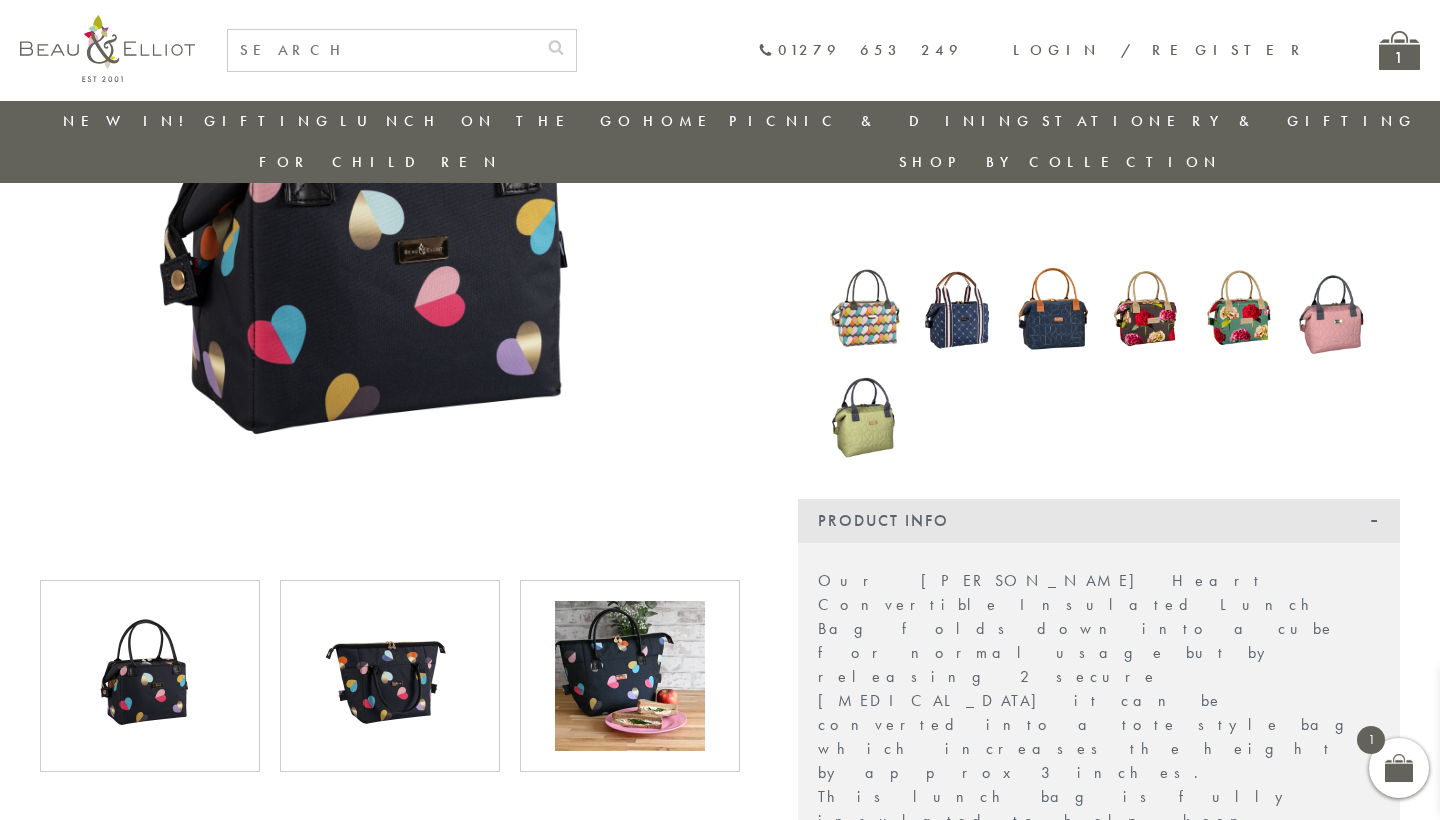 click at bounding box center [630, 676] 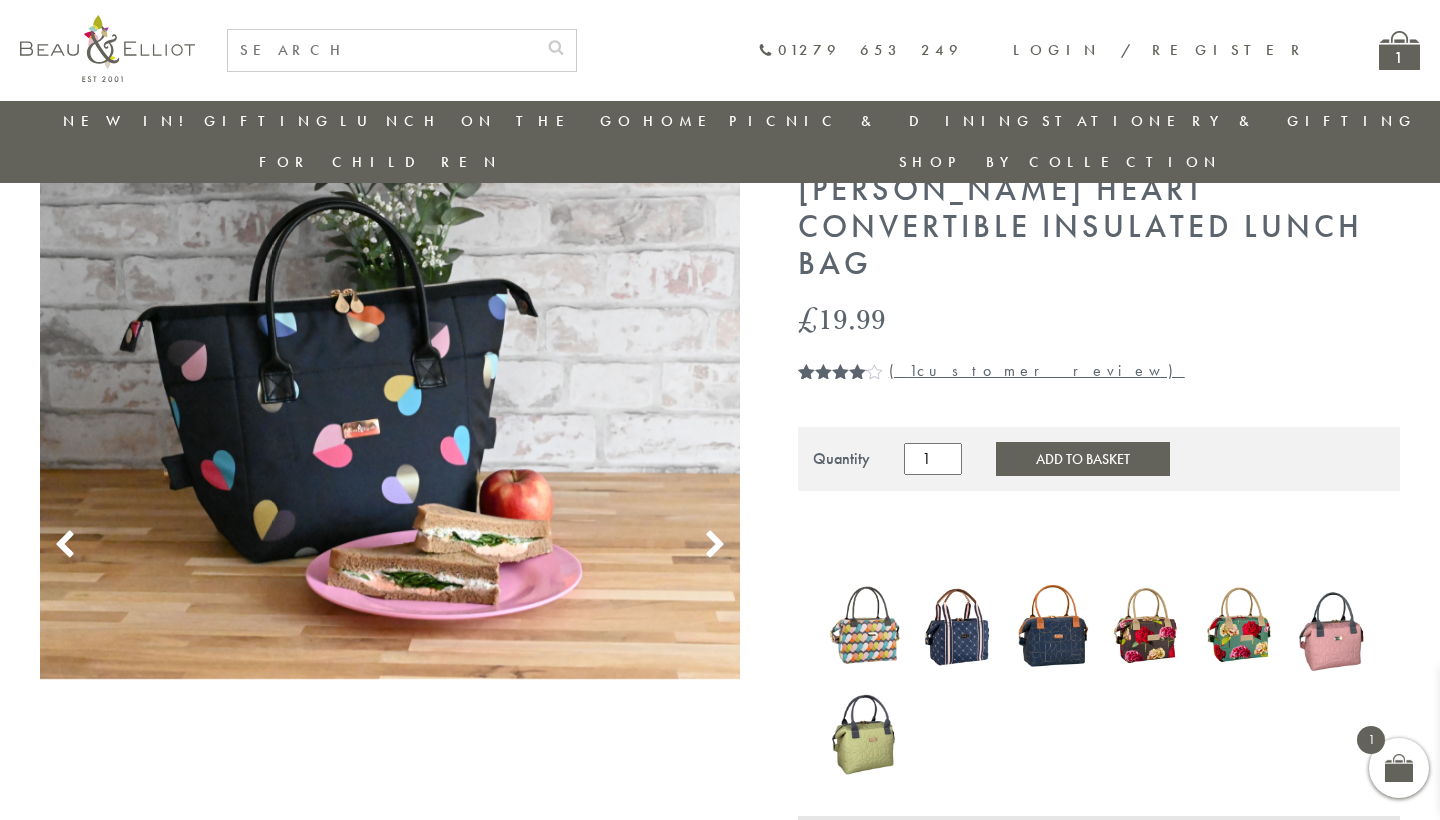 scroll, scrollTop: 58, scrollLeft: 0, axis: vertical 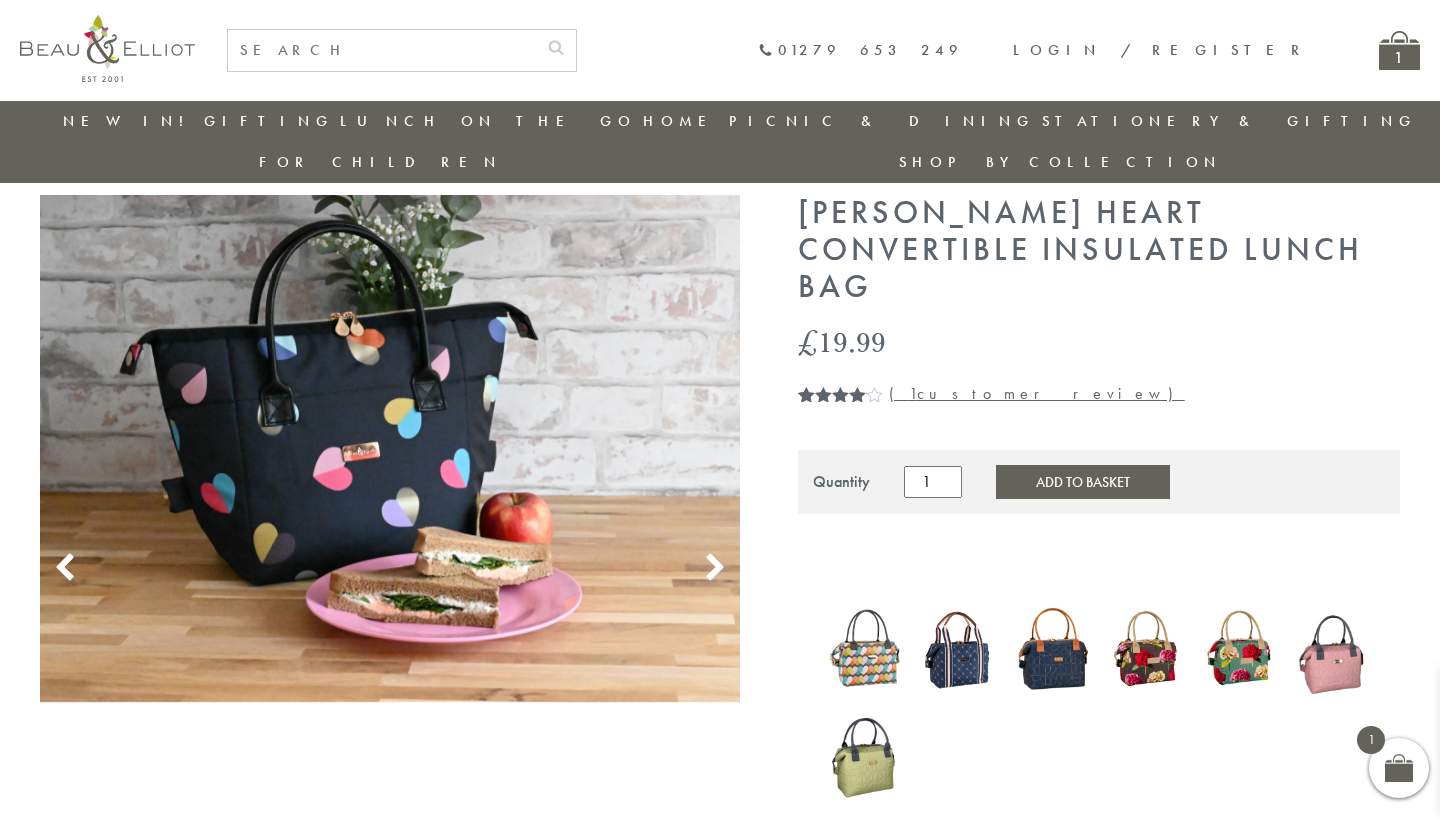 click 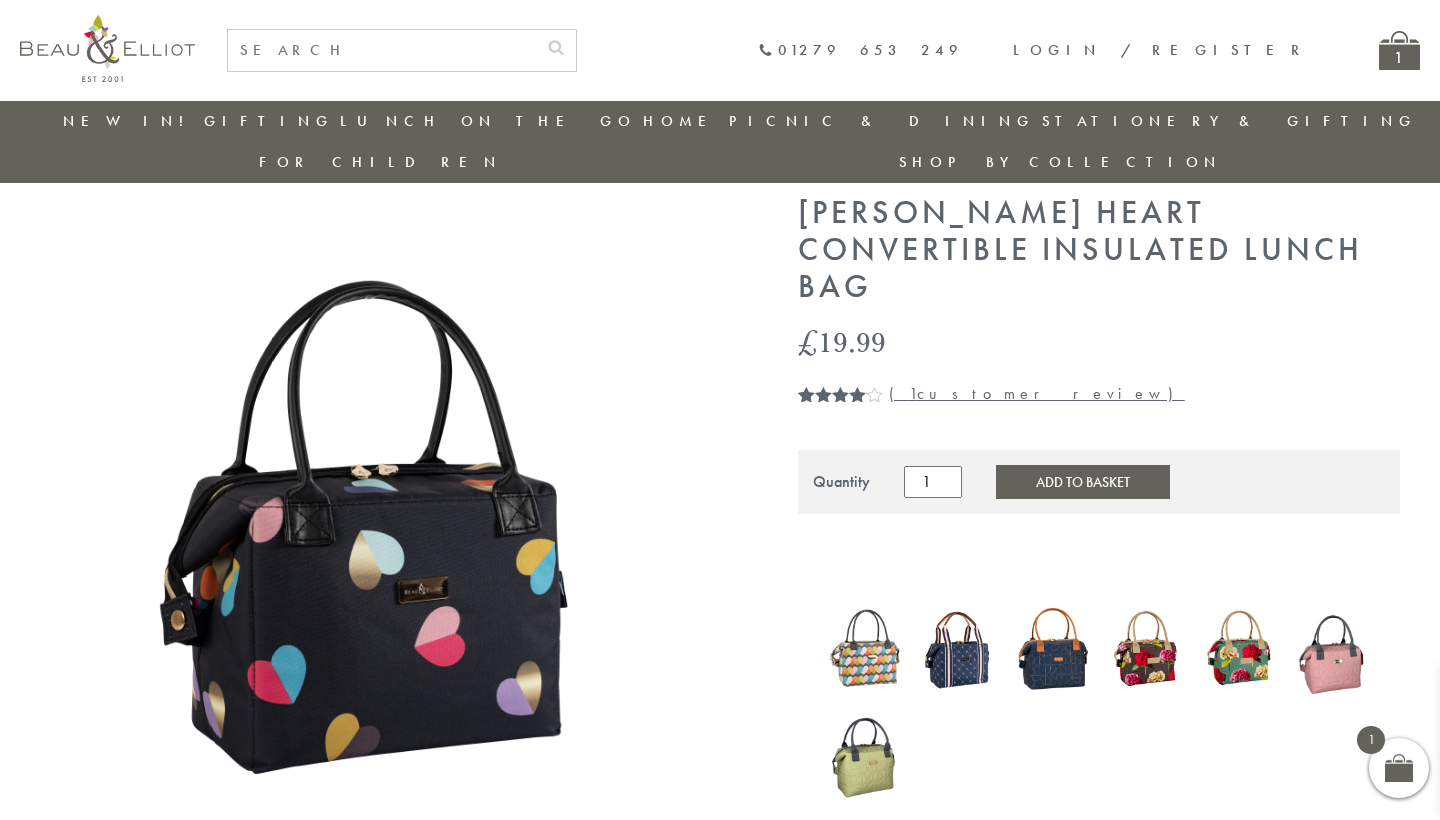 click 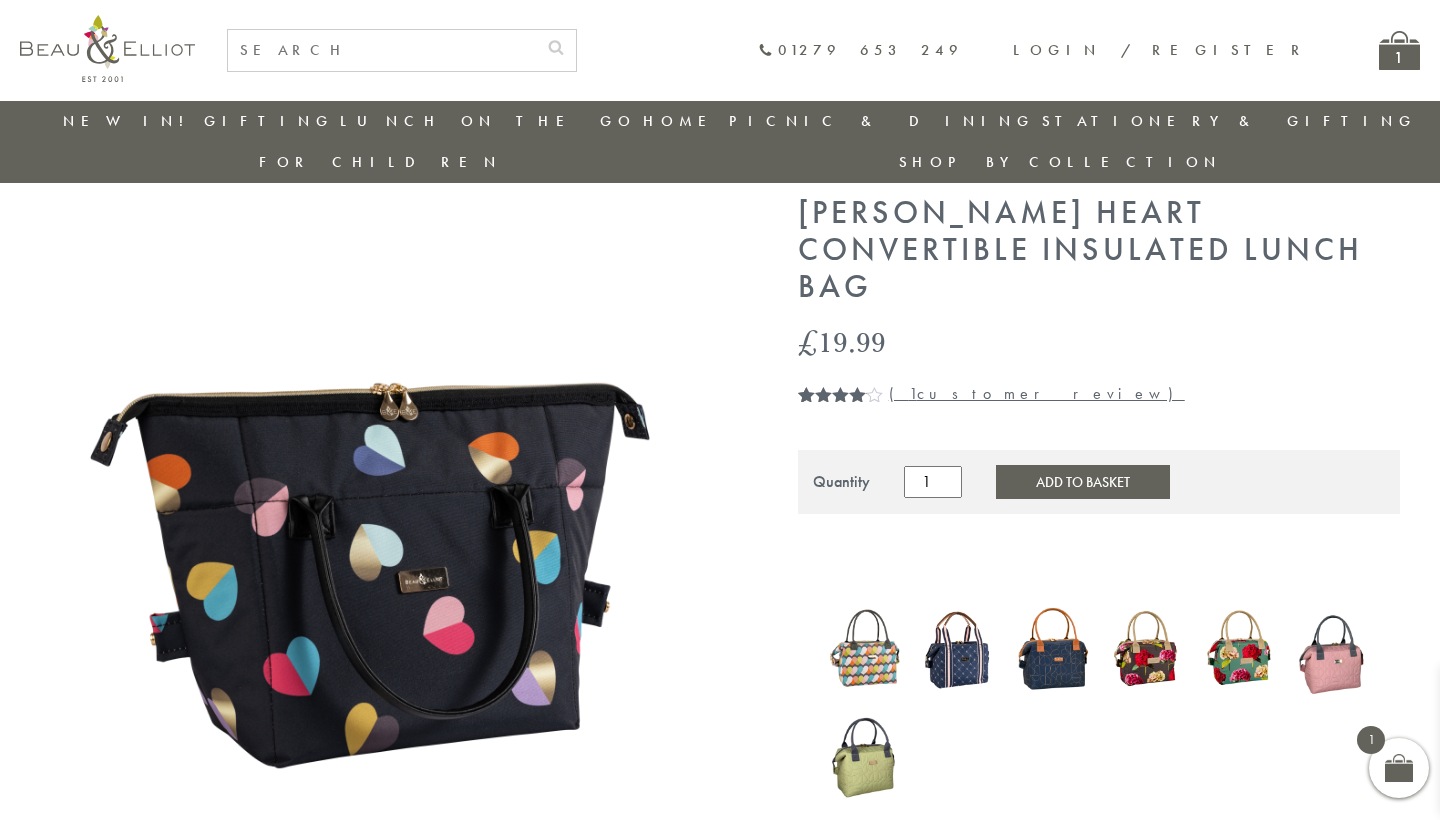 click on "1" at bounding box center [1399, 50] 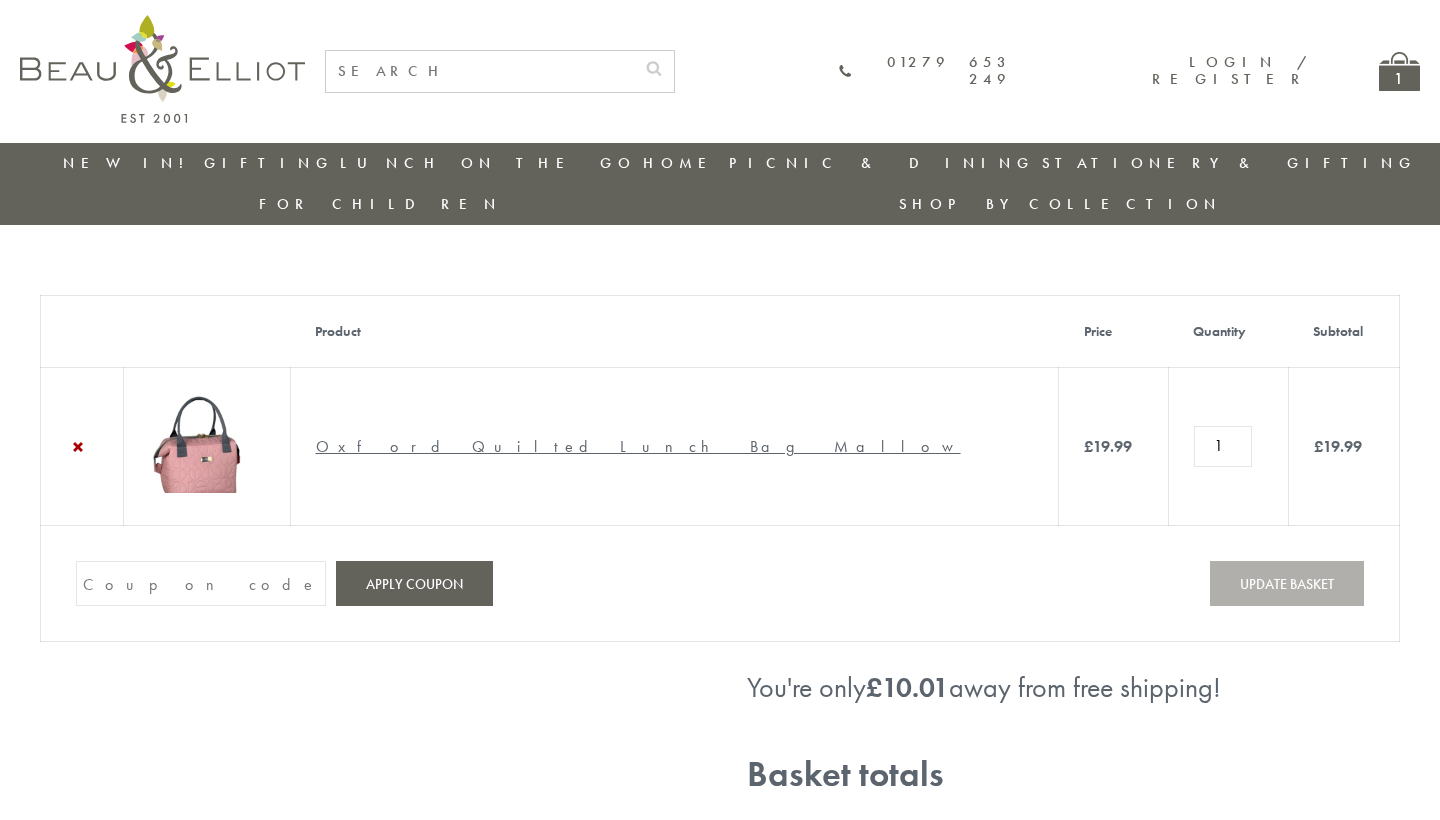 scroll, scrollTop: 0, scrollLeft: 0, axis: both 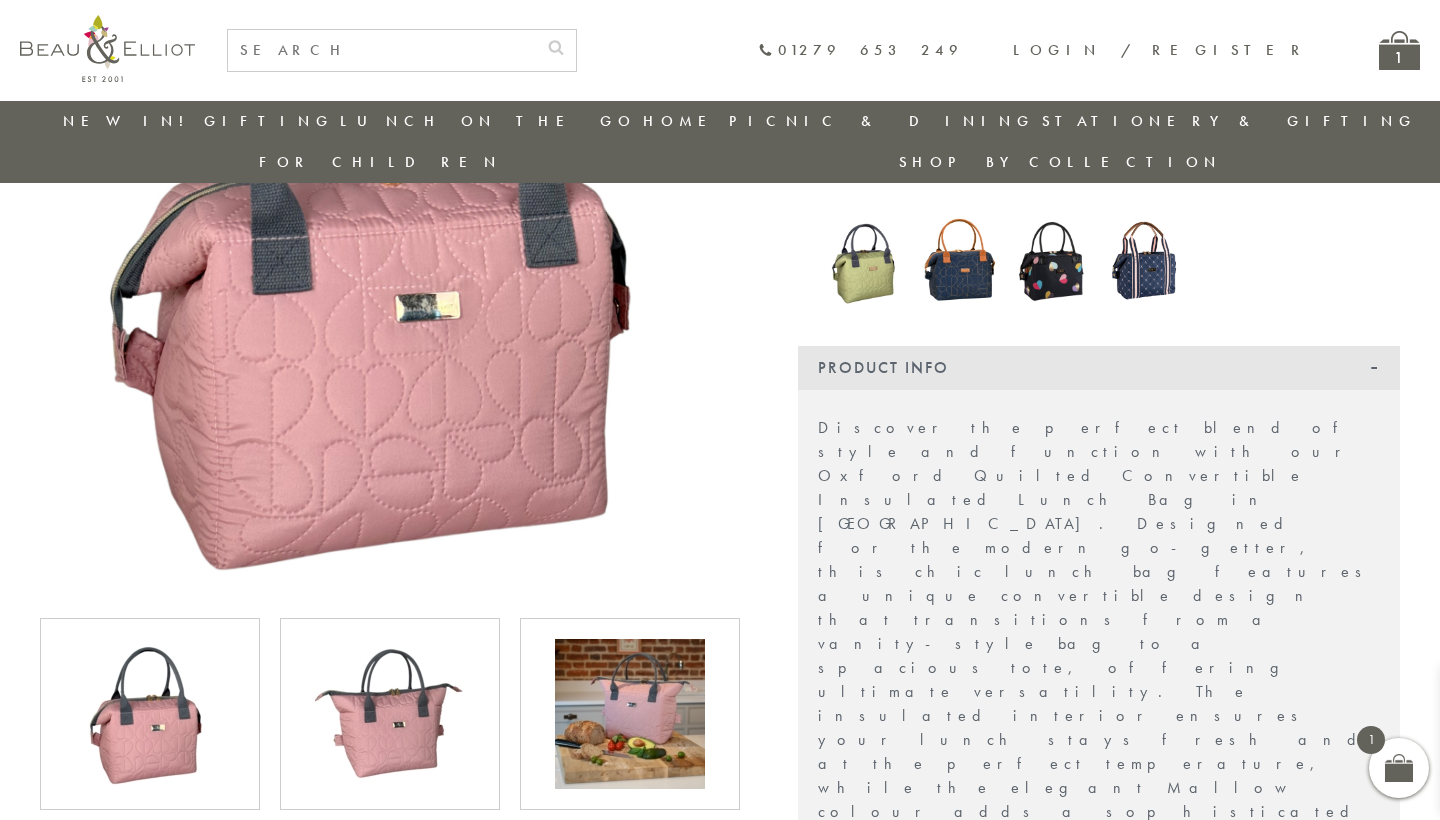 click at bounding box center (390, 714) 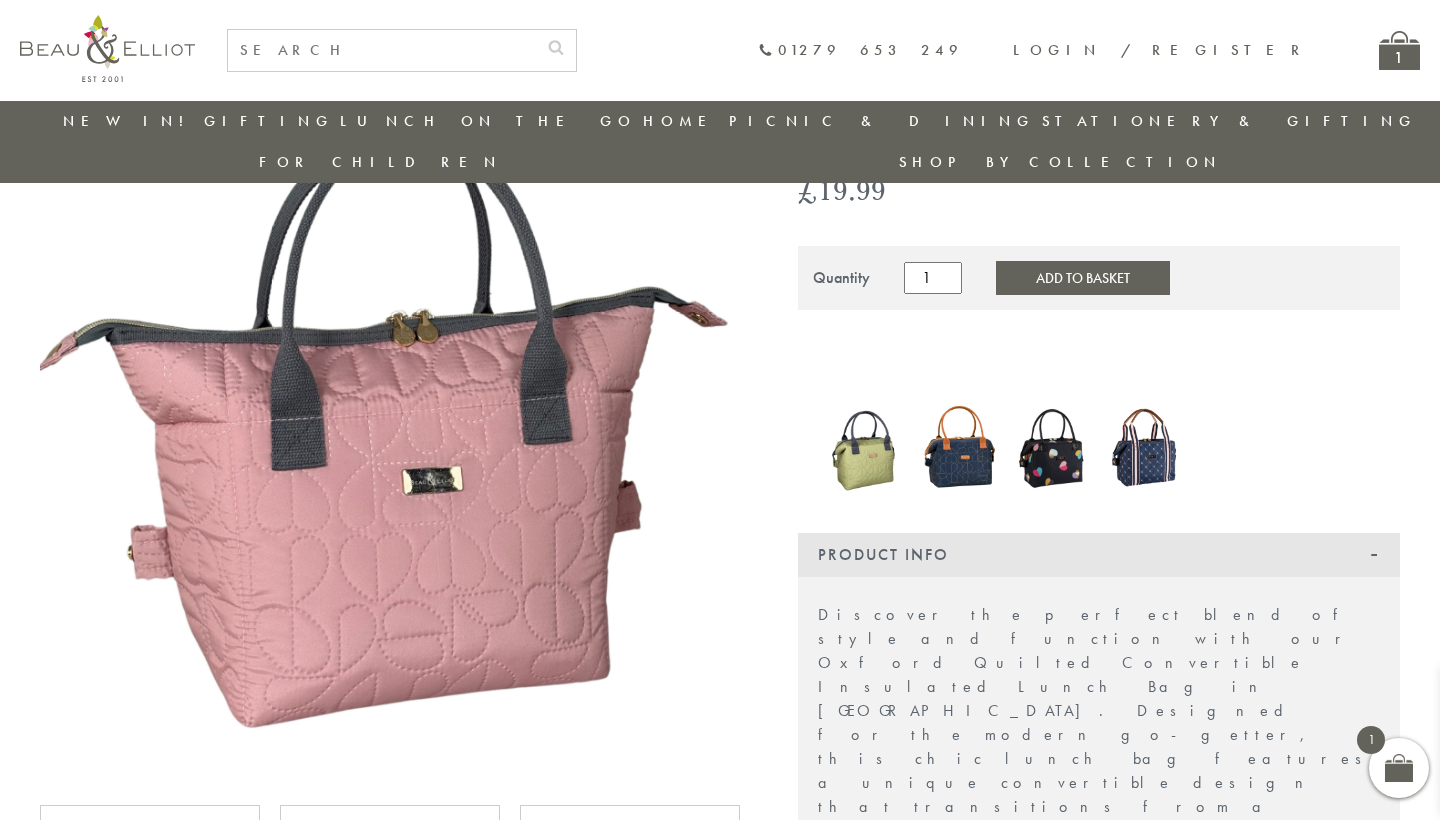scroll, scrollTop: 172, scrollLeft: 0, axis: vertical 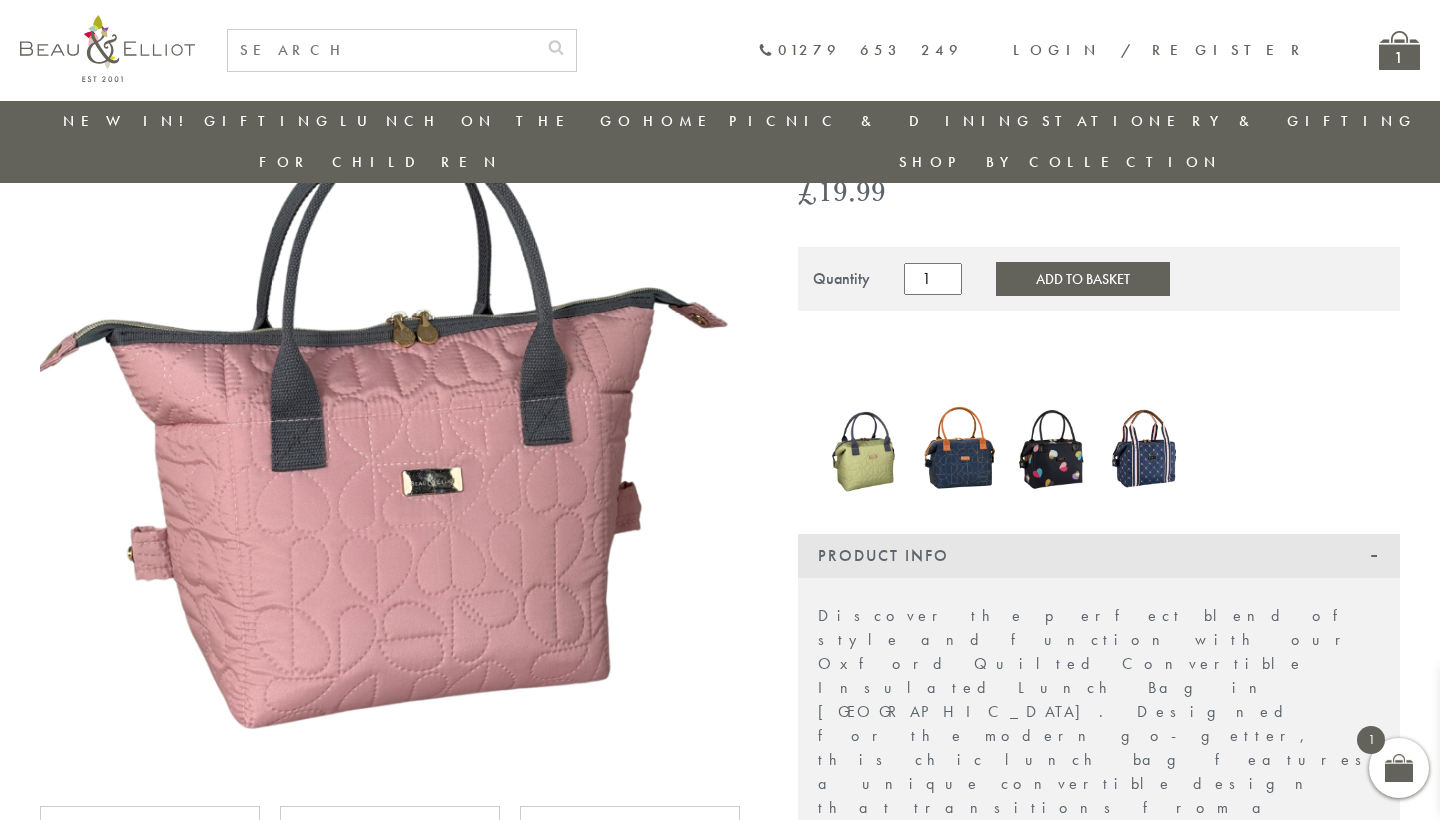 click at bounding box center [150, 902] 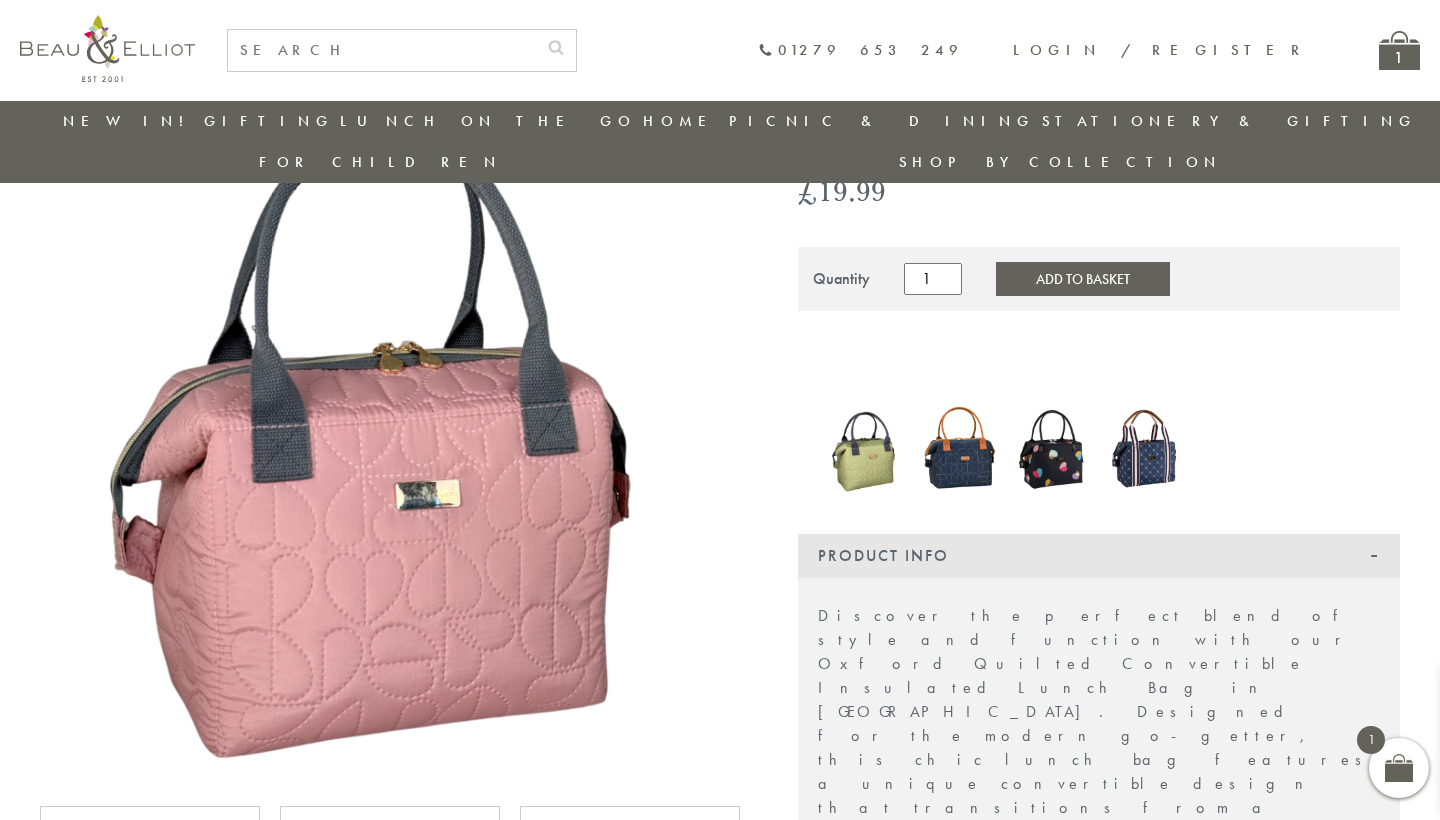 click at bounding box center [390, 902] 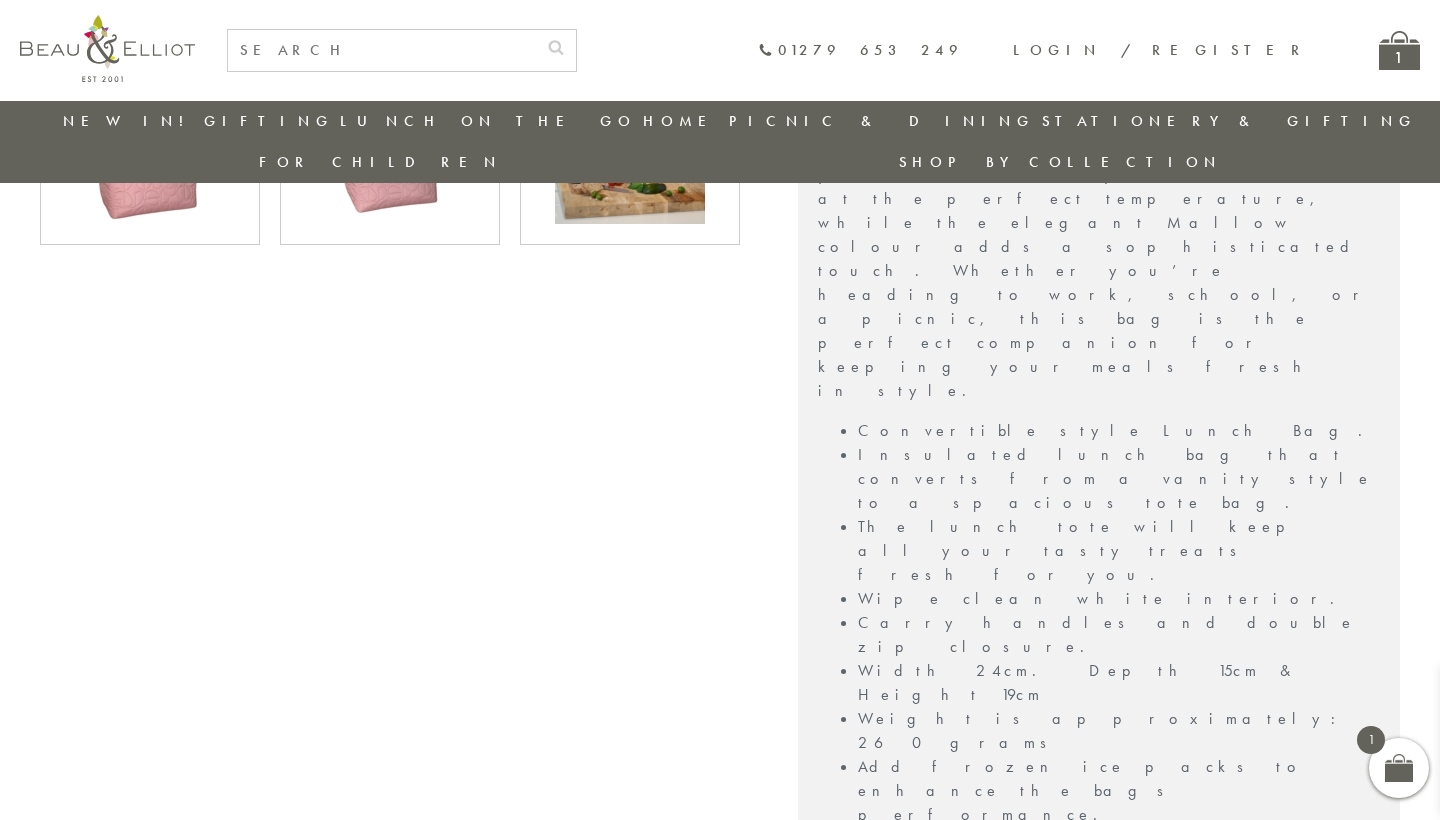 scroll, scrollTop: 924, scrollLeft: 0, axis: vertical 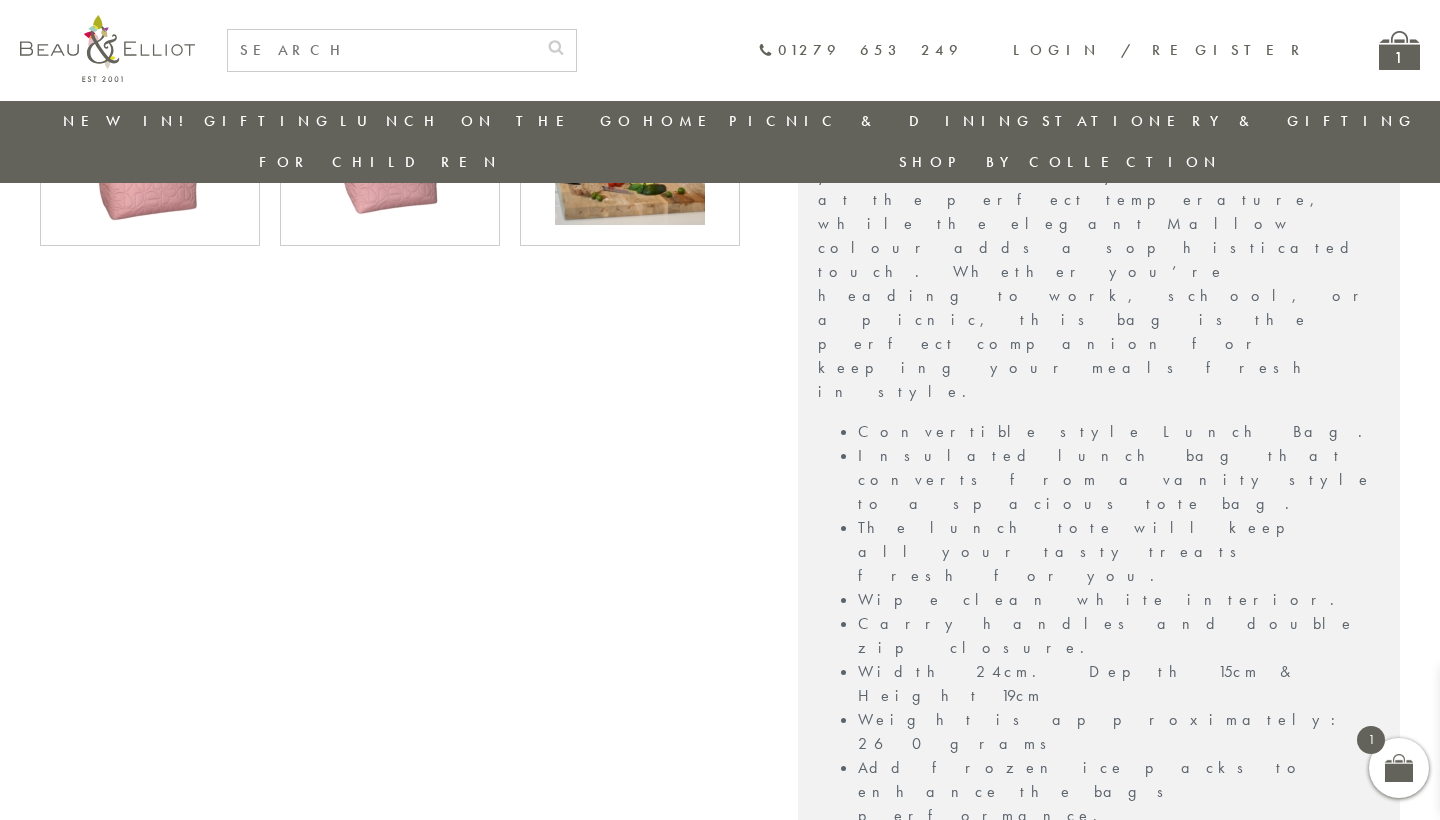 click on "Returns" at bounding box center (1099, 940) 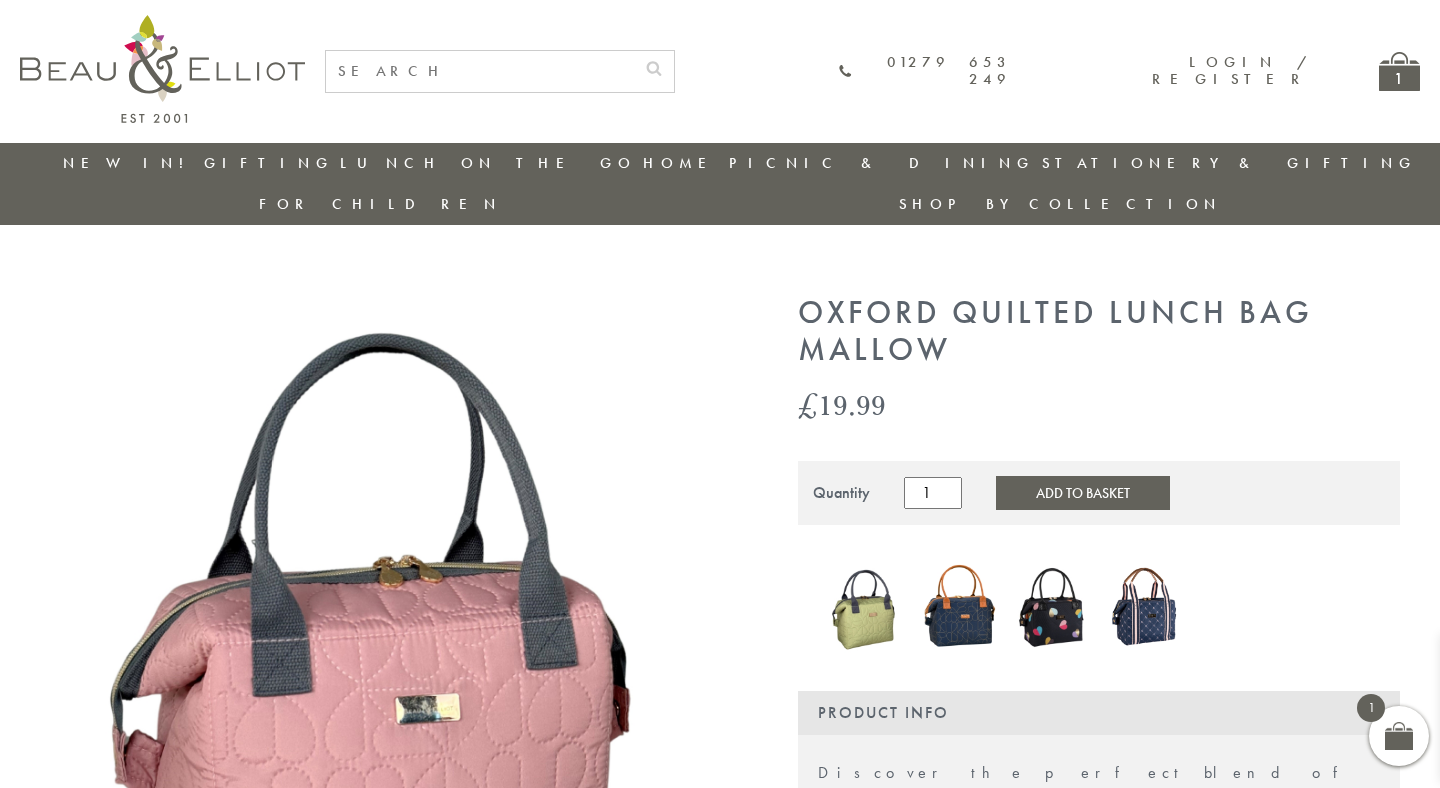scroll, scrollTop: 924, scrollLeft: 0, axis: vertical 